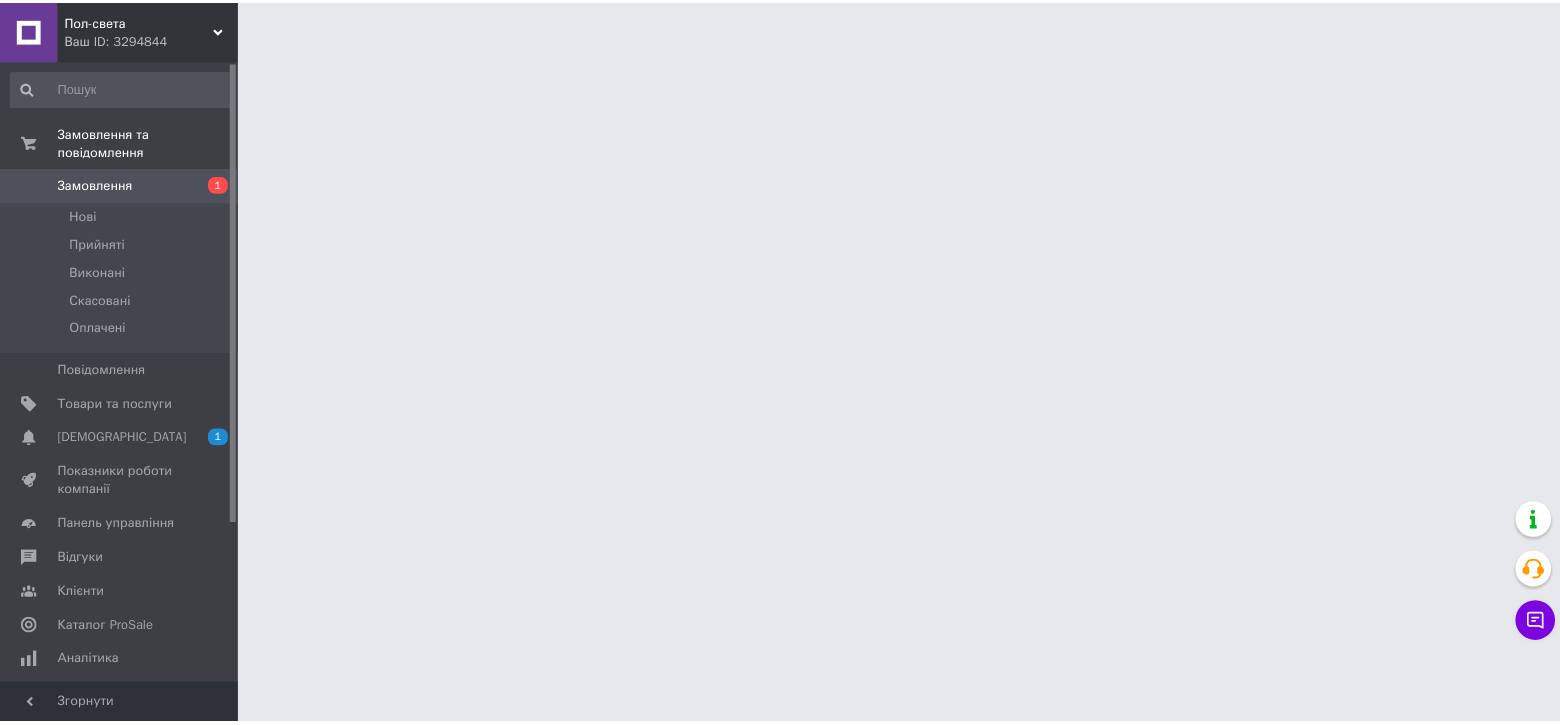scroll, scrollTop: 0, scrollLeft: 0, axis: both 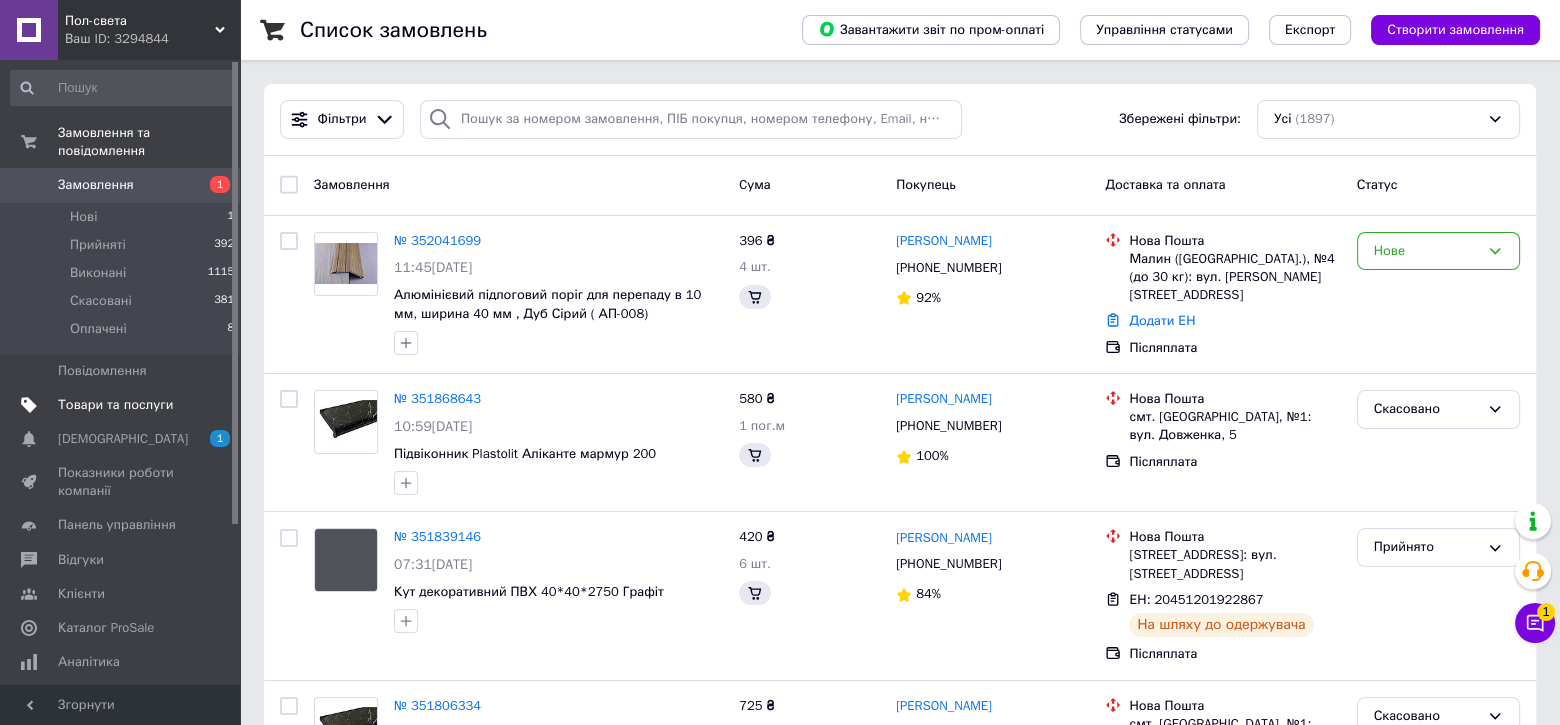 click on "Товари та послуги" at bounding box center (115, 405) 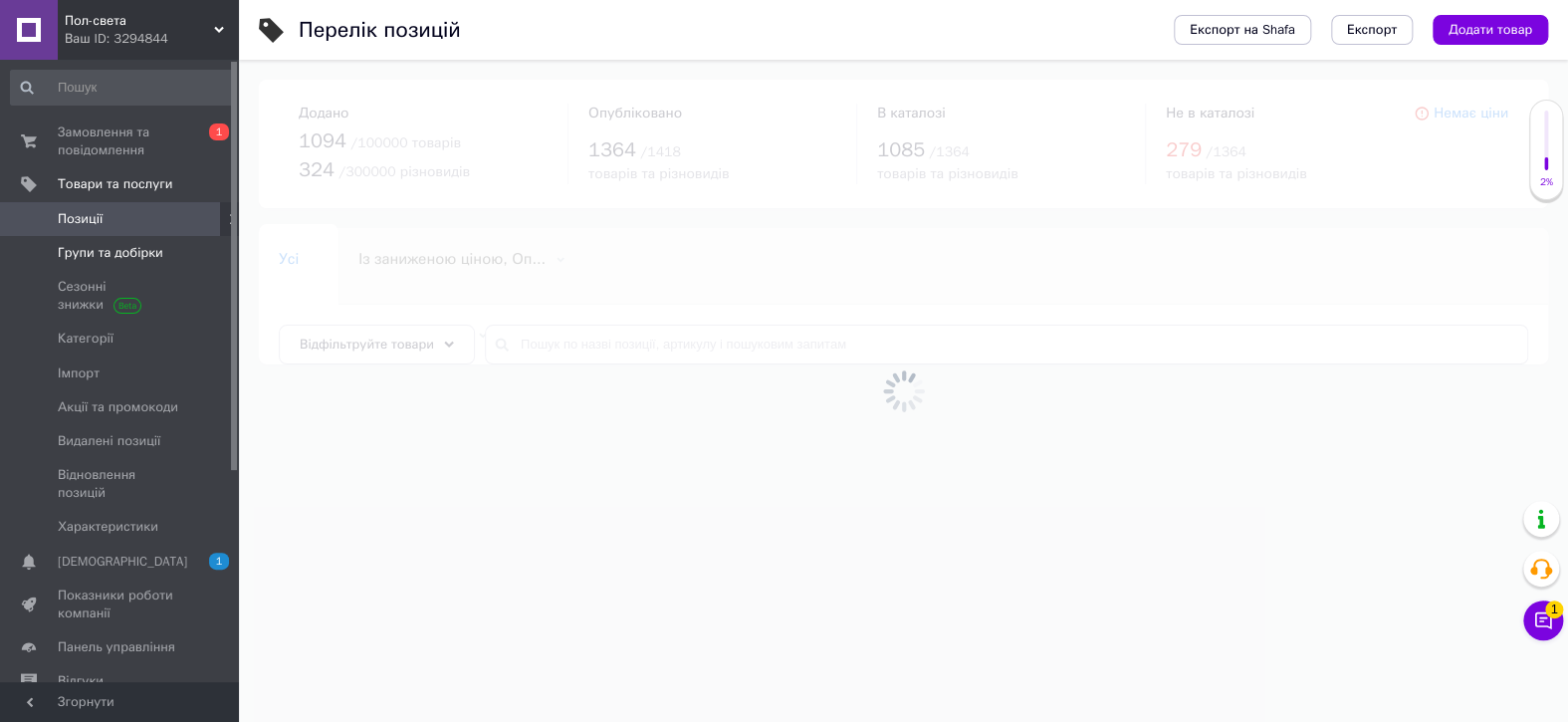 click on "Групи та добірки" at bounding box center [111, 253] 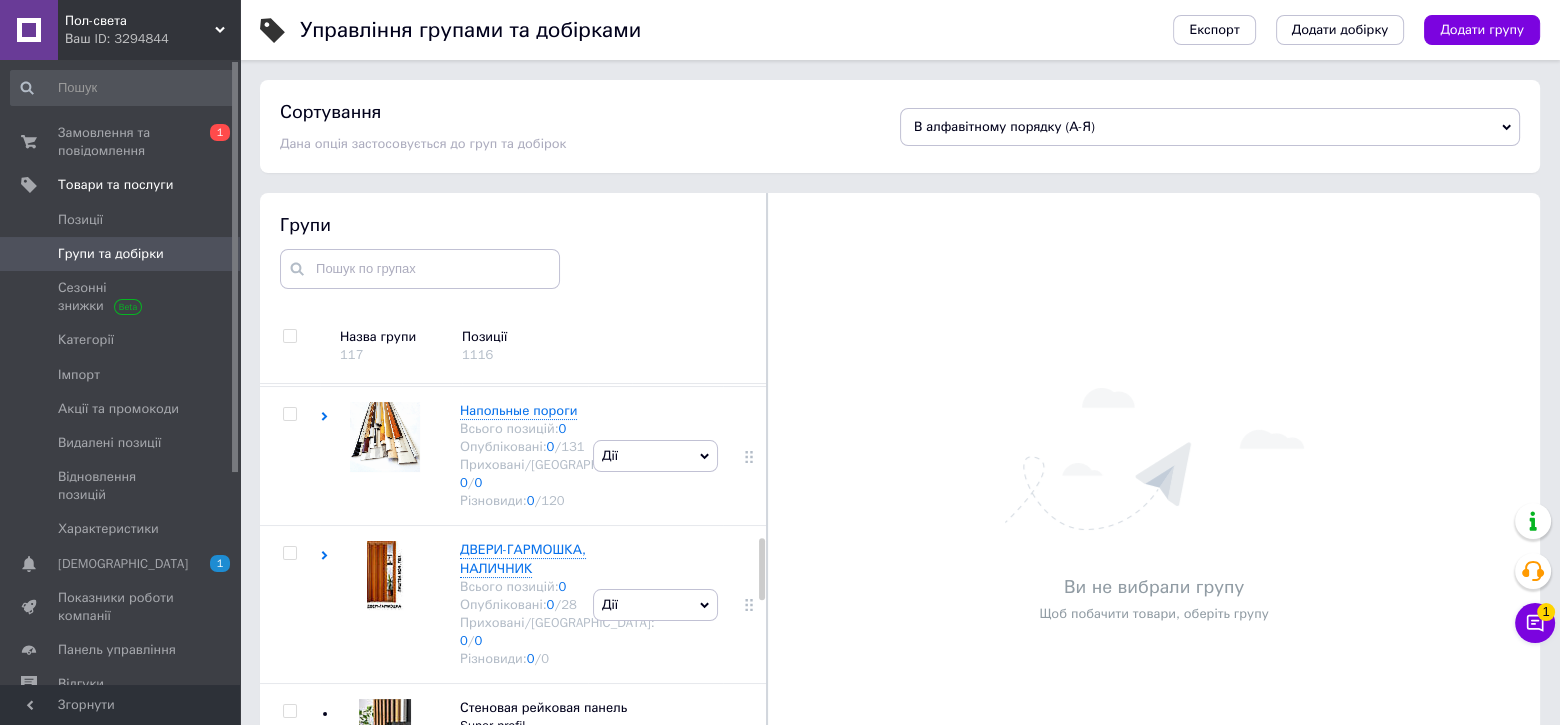 scroll, scrollTop: 1081, scrollLeft: 0, axis: vertical 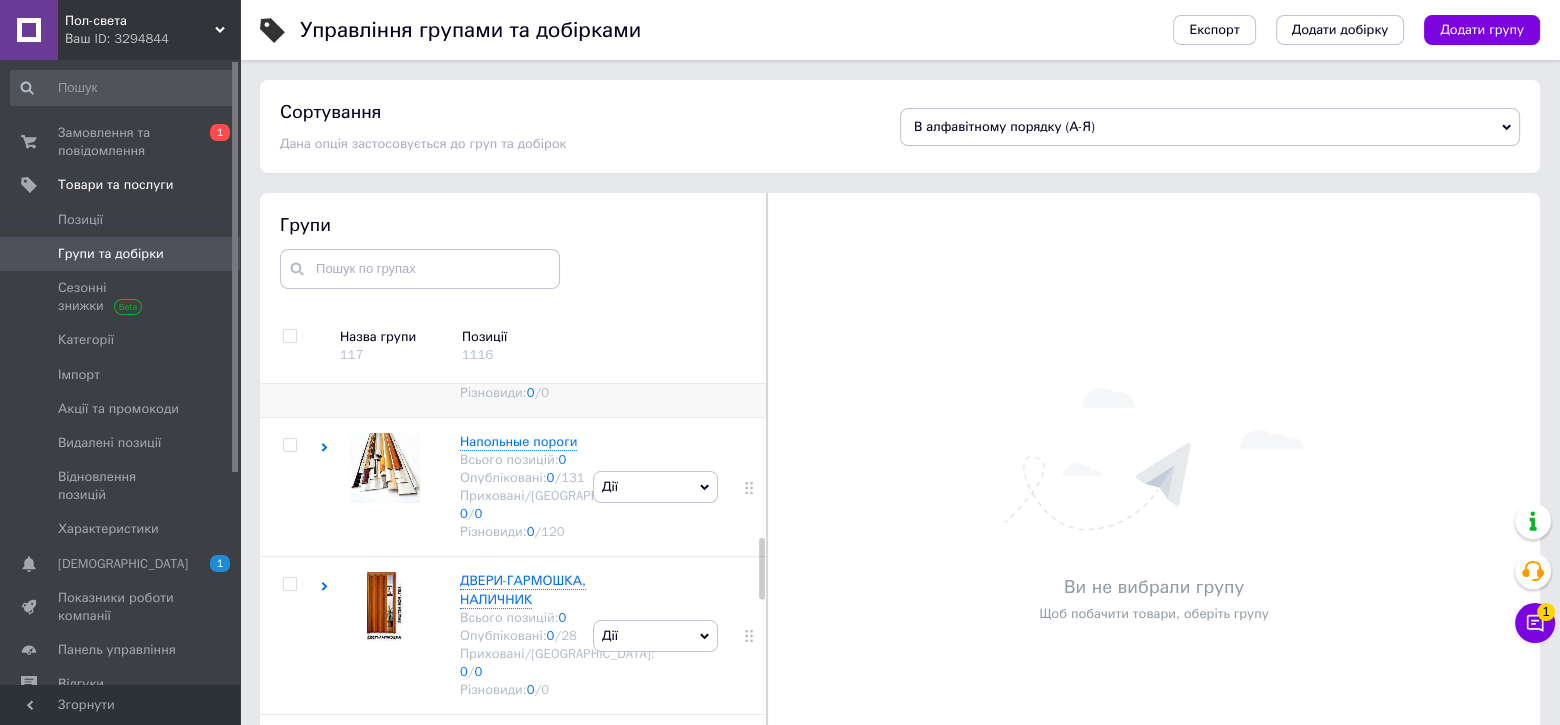 click on "Напольные плинтуса" at bounding box center (525, 302) 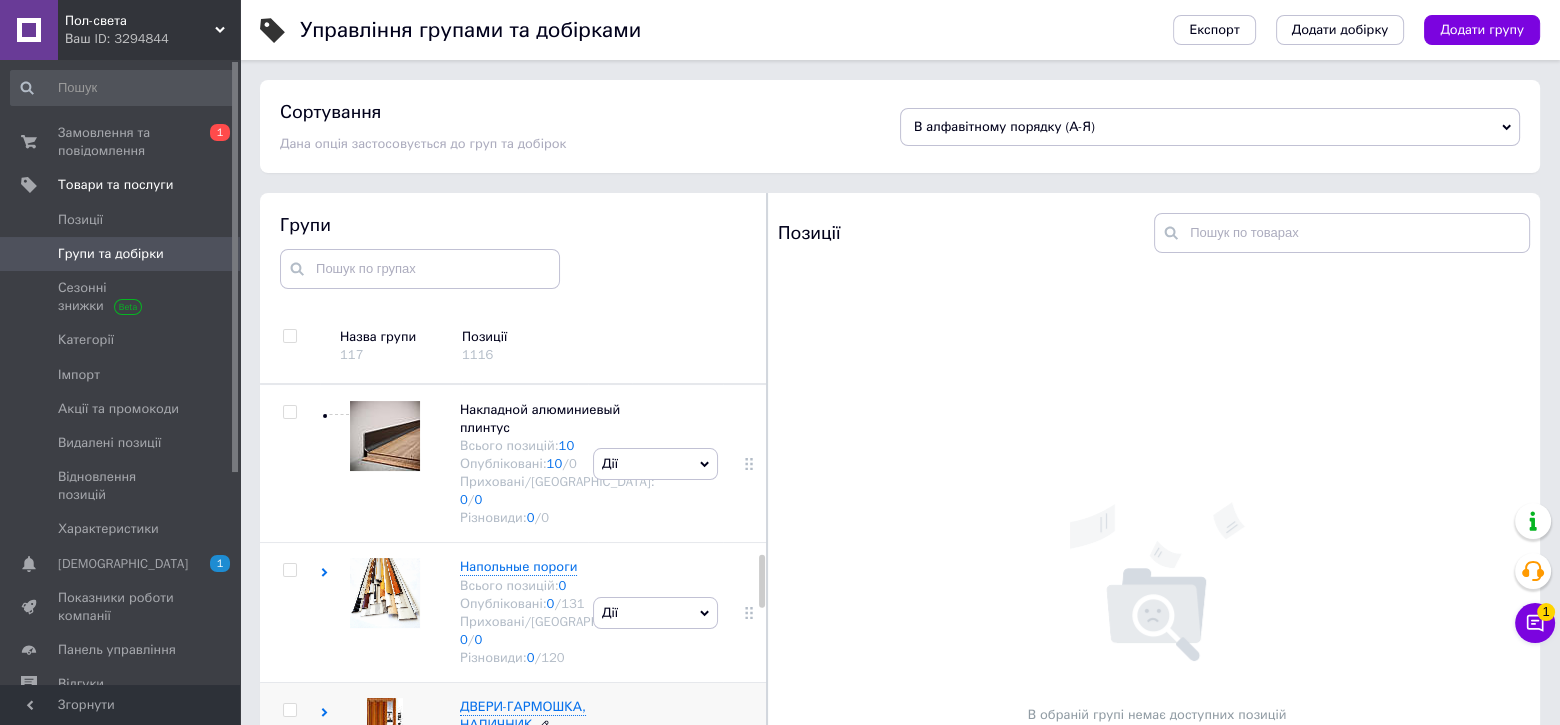 scroll, scrollTop: 1317, scrollLeft: 0, axis: vertical 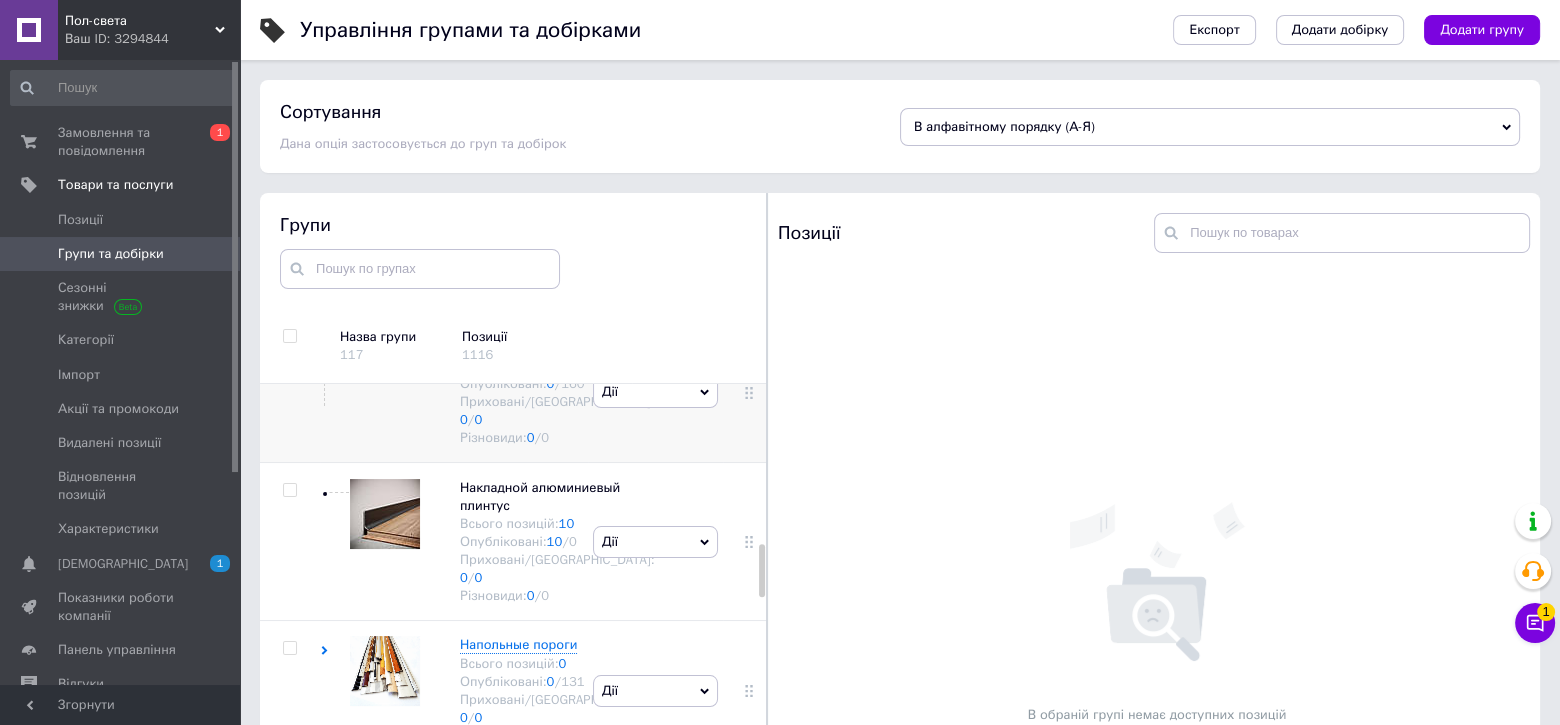 click on "Плинтус ПВХ" at bounding box center [501, 346] 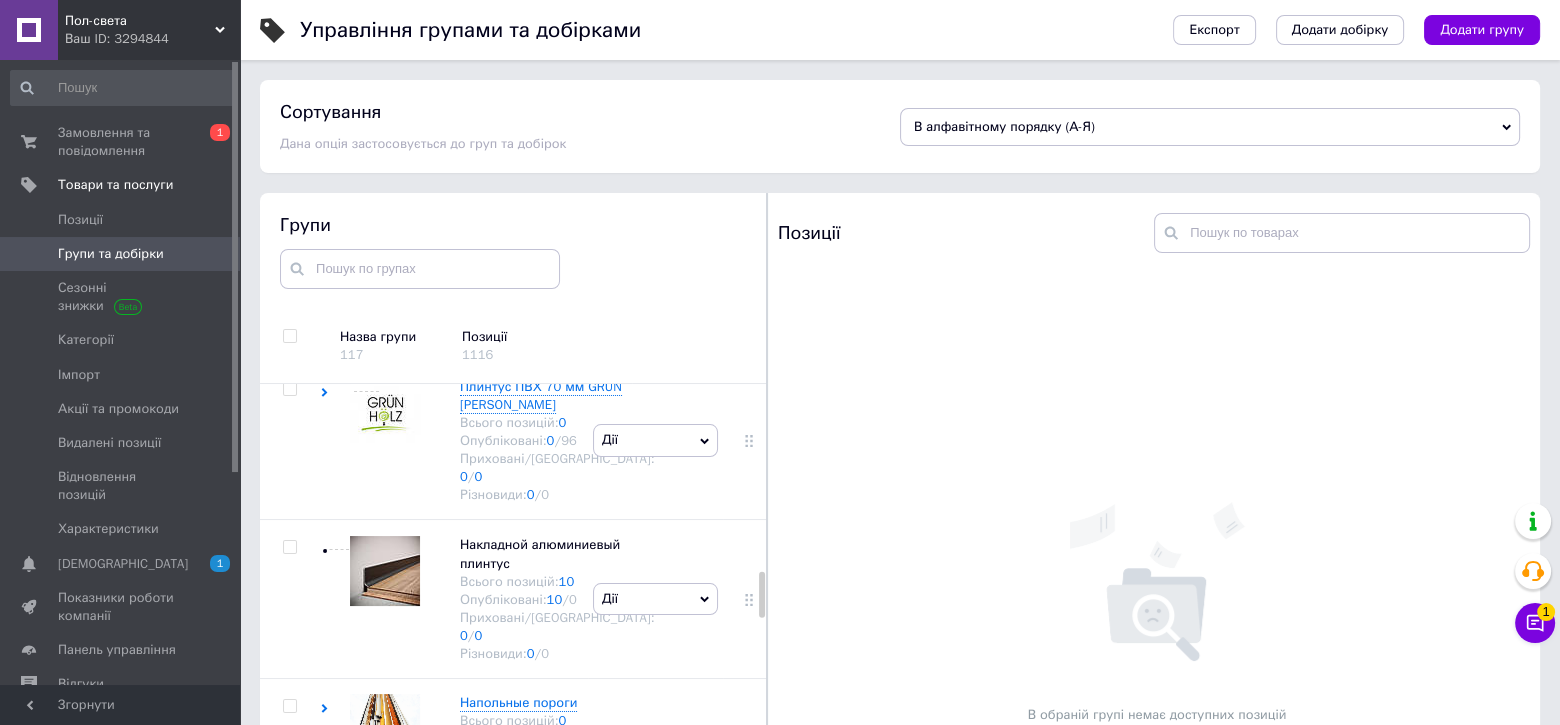 scroll, scrollTop: 1917, scrollLeft: 0, axis: vertical 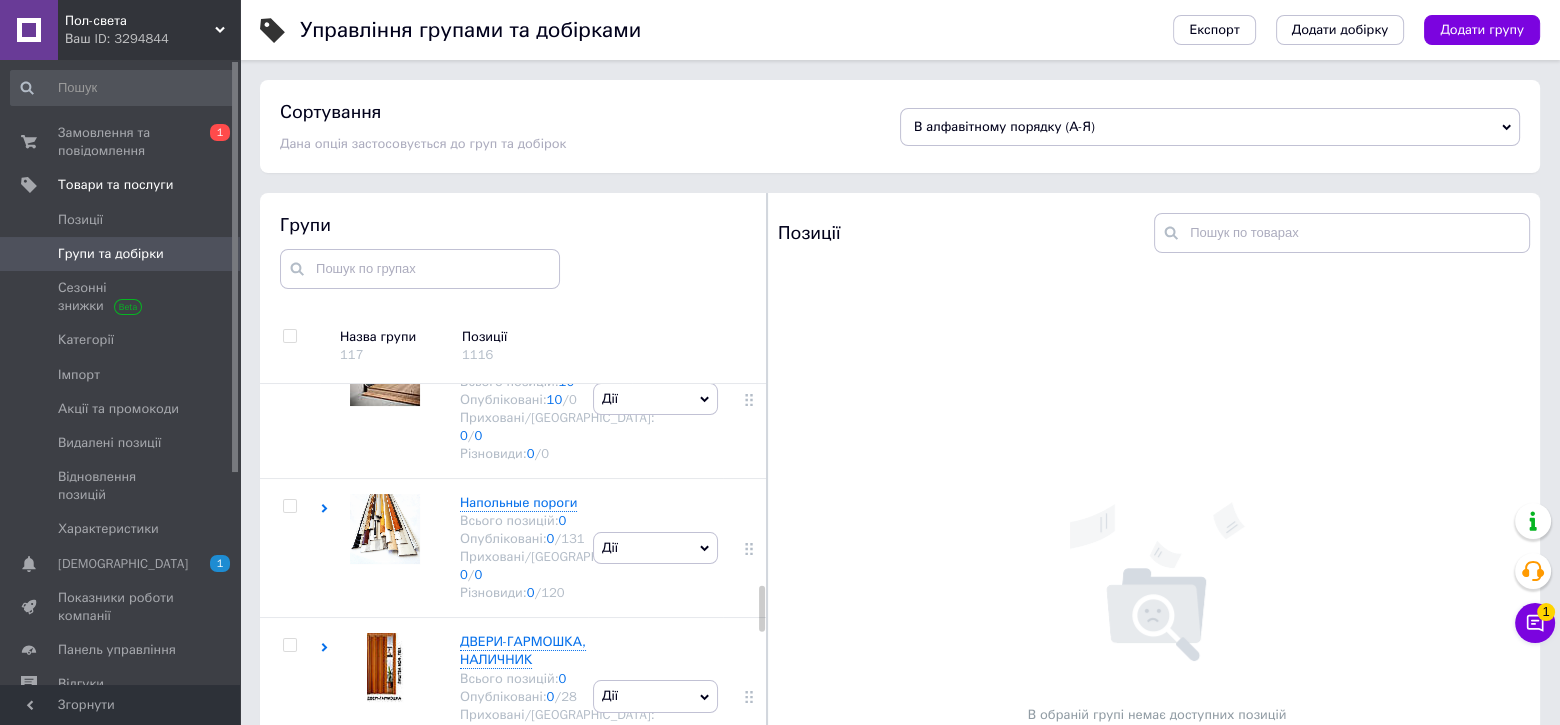 click on "Плинтус ПВХ 70 мм GRUN [PERSON_NAME]" at bounding box center (541, 195) 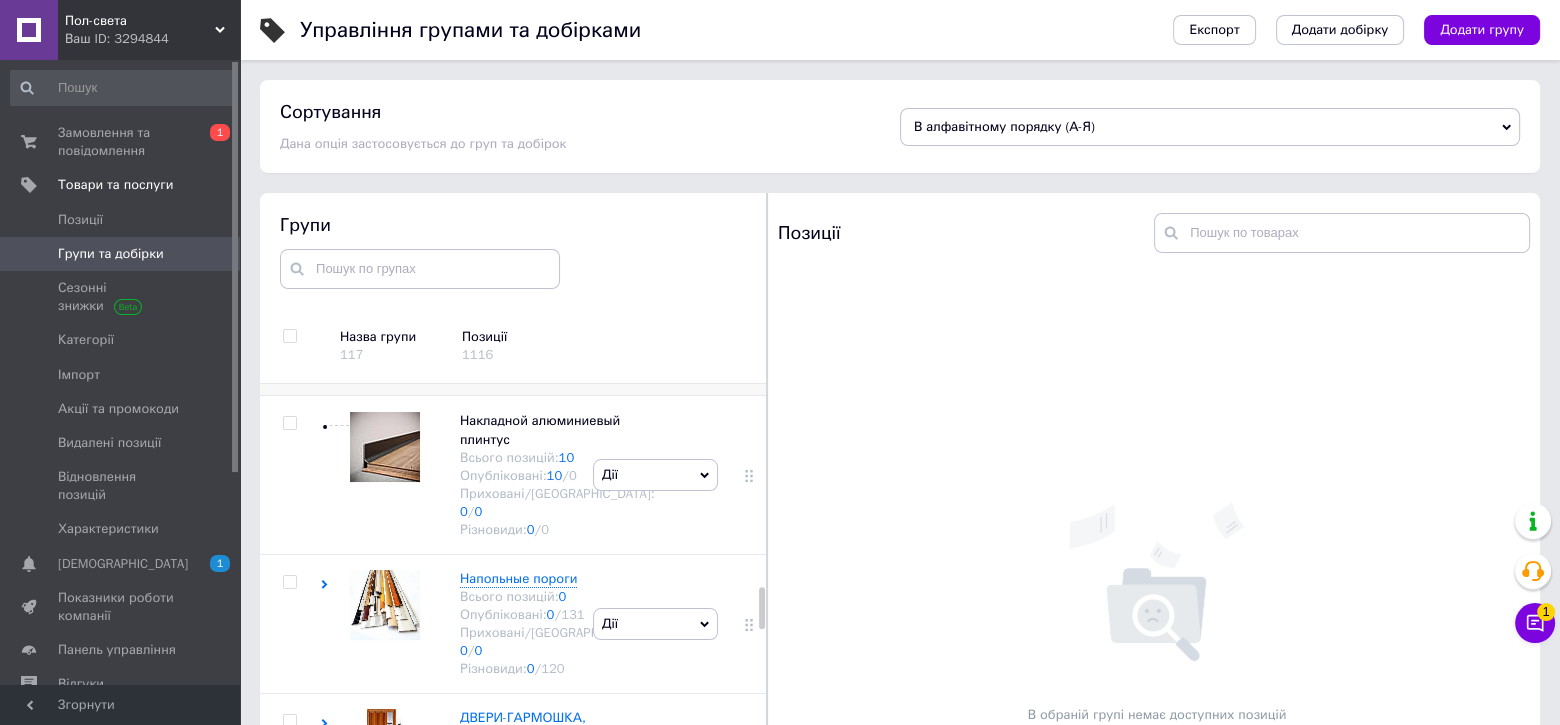 scroll, scrollTop: 2117, scrollLeft: 0, axis: vertical 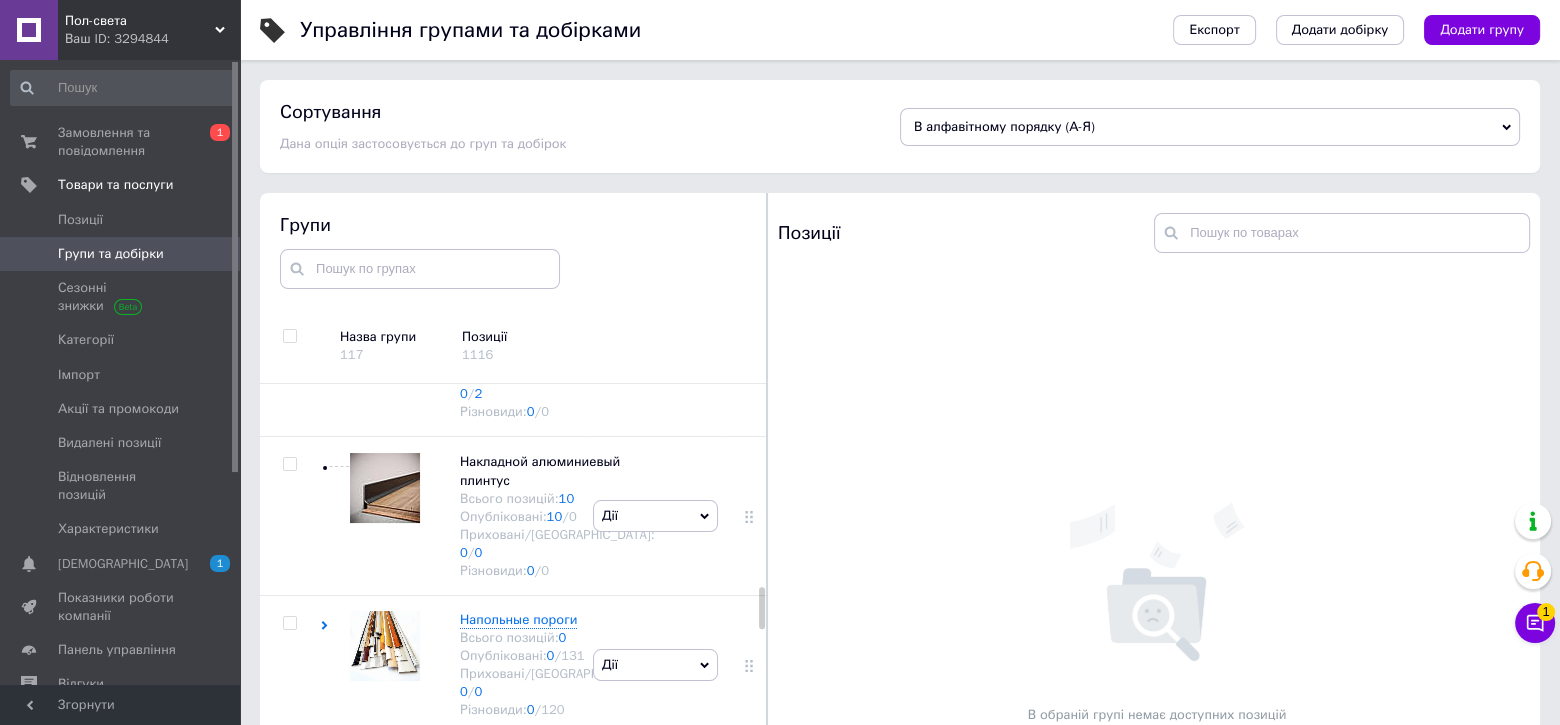click on "Плинтус ПВХ 70 мм GRUN [PERSON_NAME]" at bounding box center [541, 153] 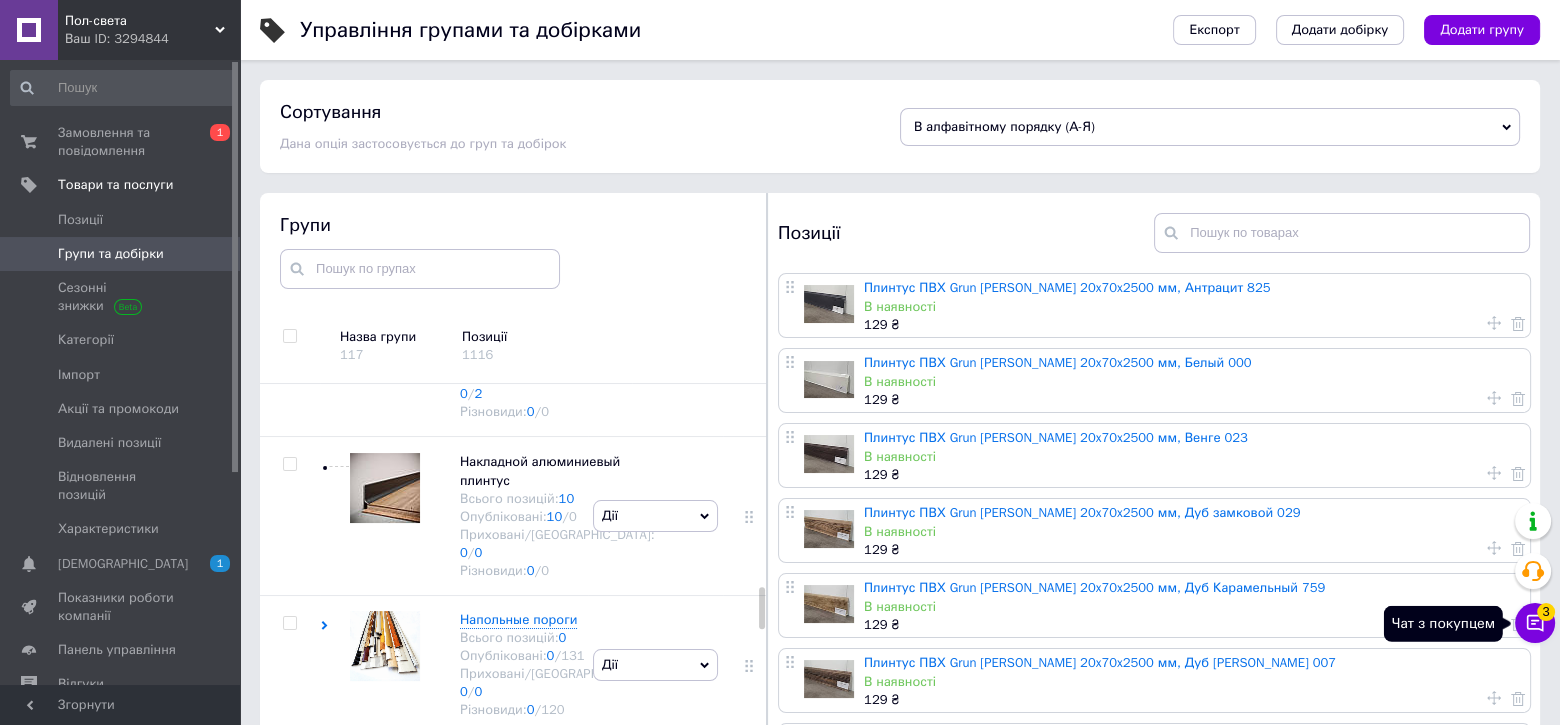 click 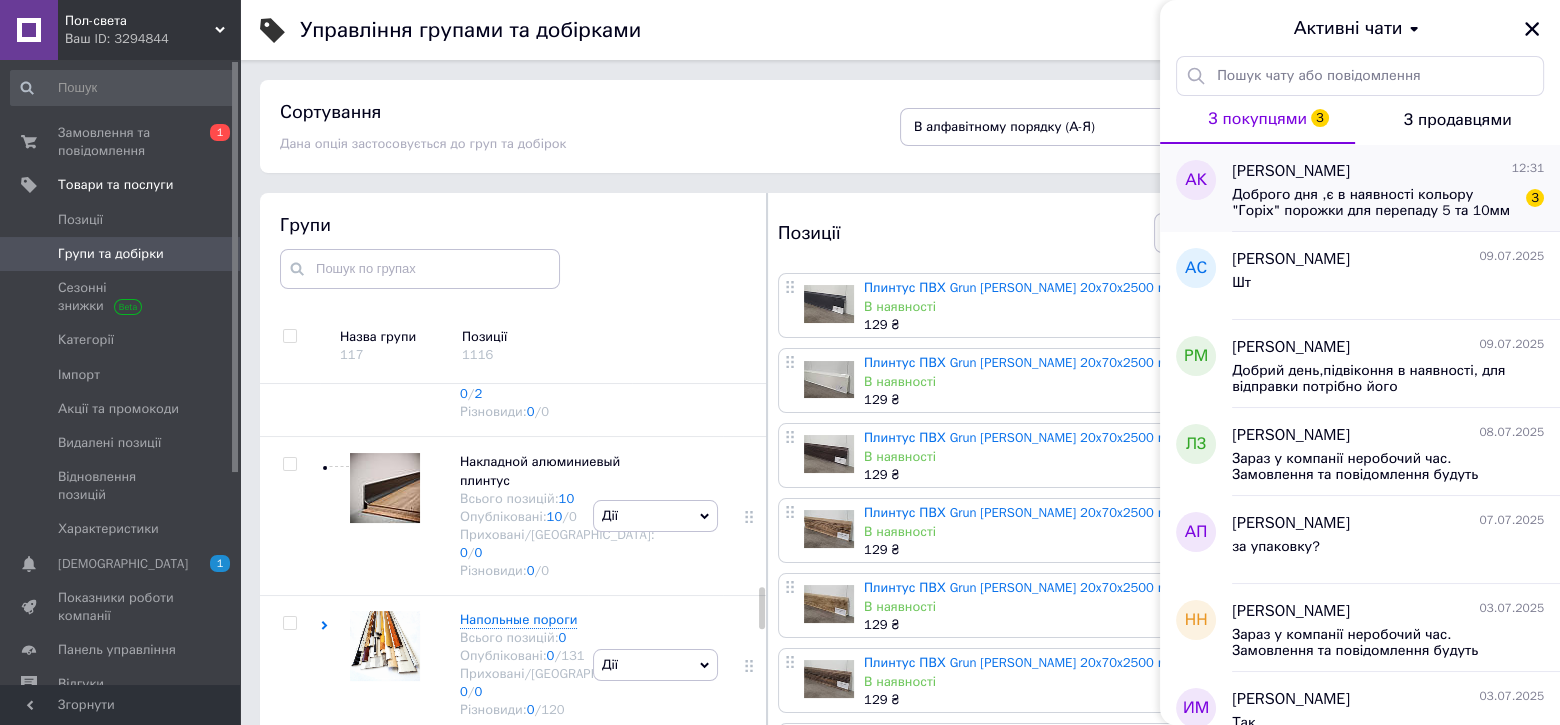 click on "Доброго дня ,є в наявності кольору "Горіх" порожки для перепаду 5 та 10мм по 2 шт × 0,9м." at bounding box center (1374, 203) 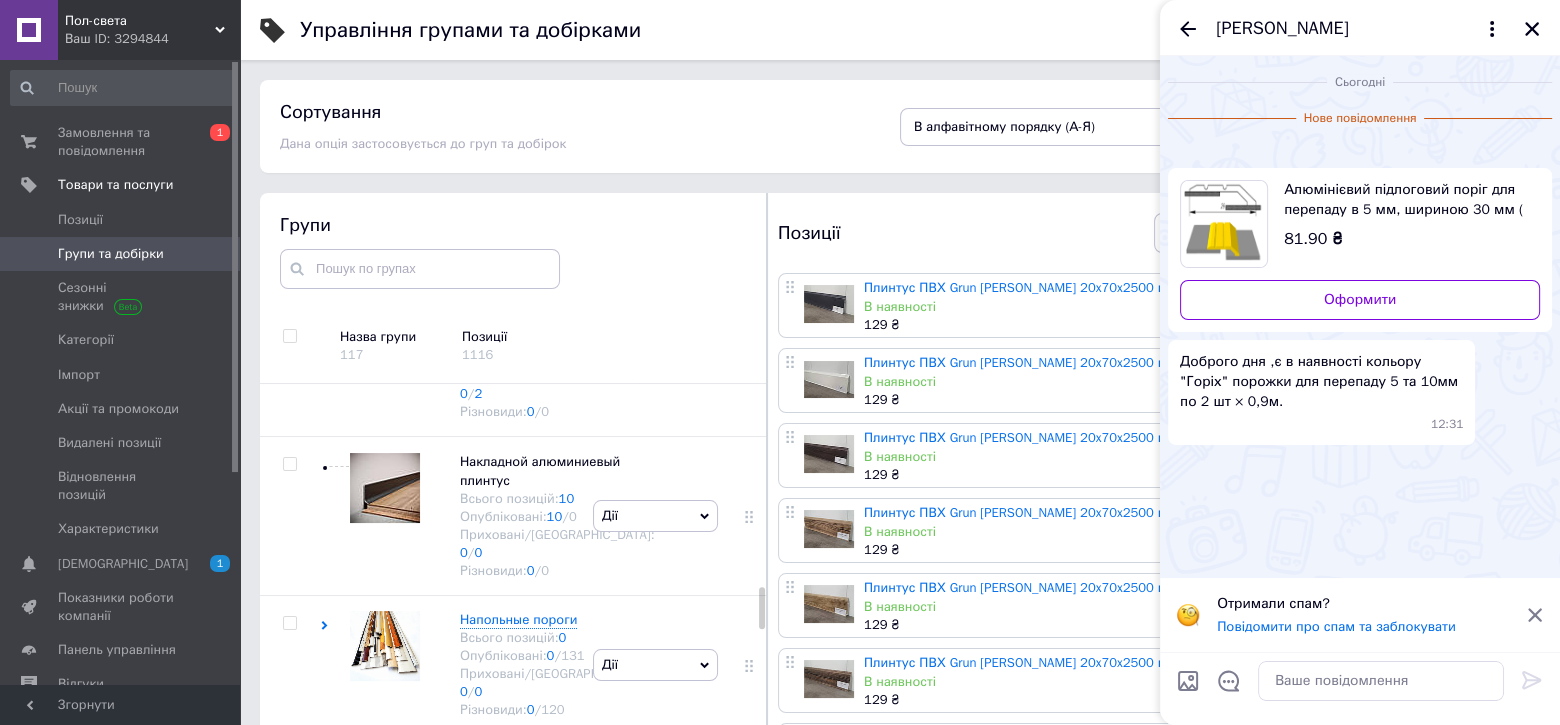 scroll, scrollTop: 154, scrollLeft: 0, axis: vertical 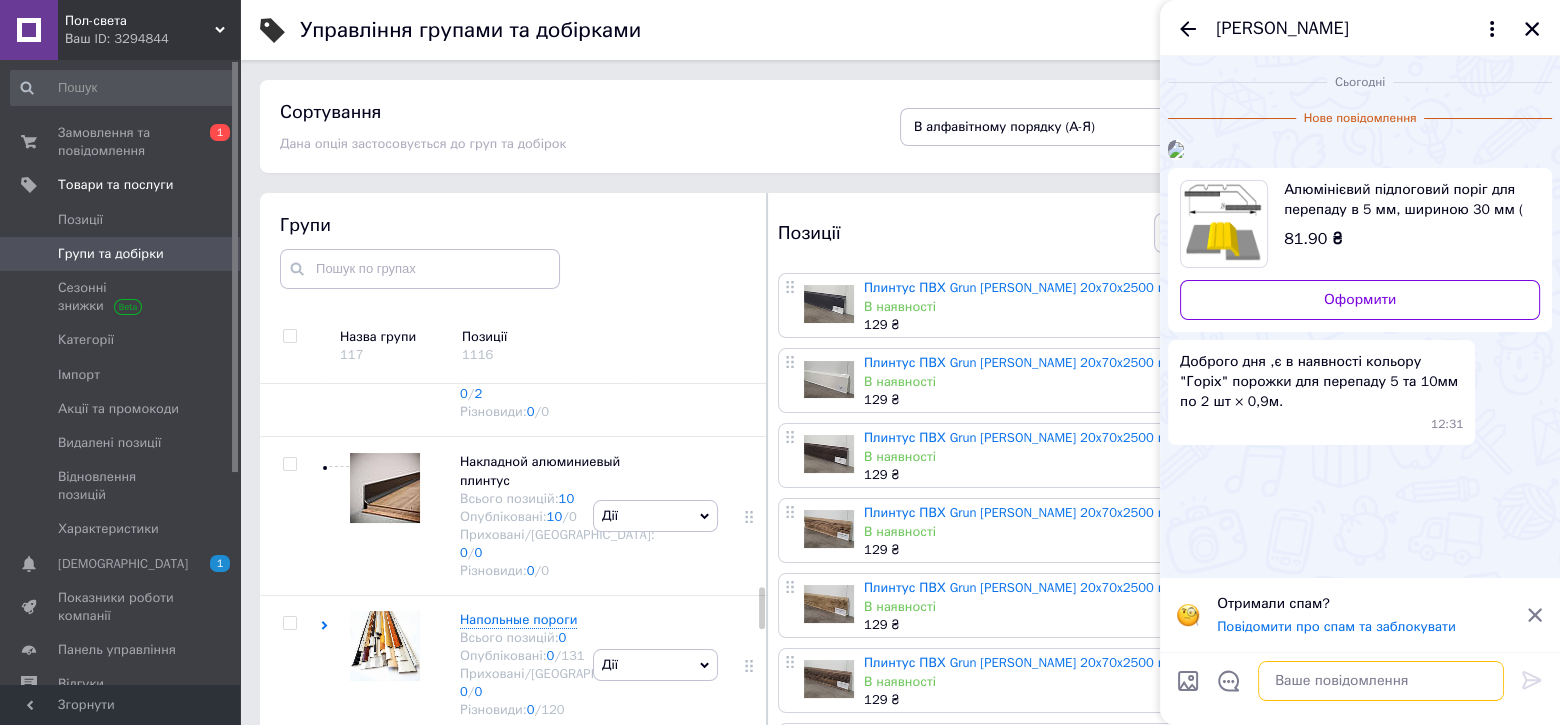click at bounding box center (1381, 681) 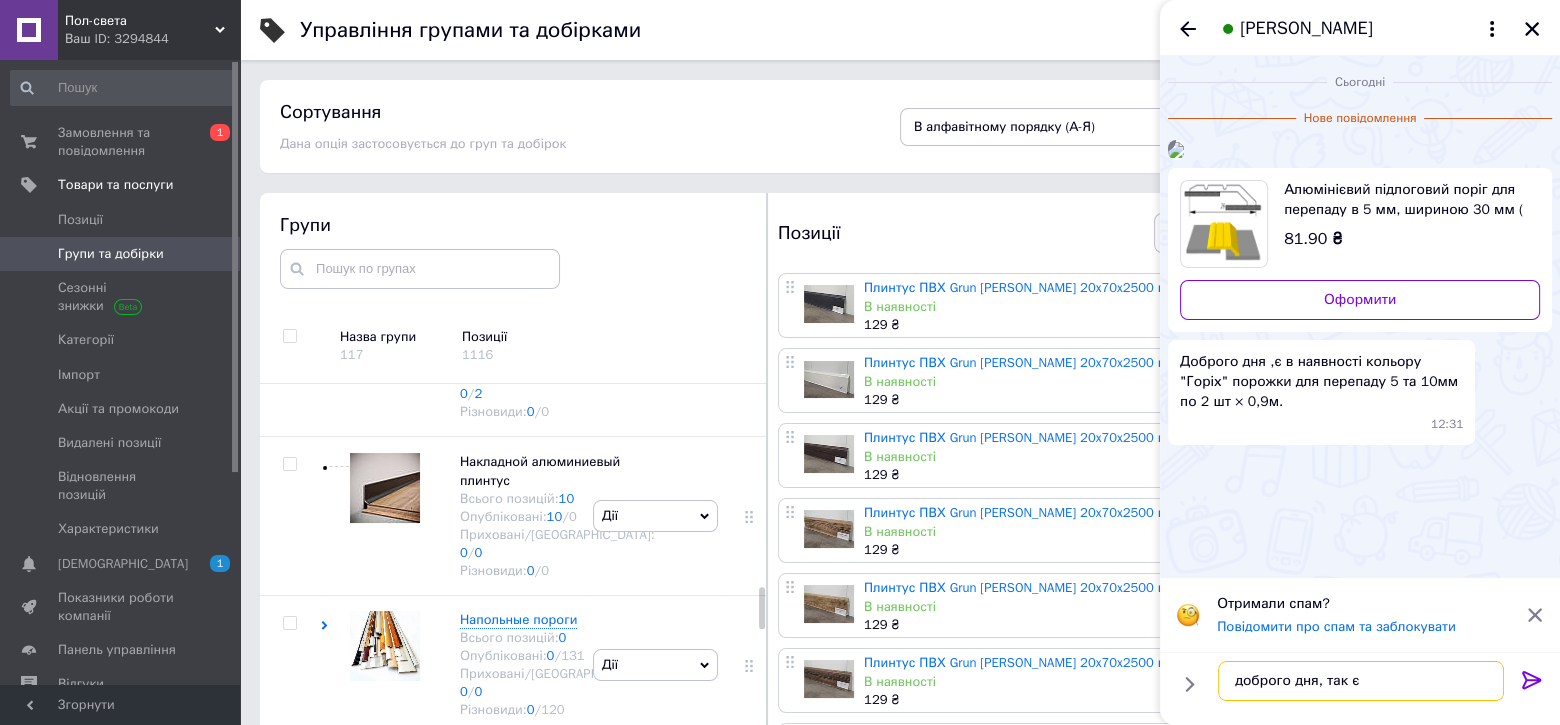 scroll, scrollTop: 154, scrollLeft: 0, axis: vertical 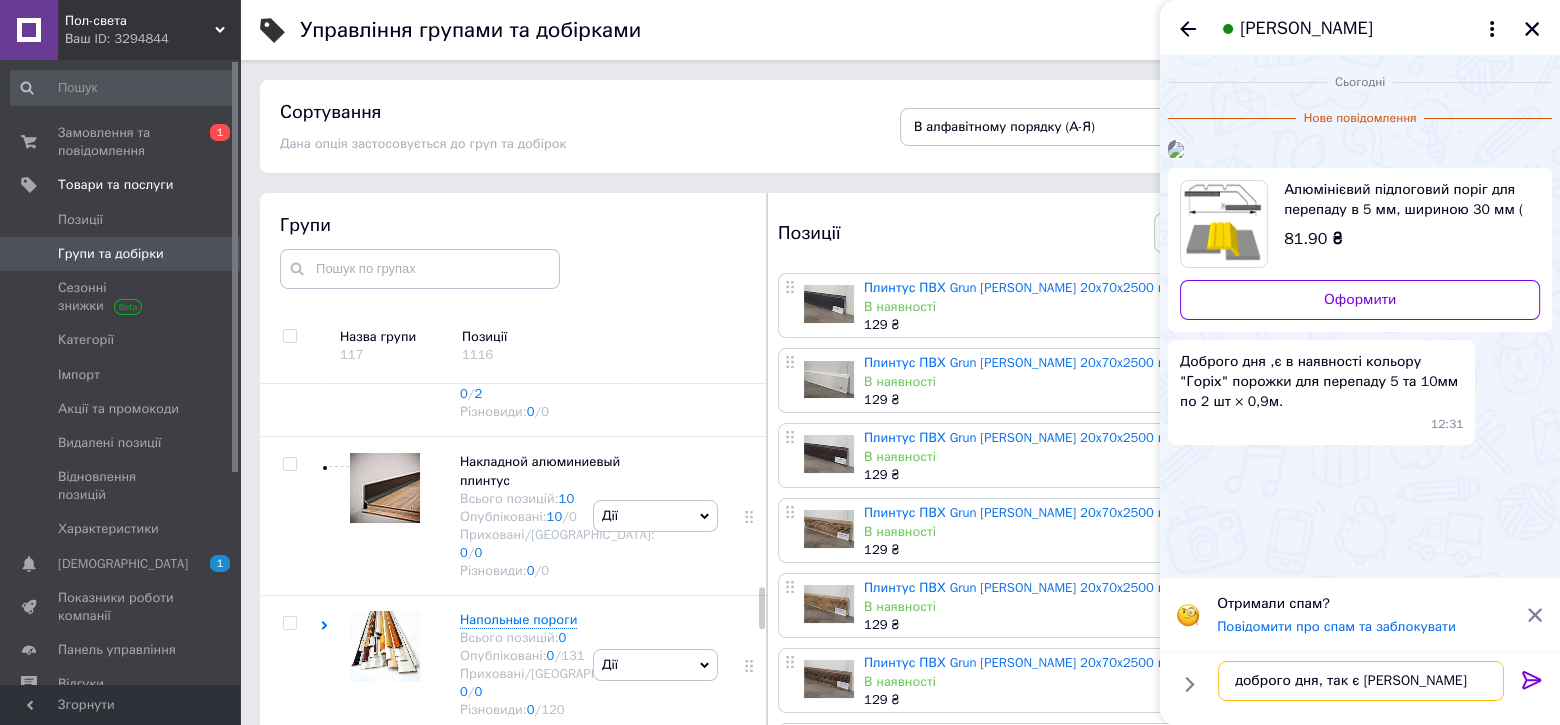 type on "доброго дня, так є" 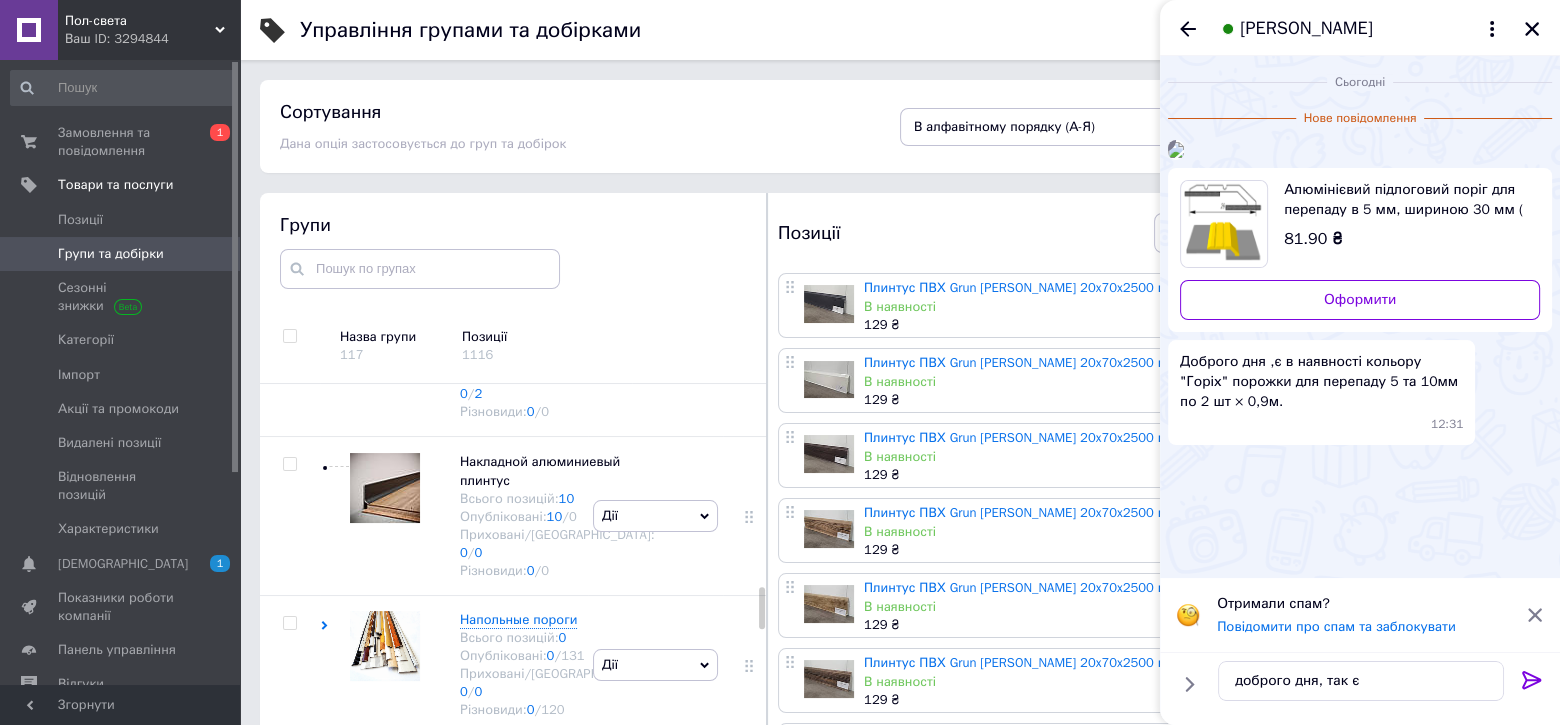 click 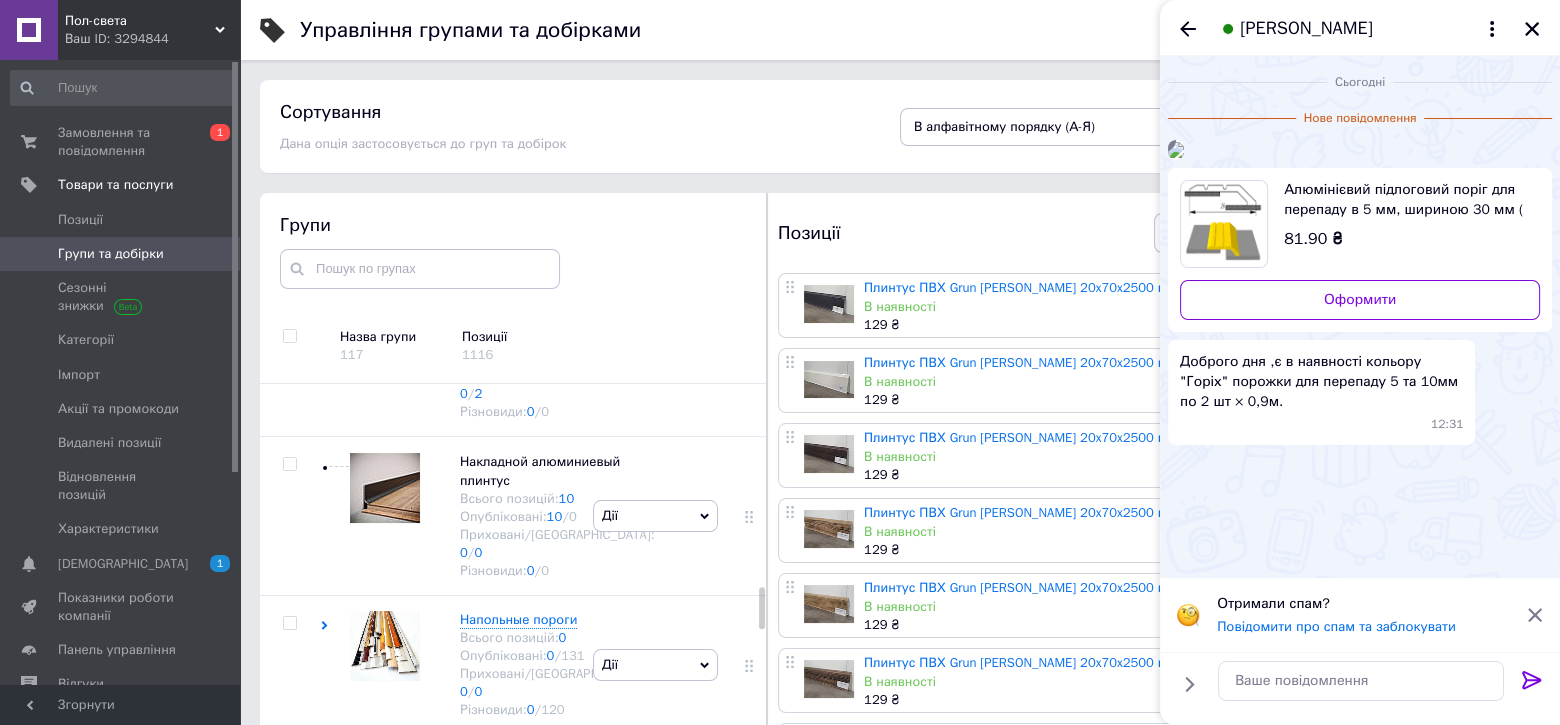 scroll, scrollTop: 100, scrollLeft: 0, axis: vertical 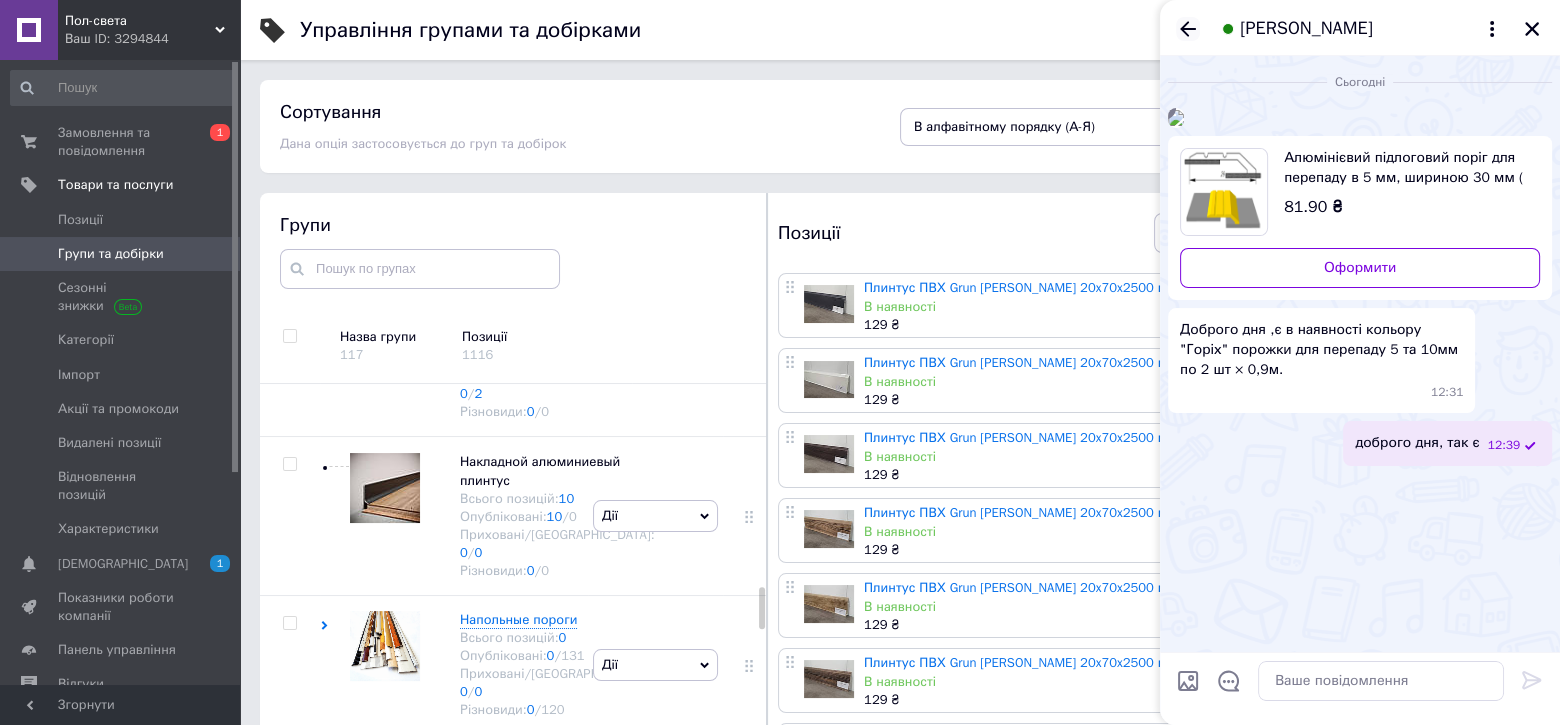 click 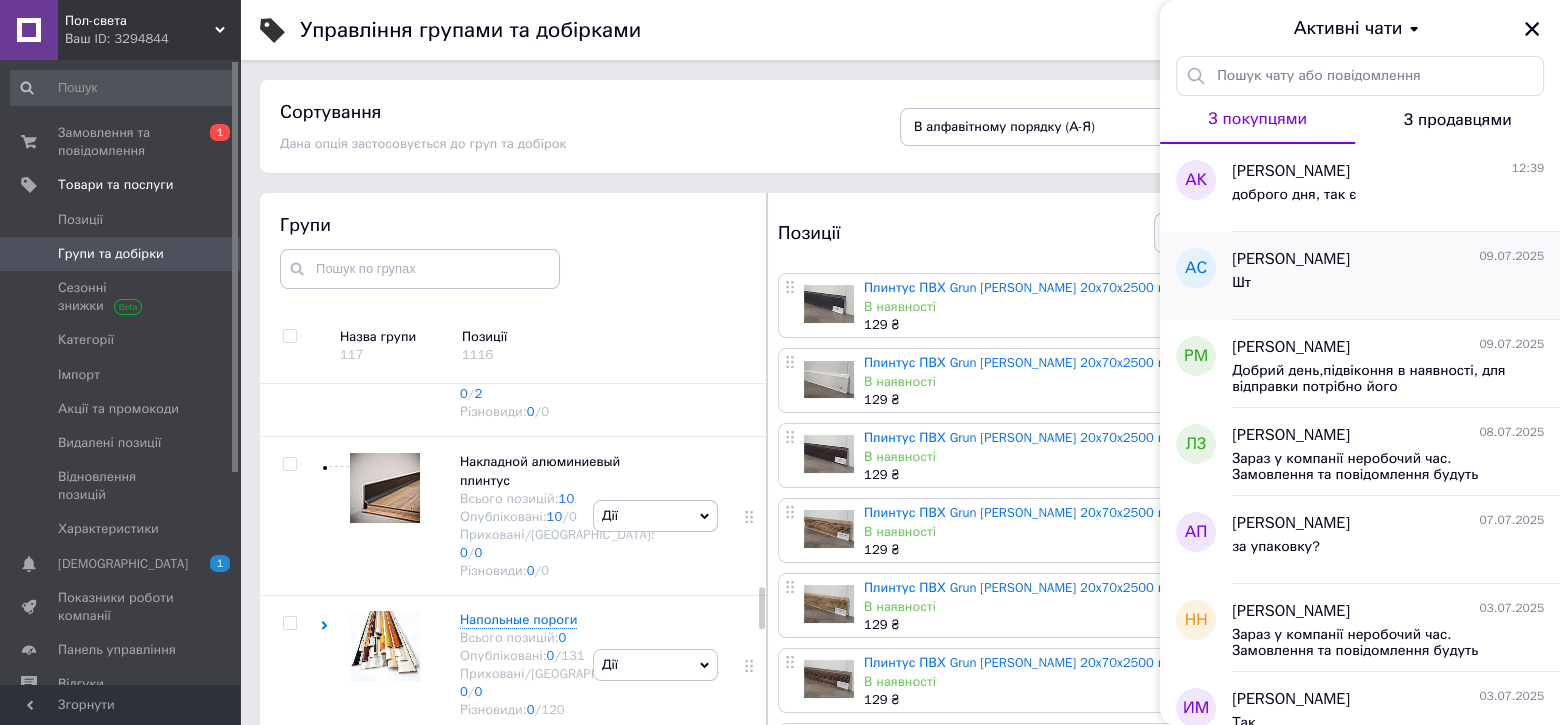 click on "Шт" at bounding box center (1388, 287) 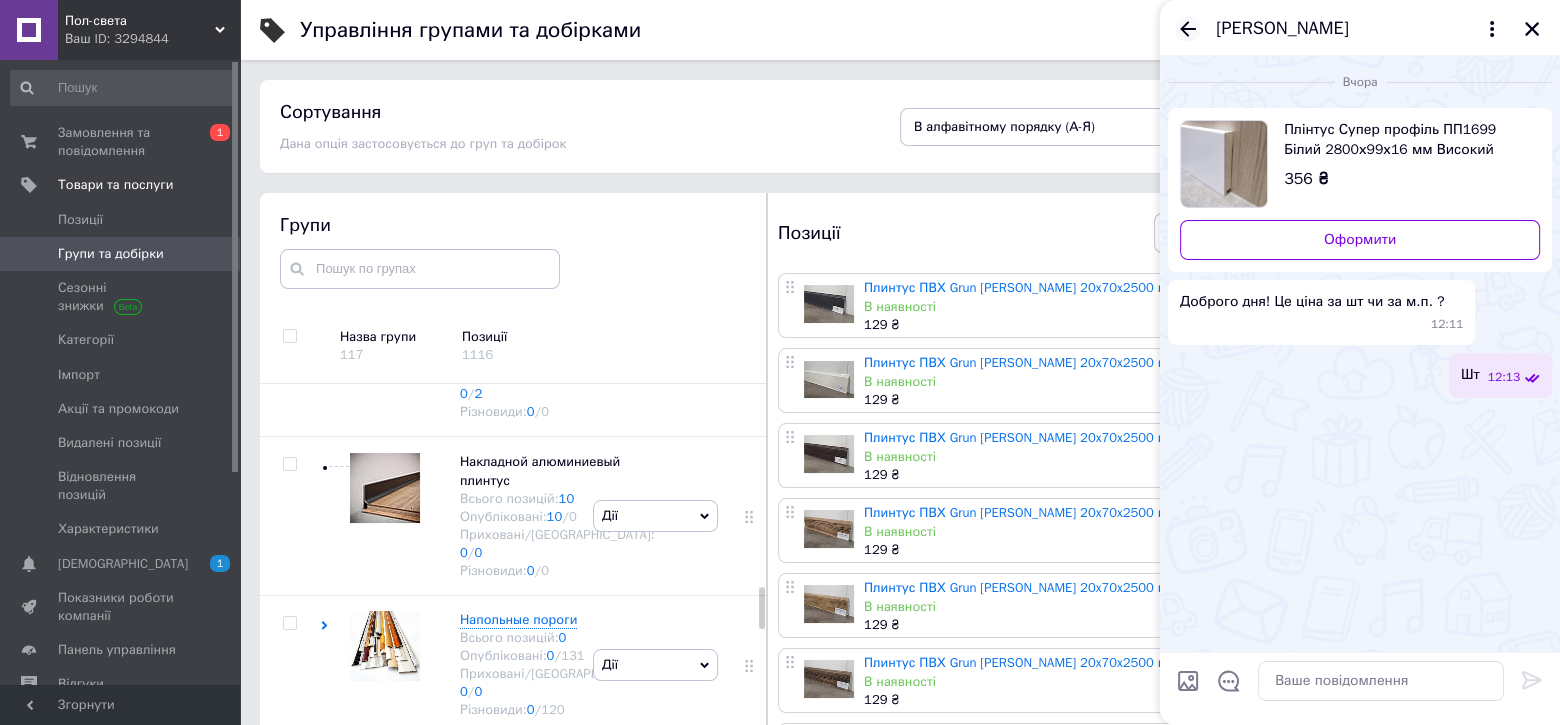 click 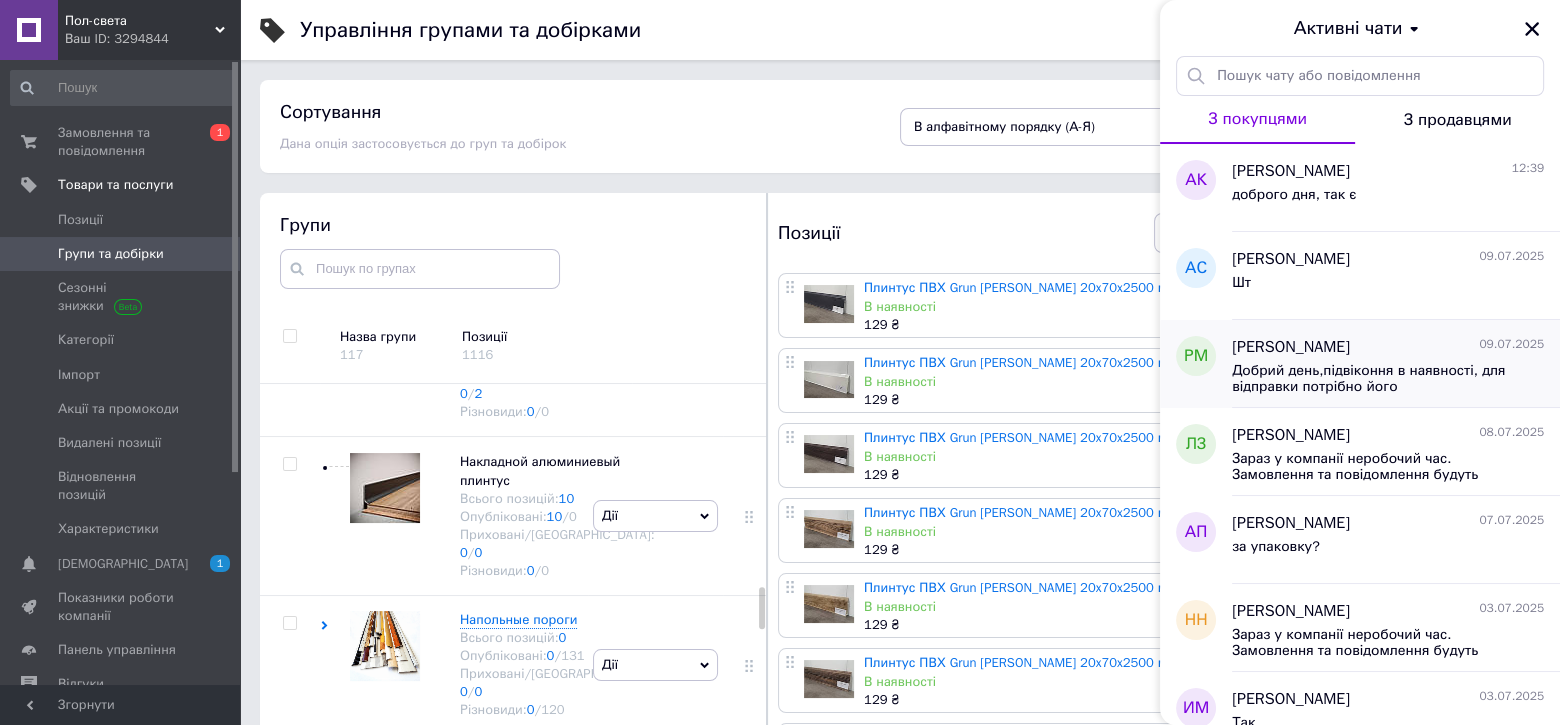 click on "[PERSON_NAME]" at bounding box center [1291, 347] 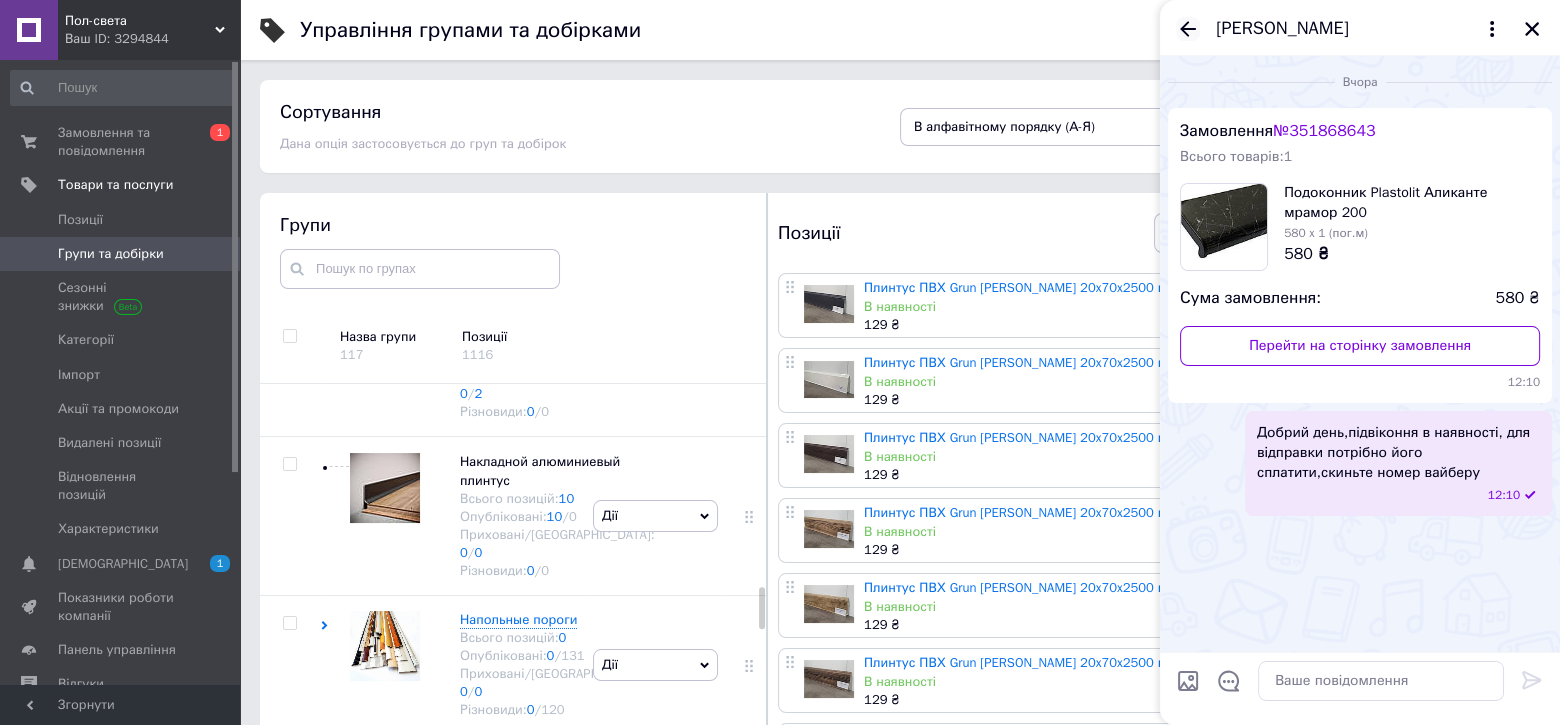 click 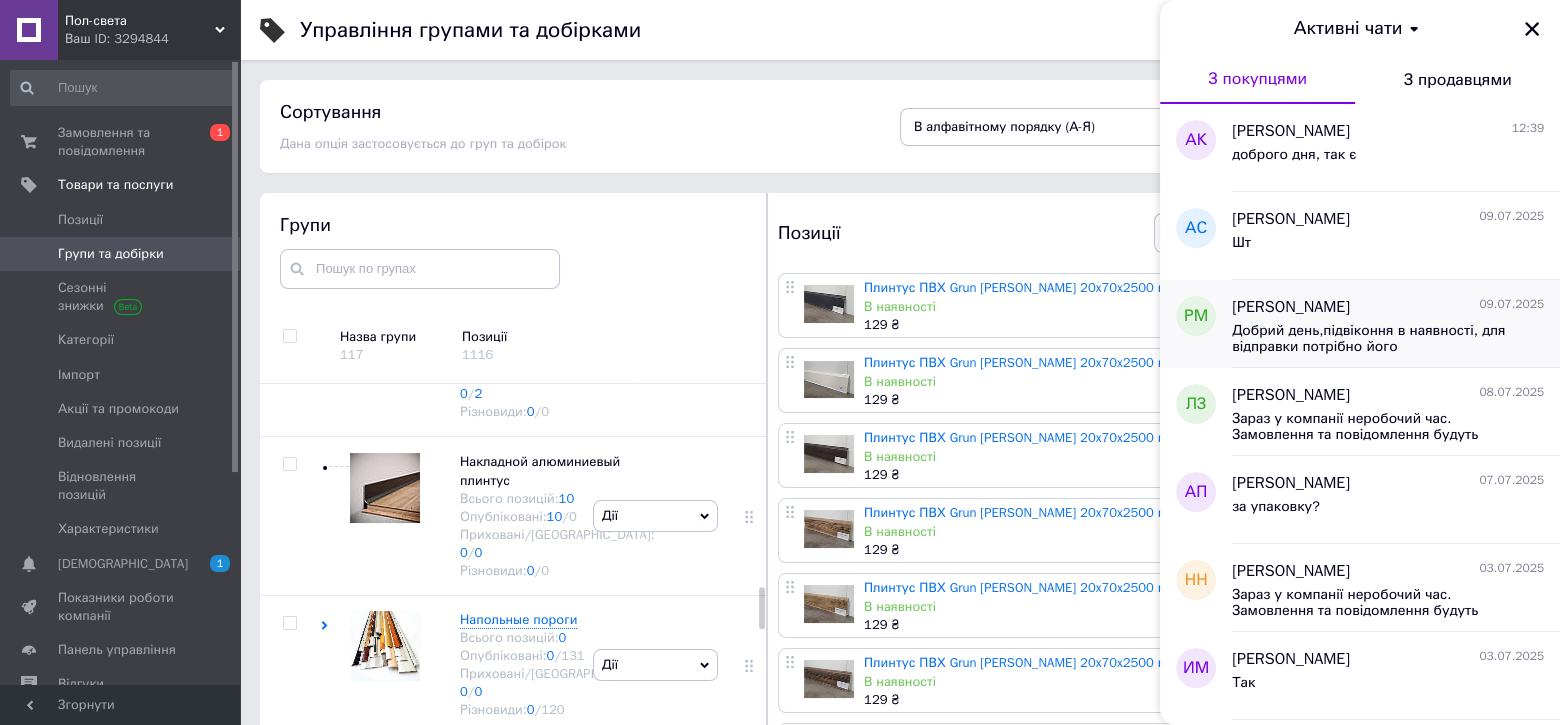 scroll, scrollTop: 0, scrollLeft: 0, axis: both 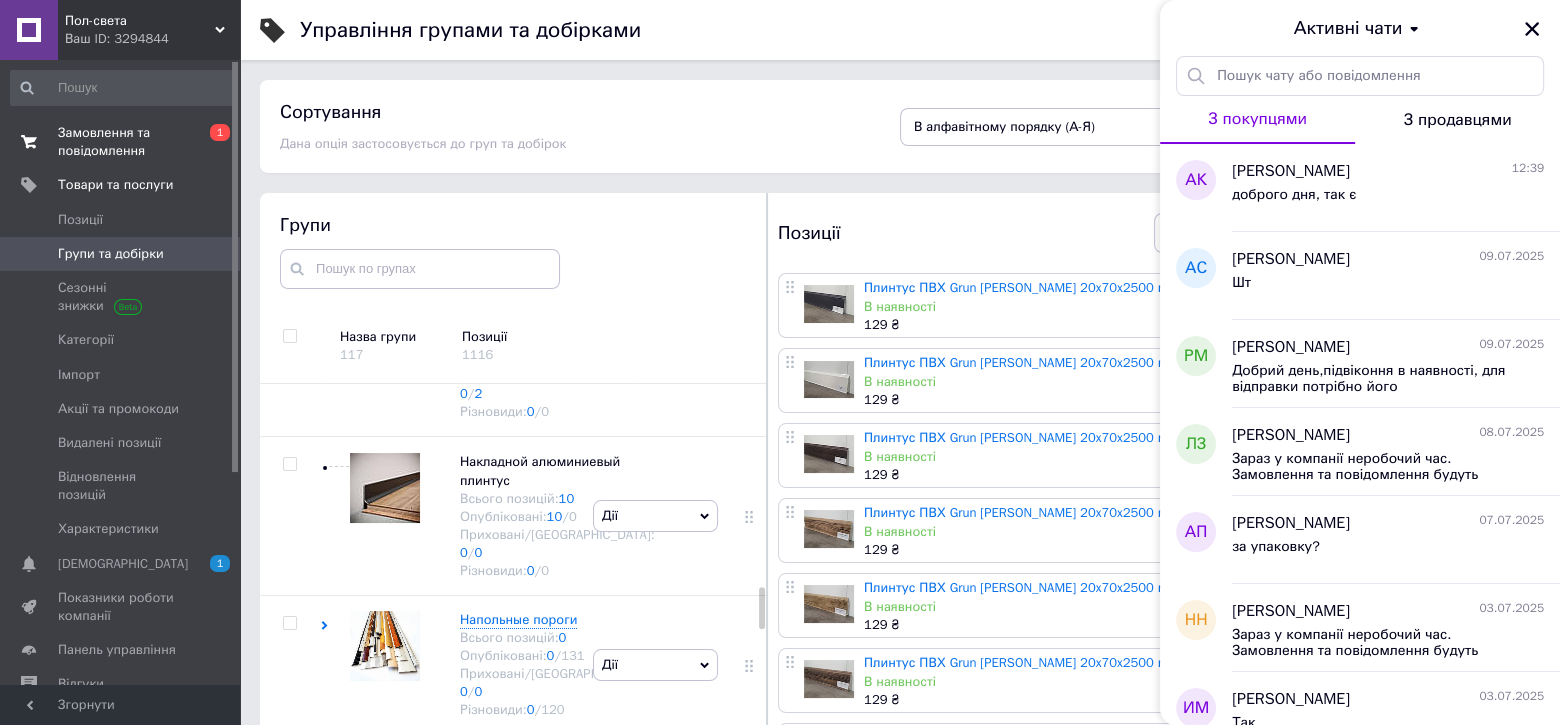click on "Замовлення та повідомлення" at bounding box center (121, 142) 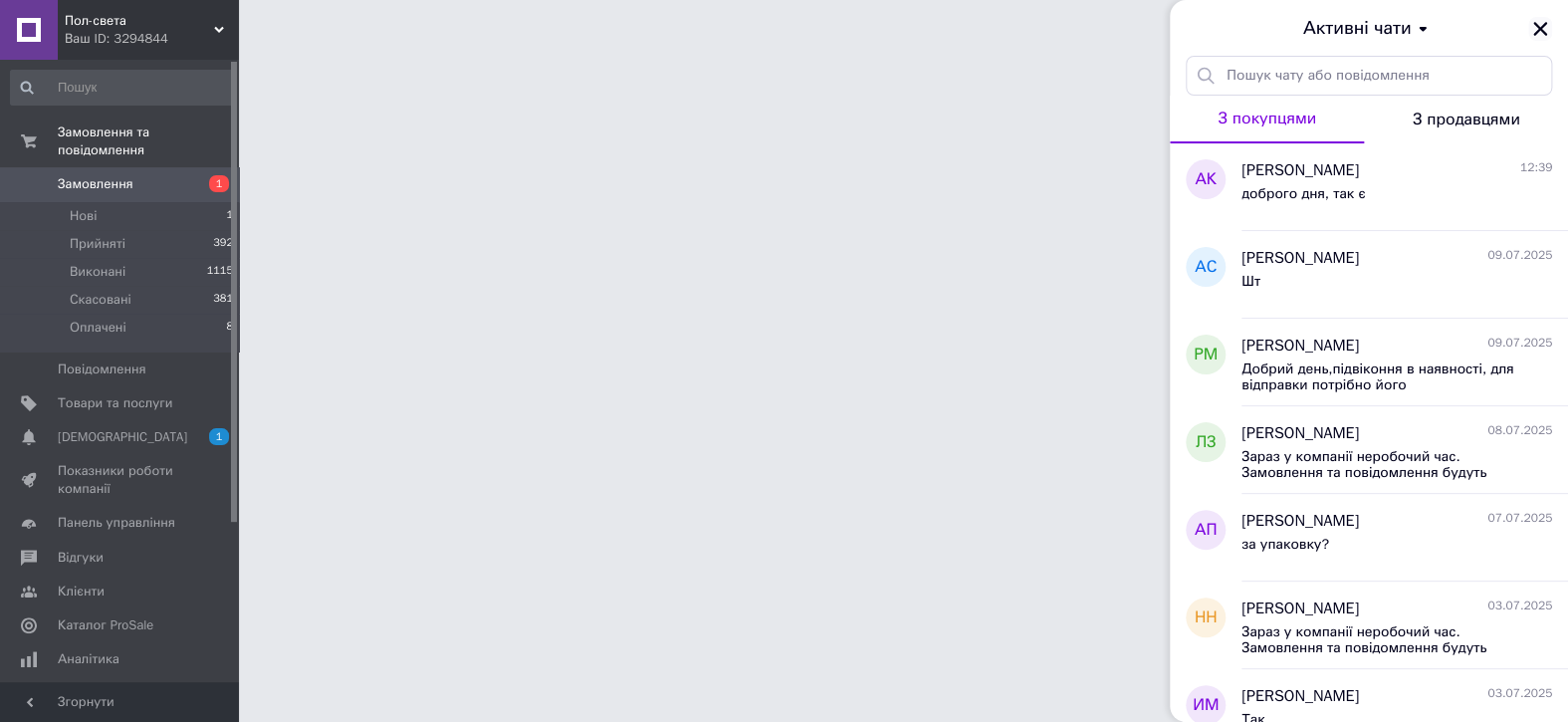 click 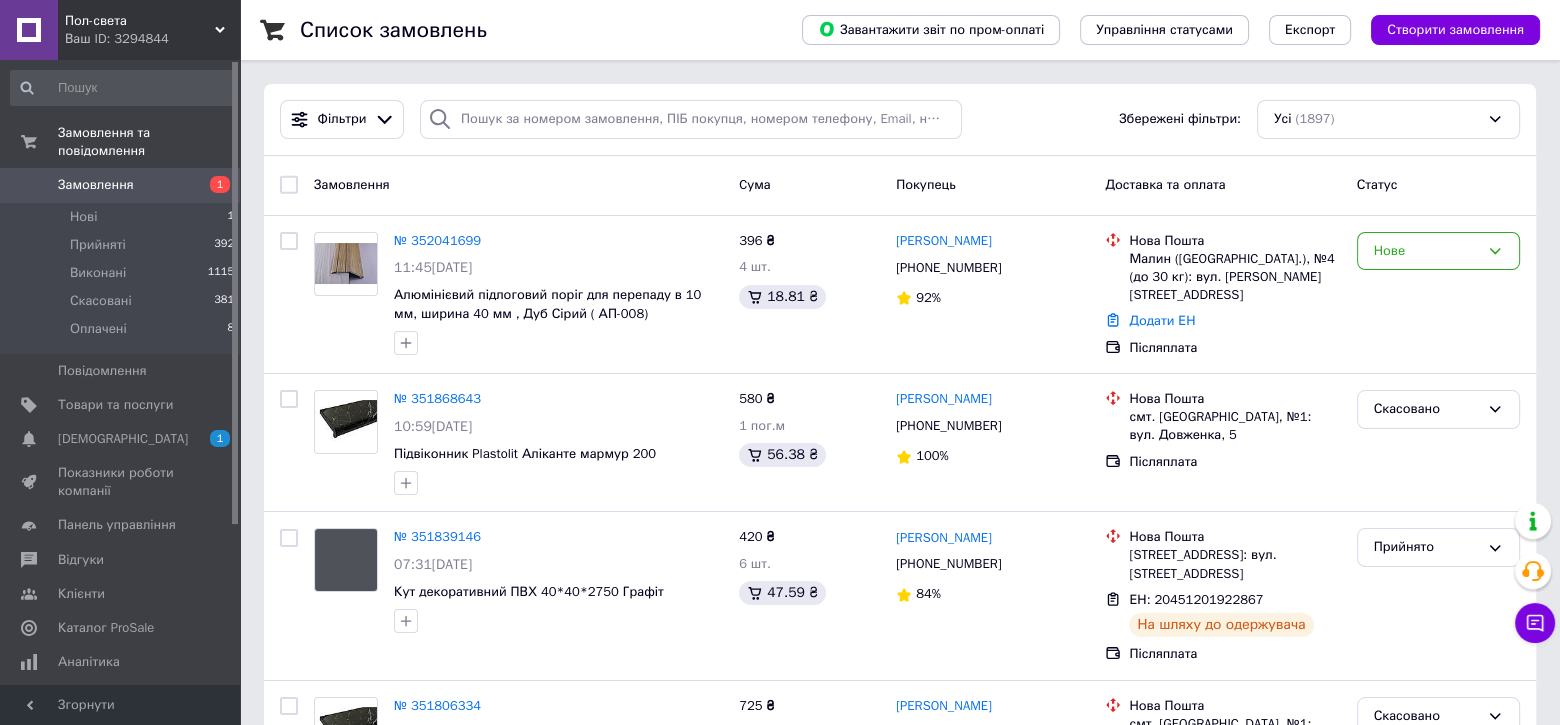 click on "Список замовлень   Завантажити звіт по пром-оплаті Управління статусами Експорт Створити замовлення Фільтри Збережені фільтри: Усі (1897) Замовлення Cума Покупець Доставка та оплата Статус № 352041699 11:45[DATE] Алюмінієвий підлоговий поріг для перепаду в 10 мм, ширина 40 мм , Дуб Сірий ( АП-008) 396 ₴ 4 шт. 18.81 ₴ [PERSON_NAME] [PHONE_NUMBER] 92% [GEOGRAPHIC_DATA] ([GEOGRAPHIC_DATA].), №4 (до 30 кг): вул. [STREET_ADDRESS] а Додати ЕН Післяплата Нове № 351868643 10:59[DATE] Підвіконник Plastolit Аліканте мармур 200 580 ₴ 1 пог.м 56.38 ₴ [PERSON_NAME] [PHONE_NUMBER] 100% Нова Пошта Післяплата Скасовано № 351839146 420 ₴ 84%" at bounding box center [900, 1907] 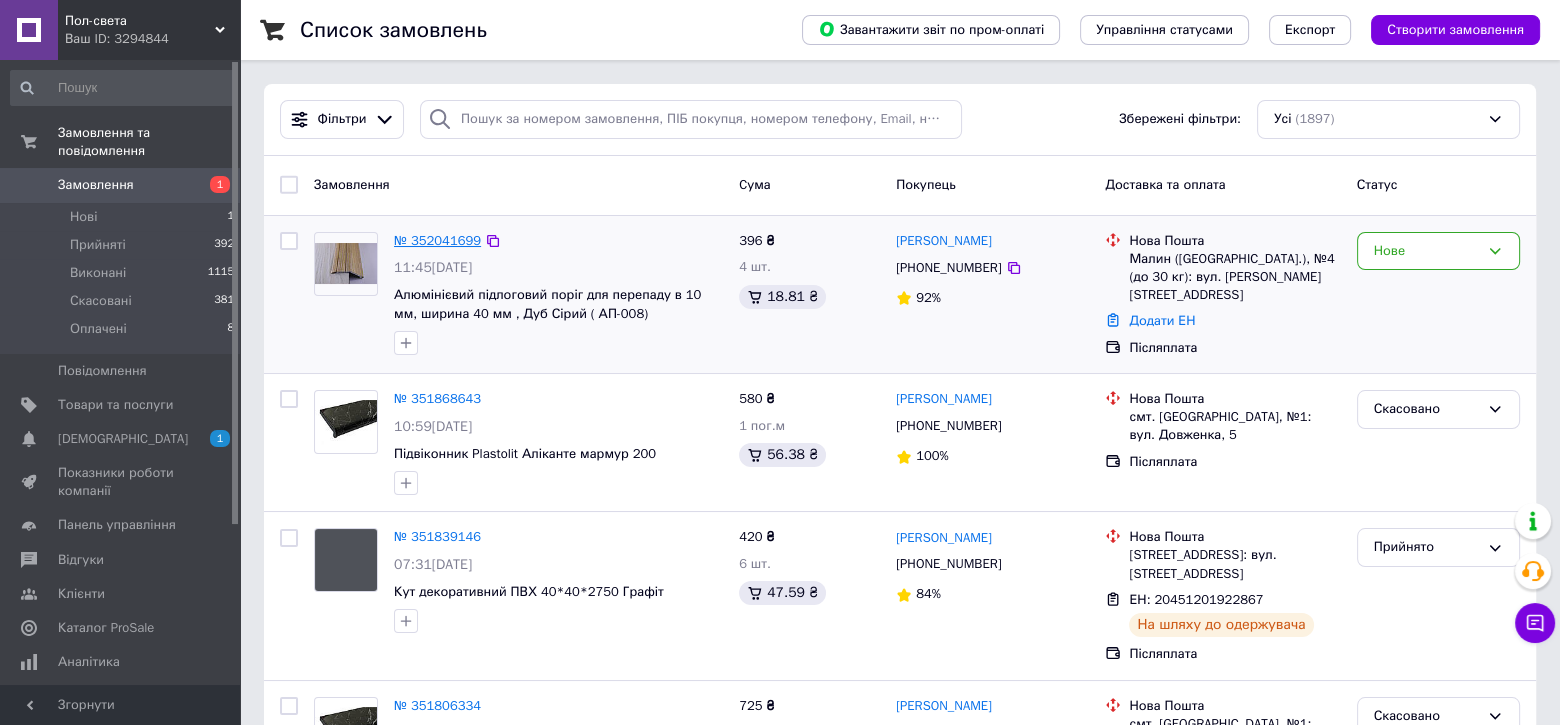 click on "№ 352041699" at bounding box center (437, 240) 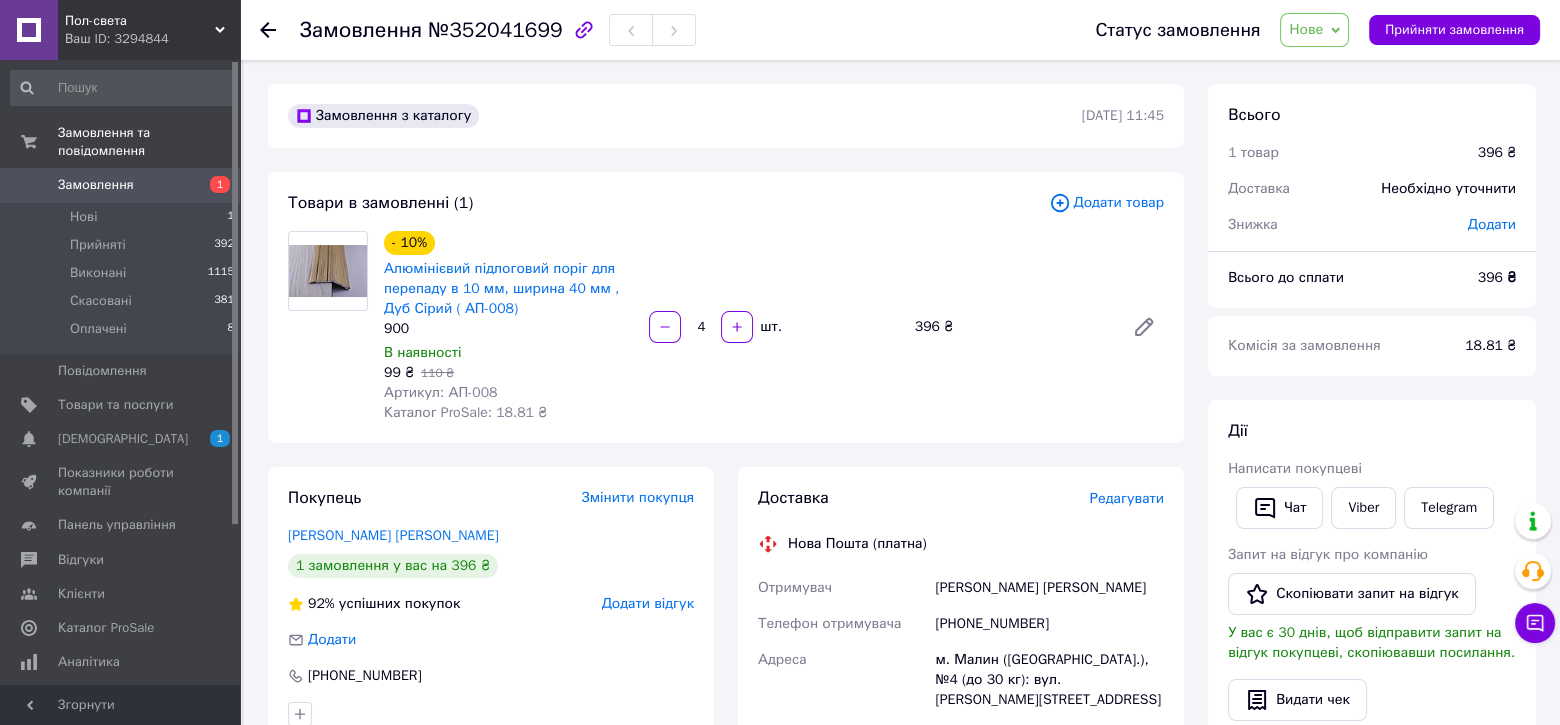 click 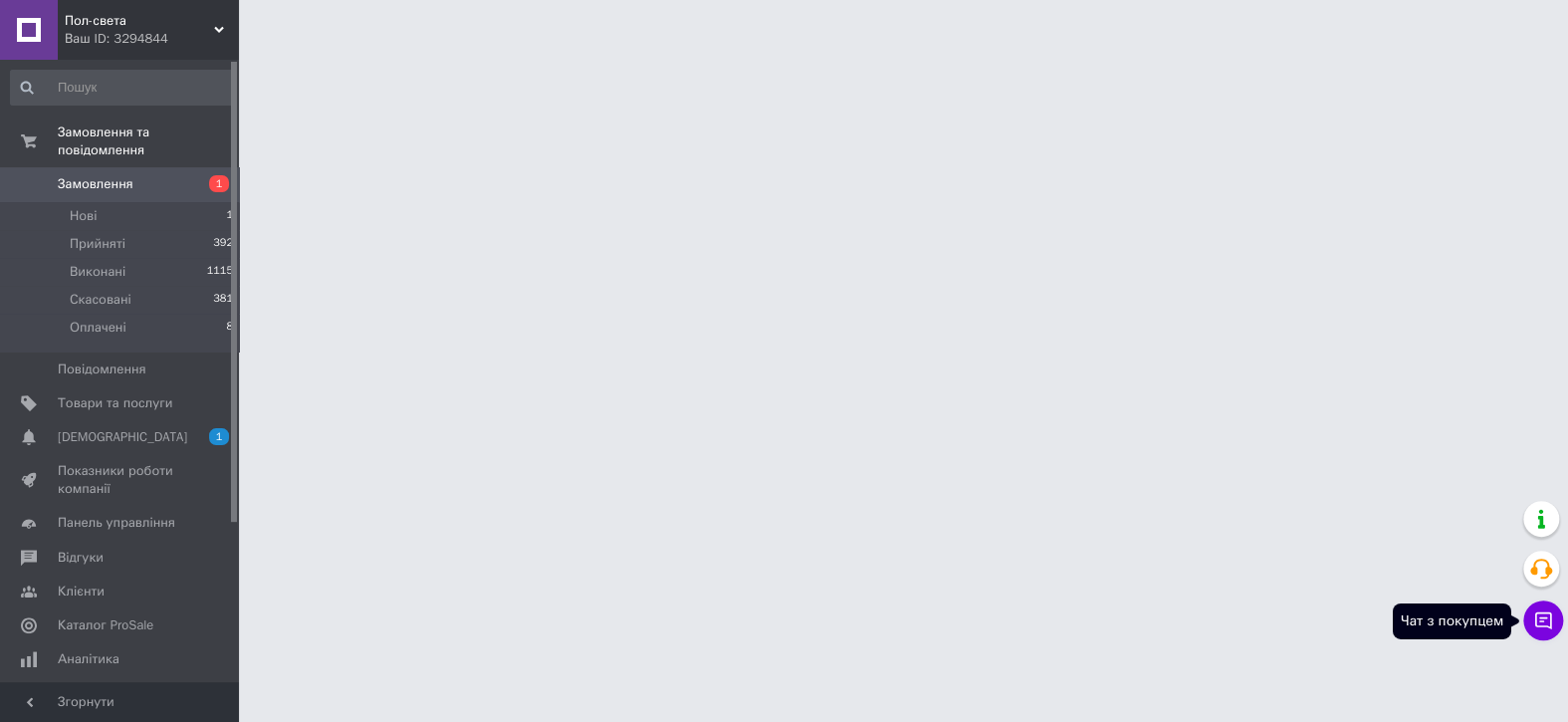 click 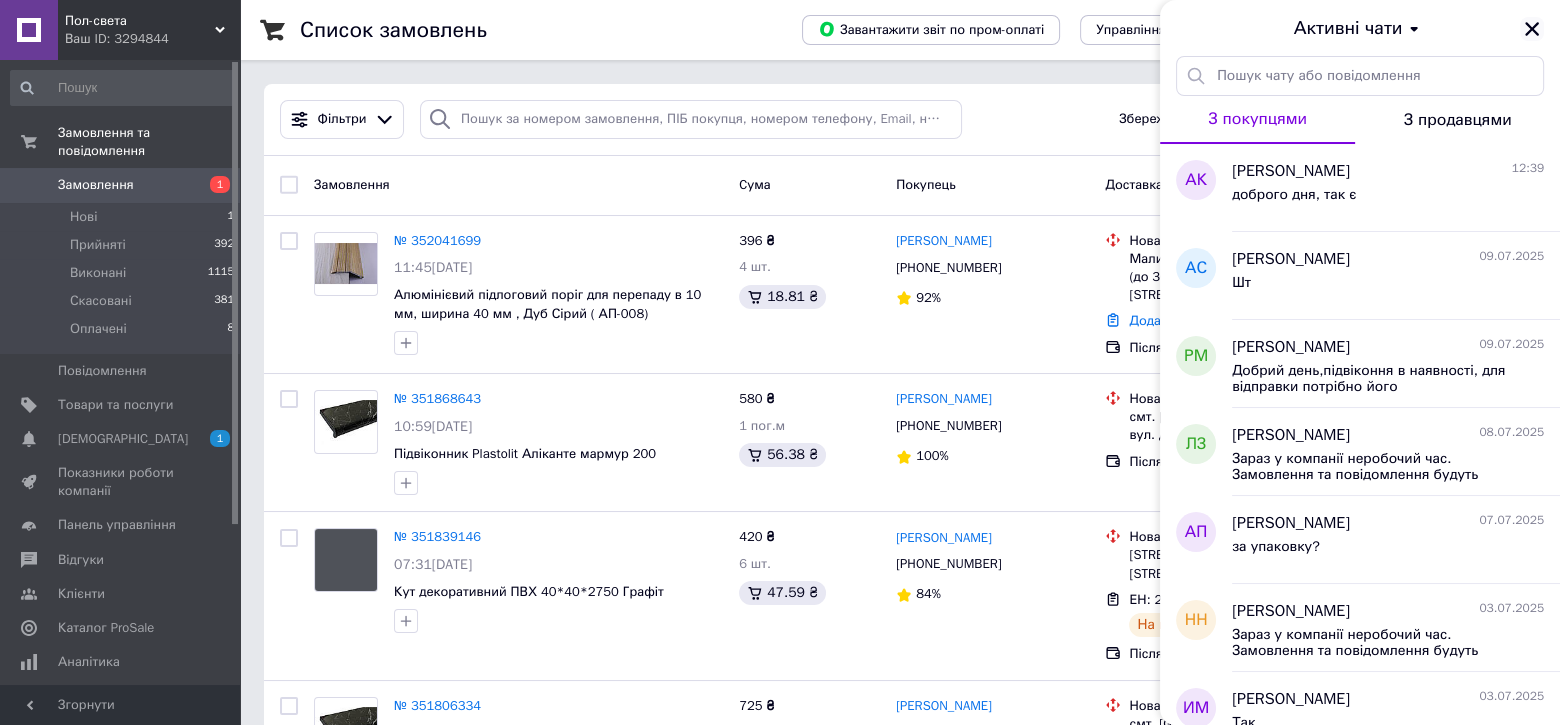 click 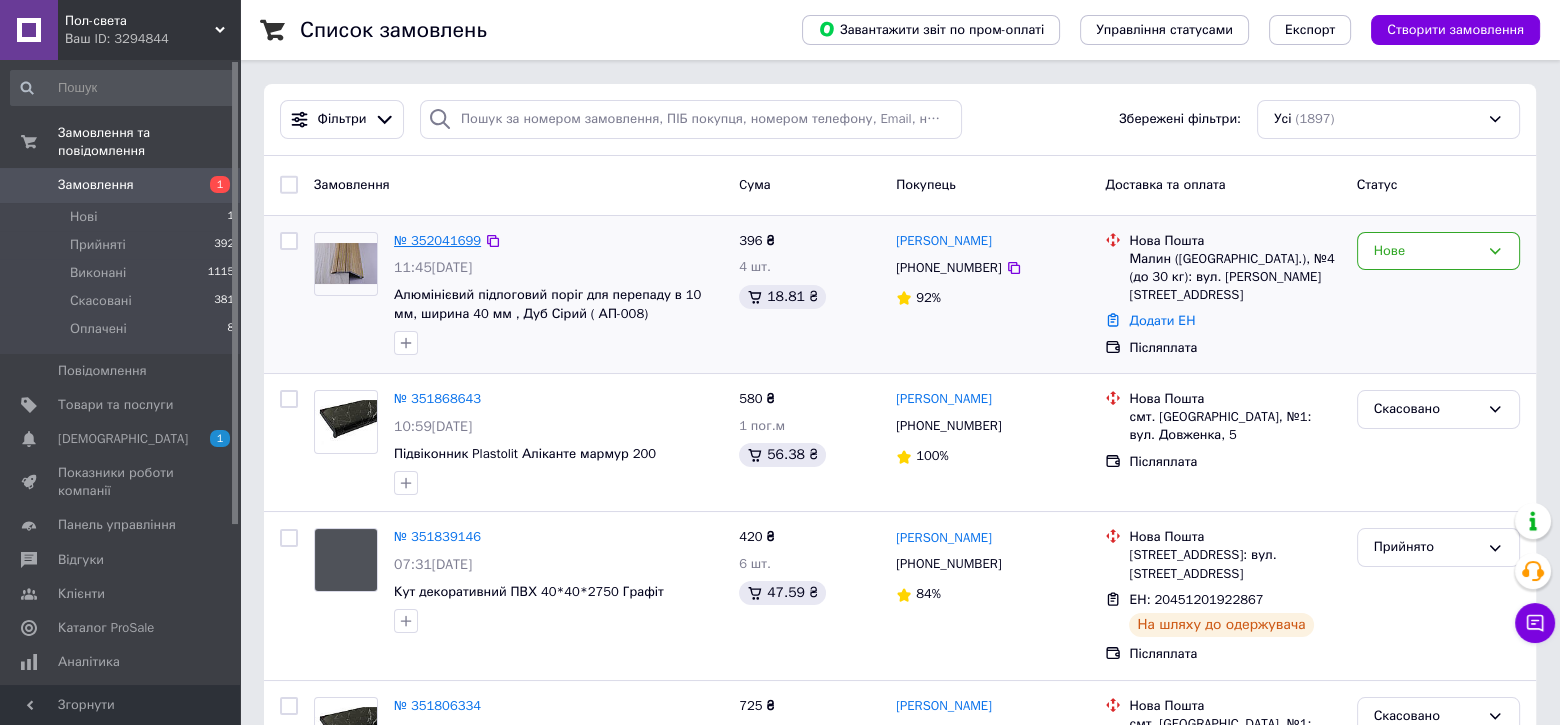 click on "№ 352041699" at bounding box center [437, 240] 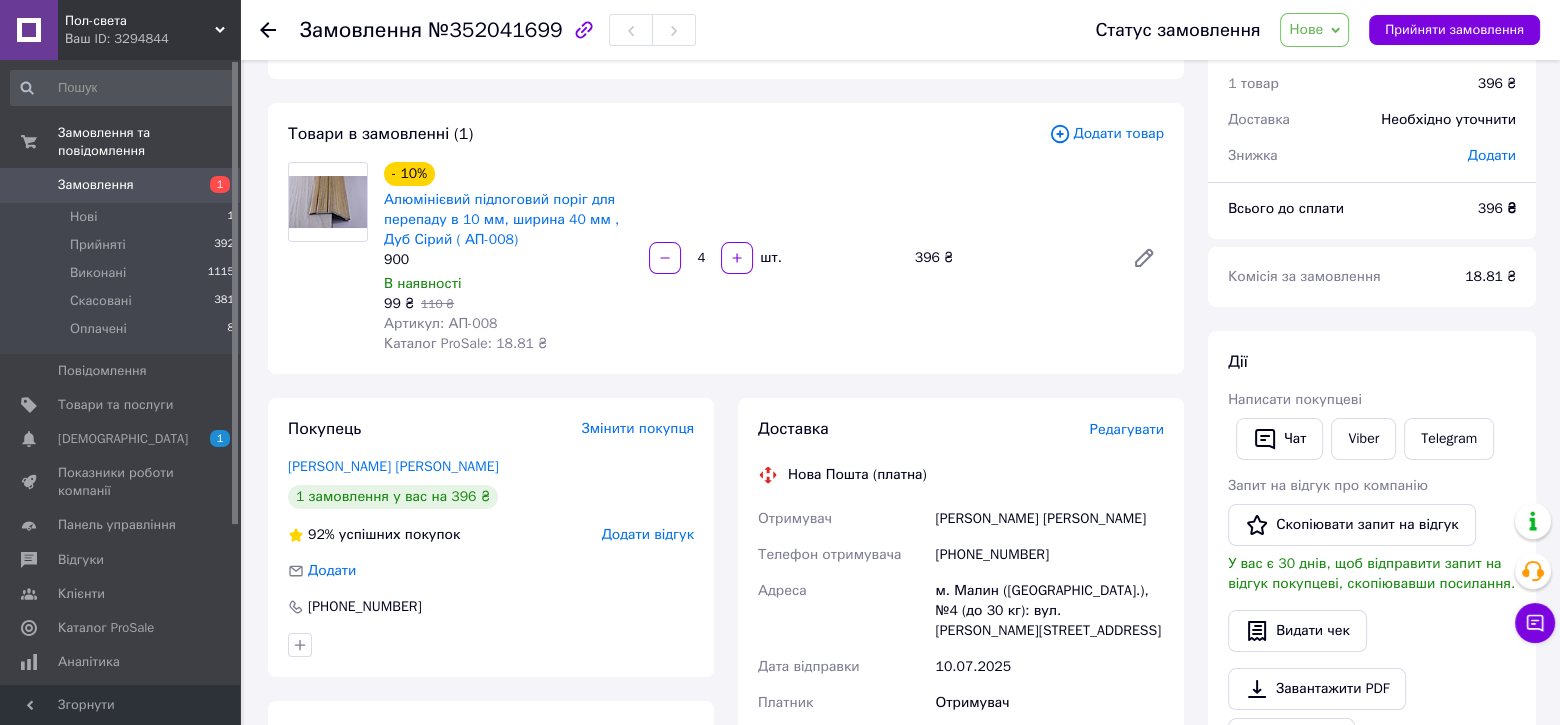 scroll, scrollTop: 100, scrollLeft: 0, axis: vertical 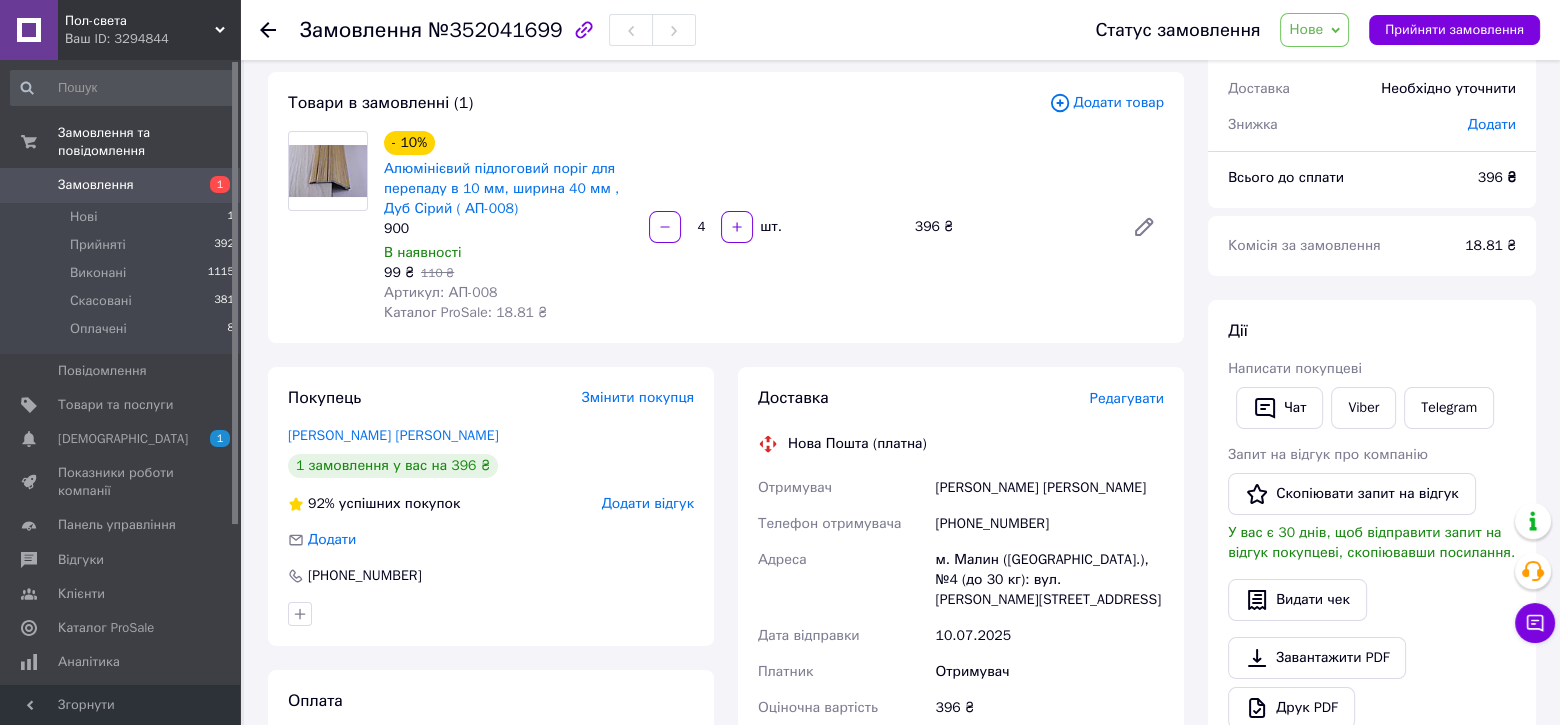 click 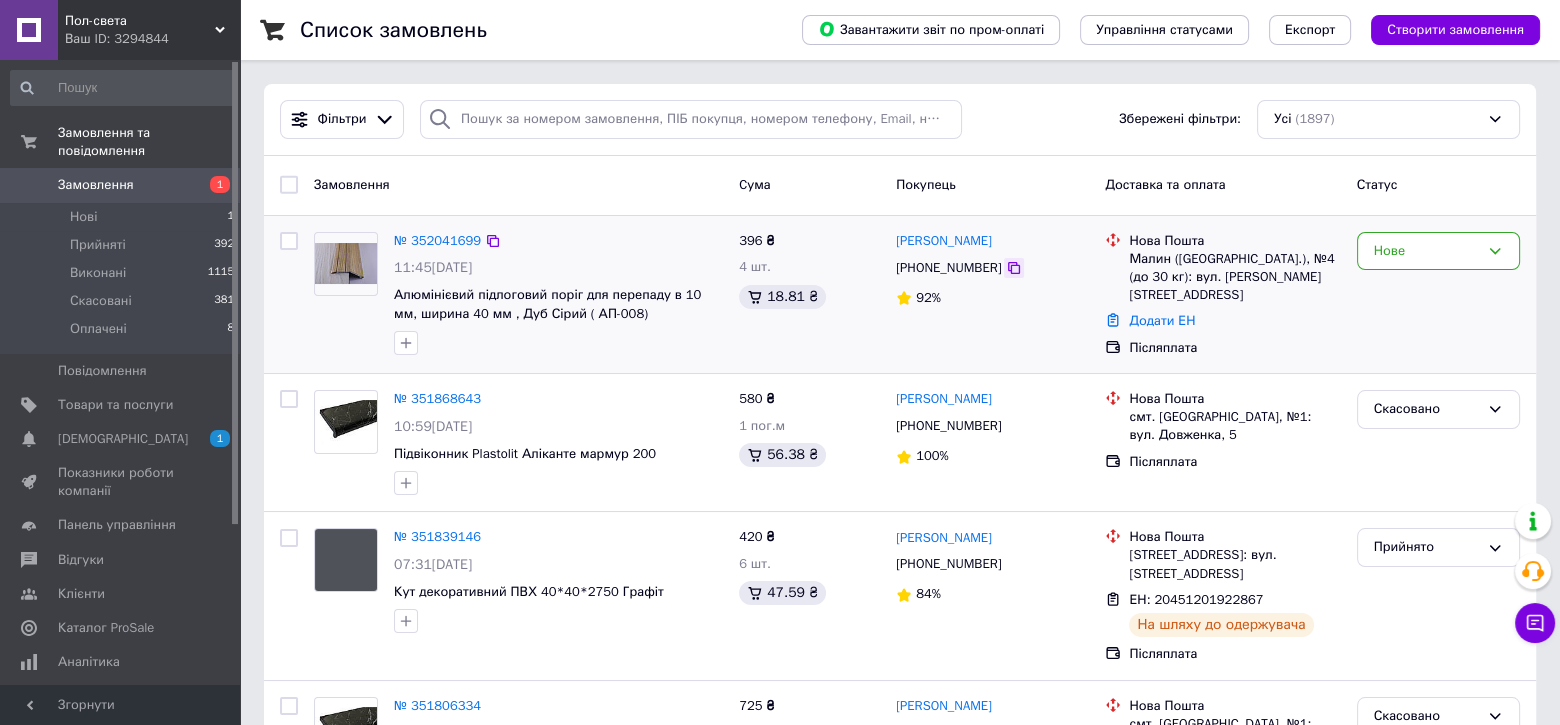 click 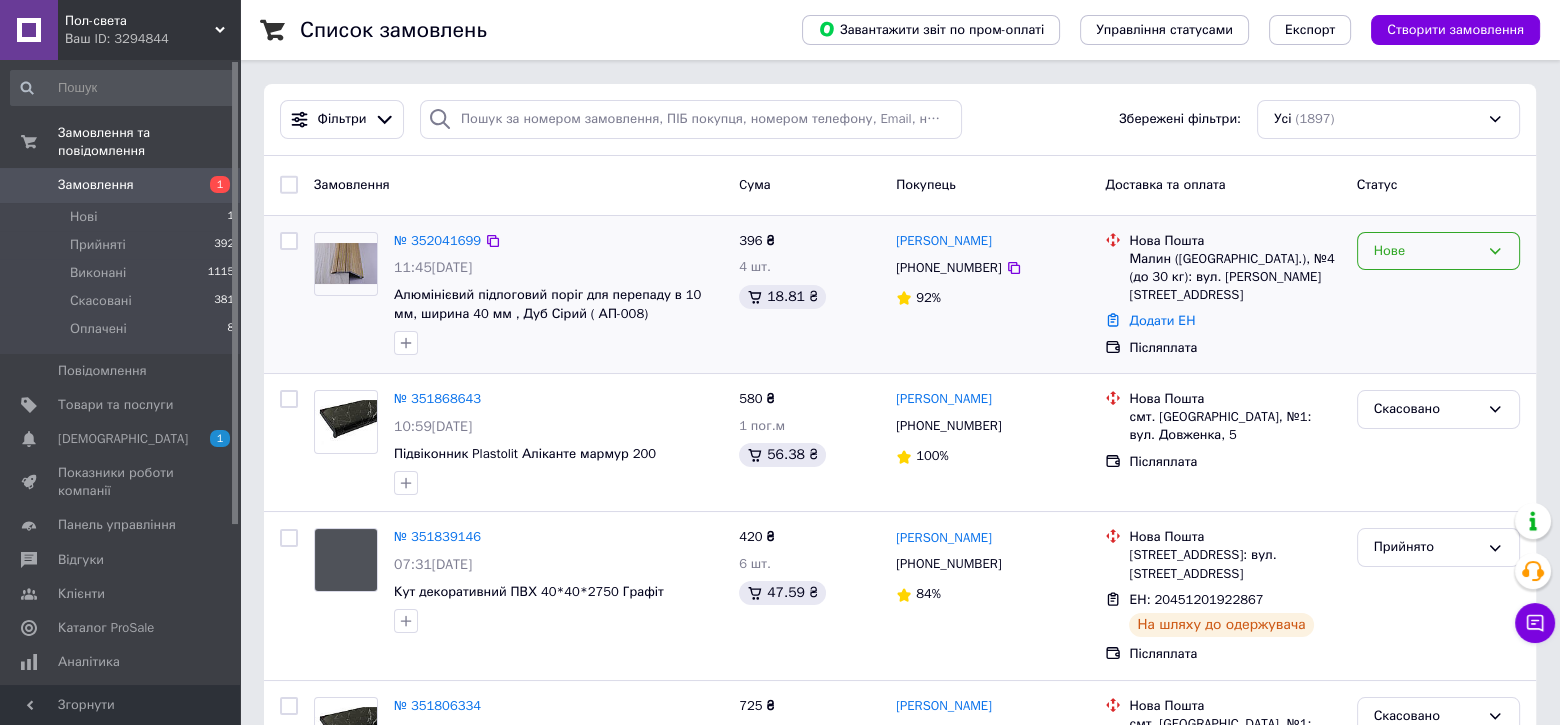 click 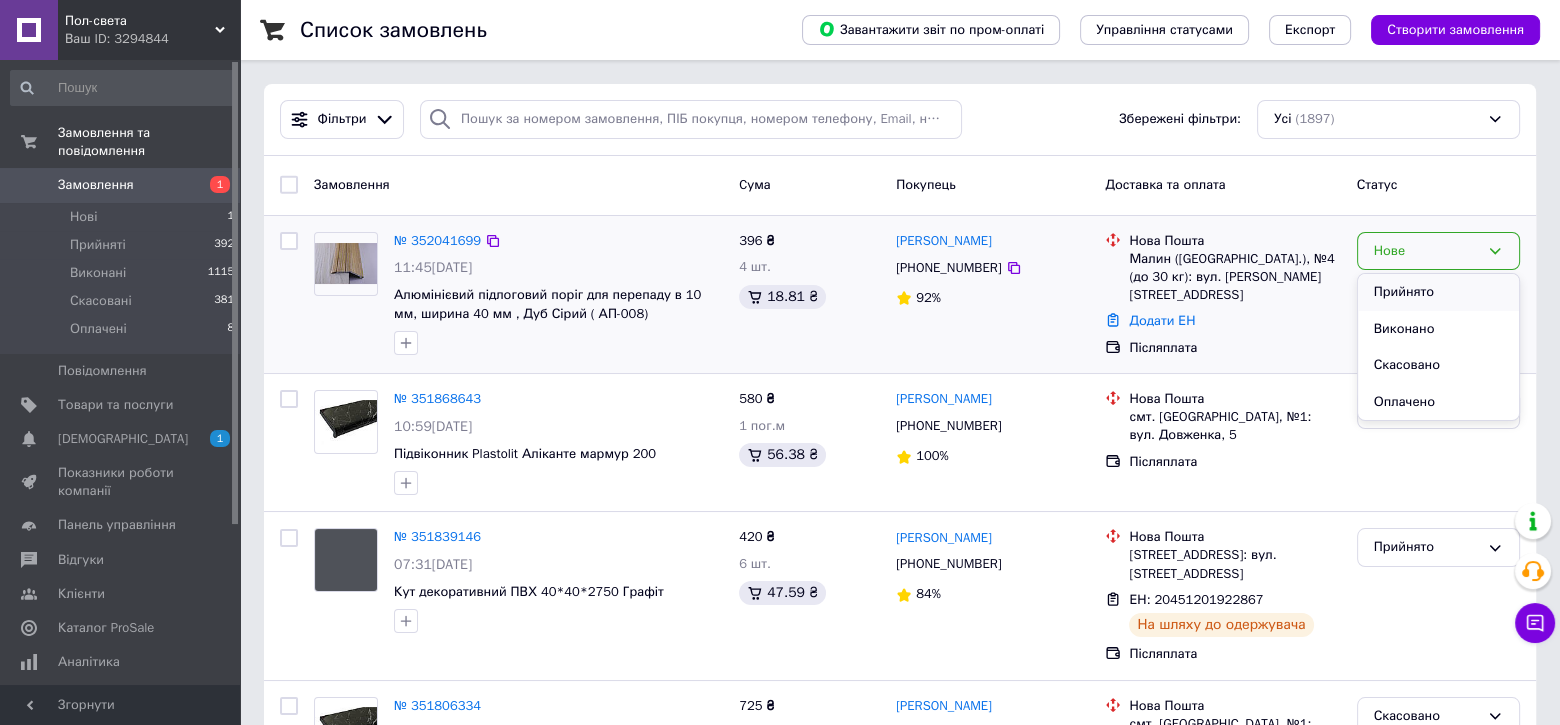 click on "Прийнято" at bounding box center [1438, 292] 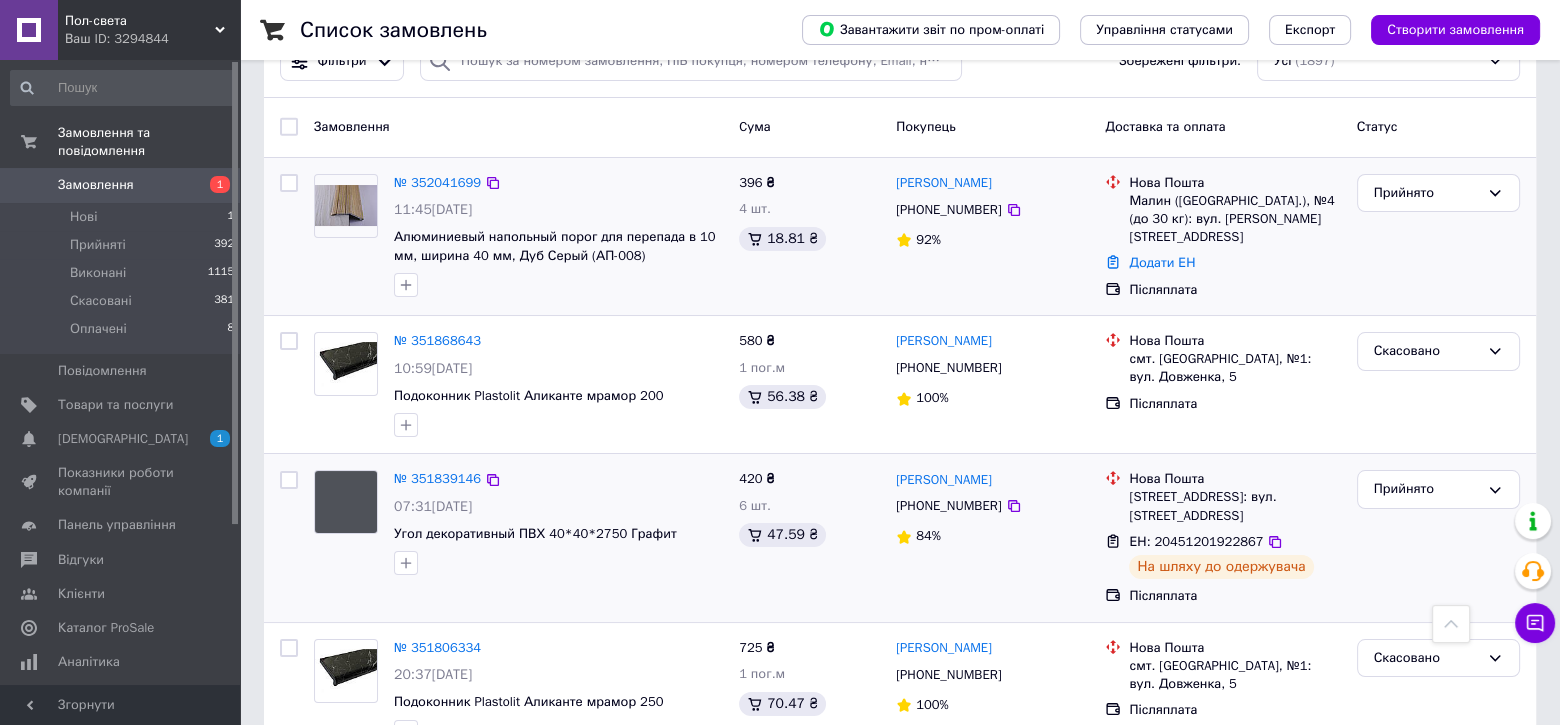 scroll, scrollTop: 0, scrollLeft: 0, axis: both 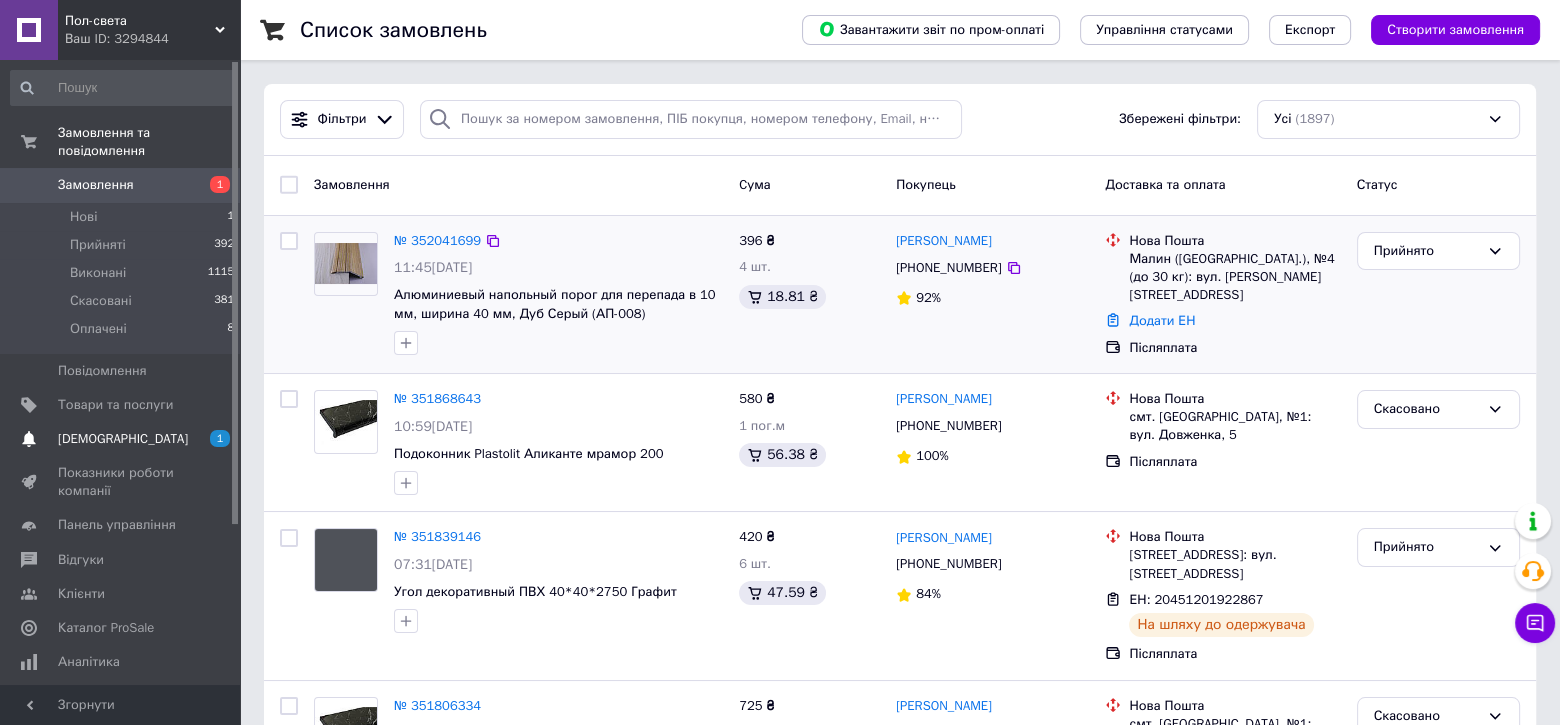 click on "[DEMOGRAPHIC_DATA]" at bounding box center (123, 439) 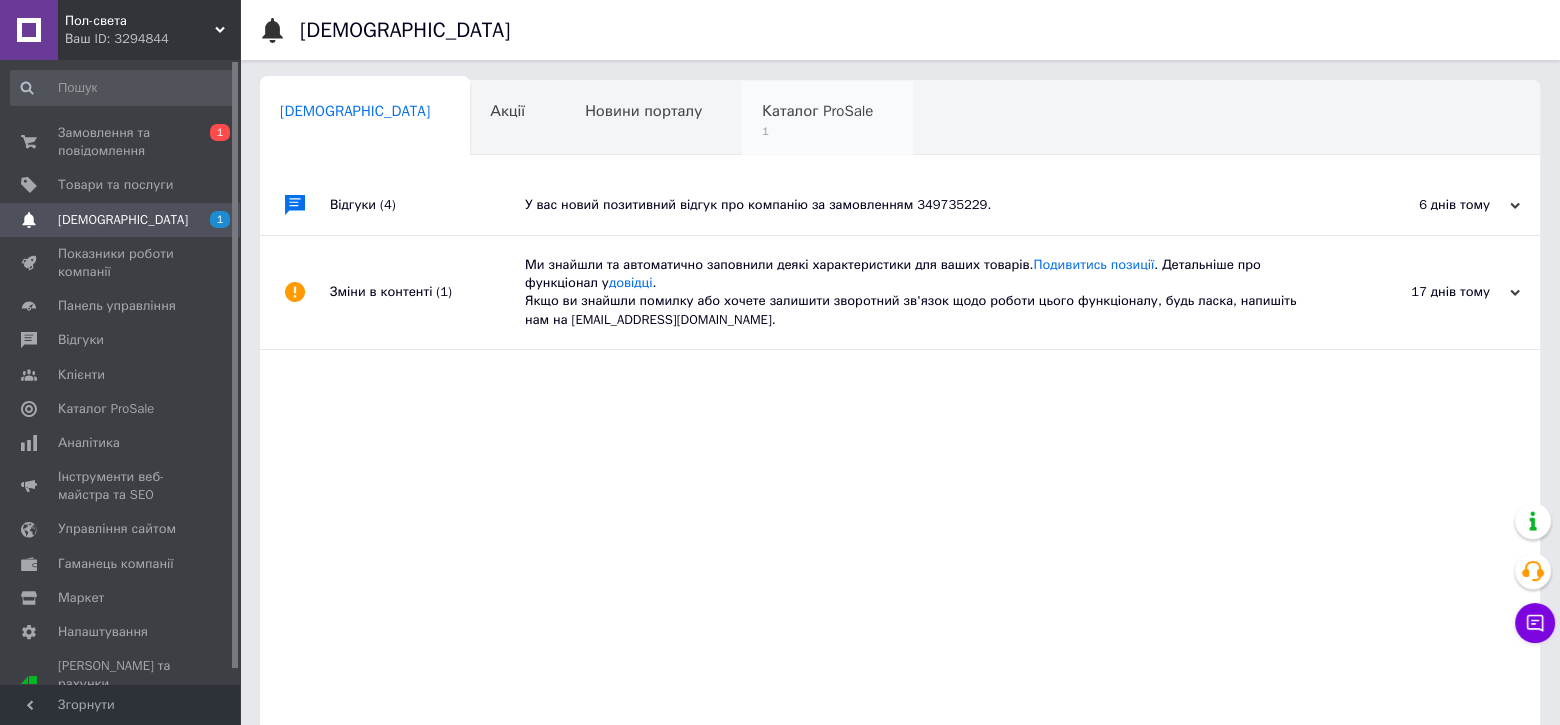 click on "Каталог ProSale" at bounding box center [817, 111] 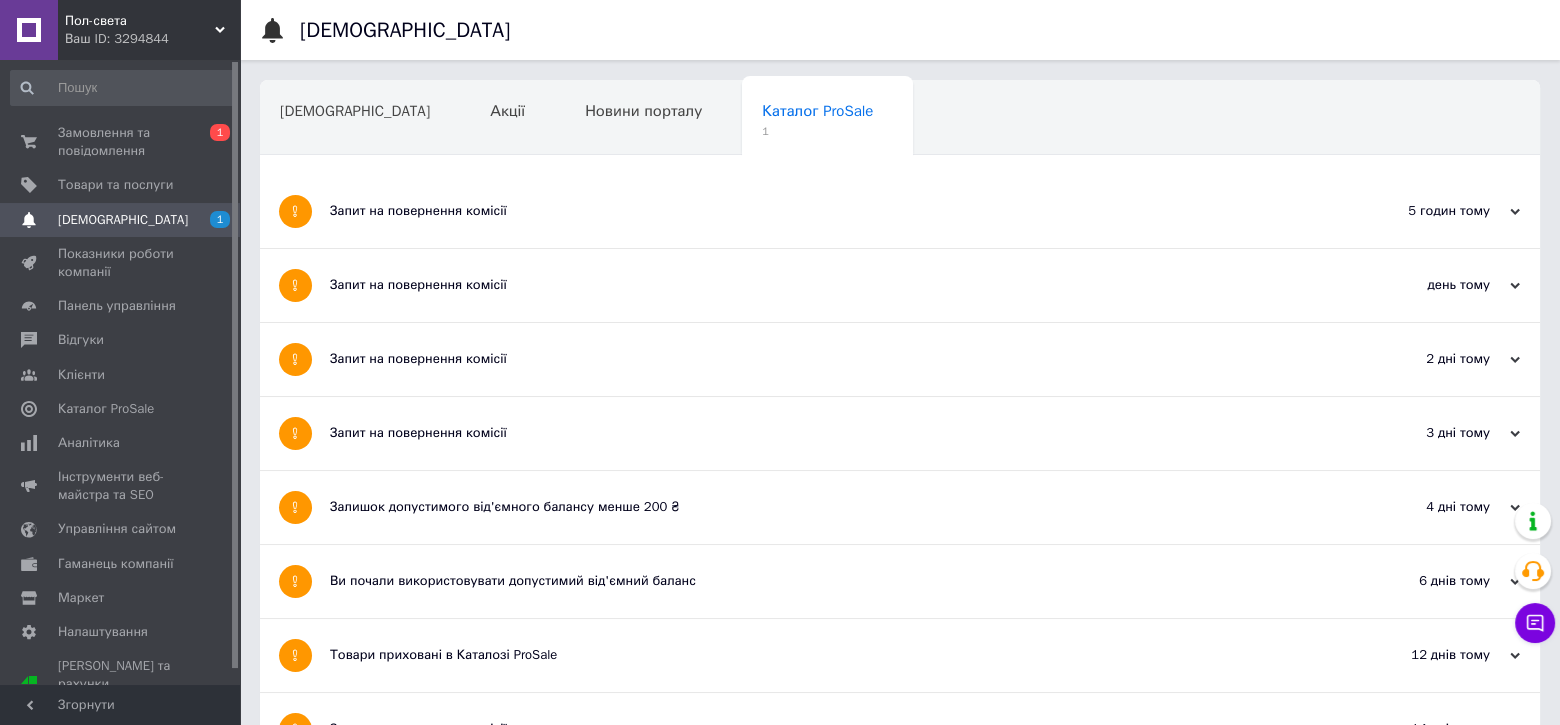 click on "Запит на повернення комісії" at bounding box center [825, 211] 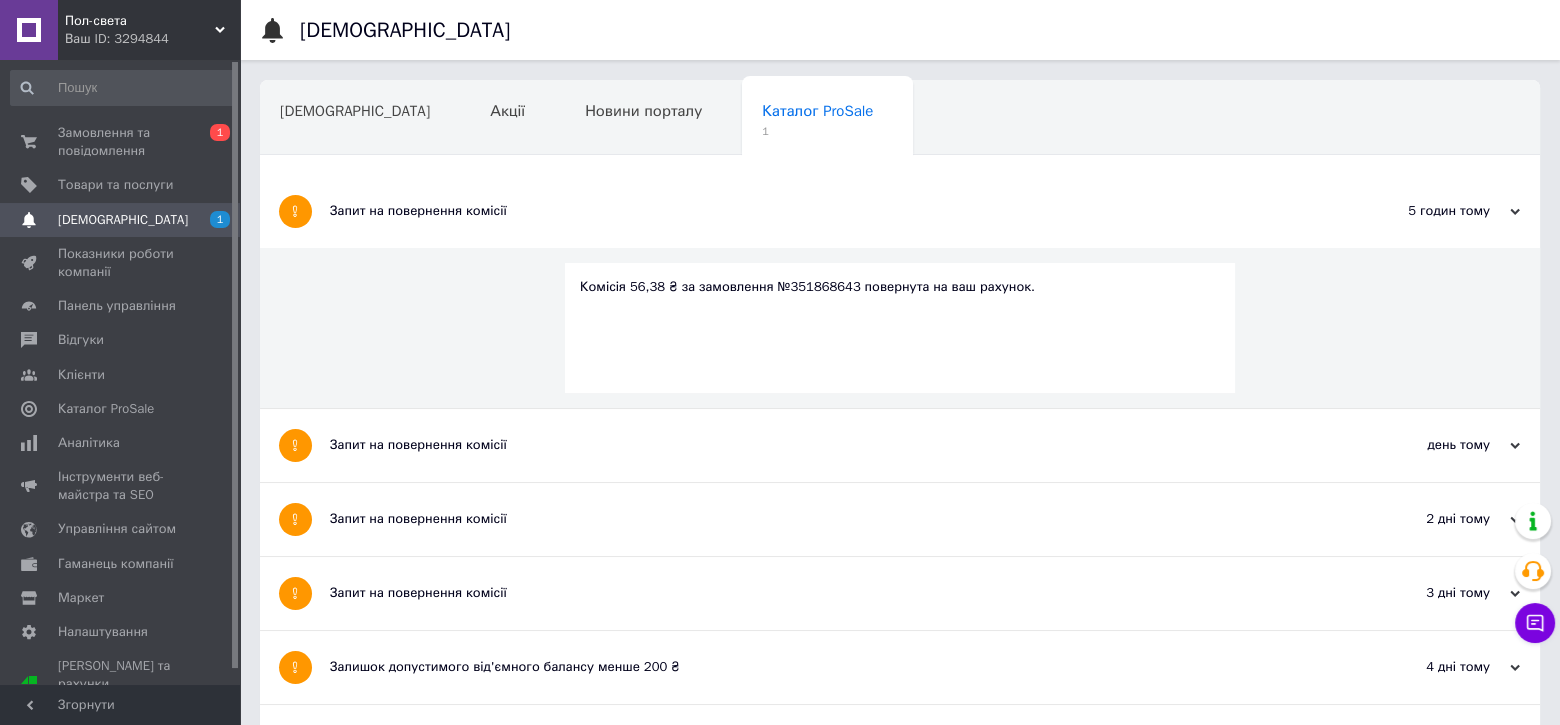 click on "[DEMOGRAPHIC_DATA]" at bounding box center [123, 220] 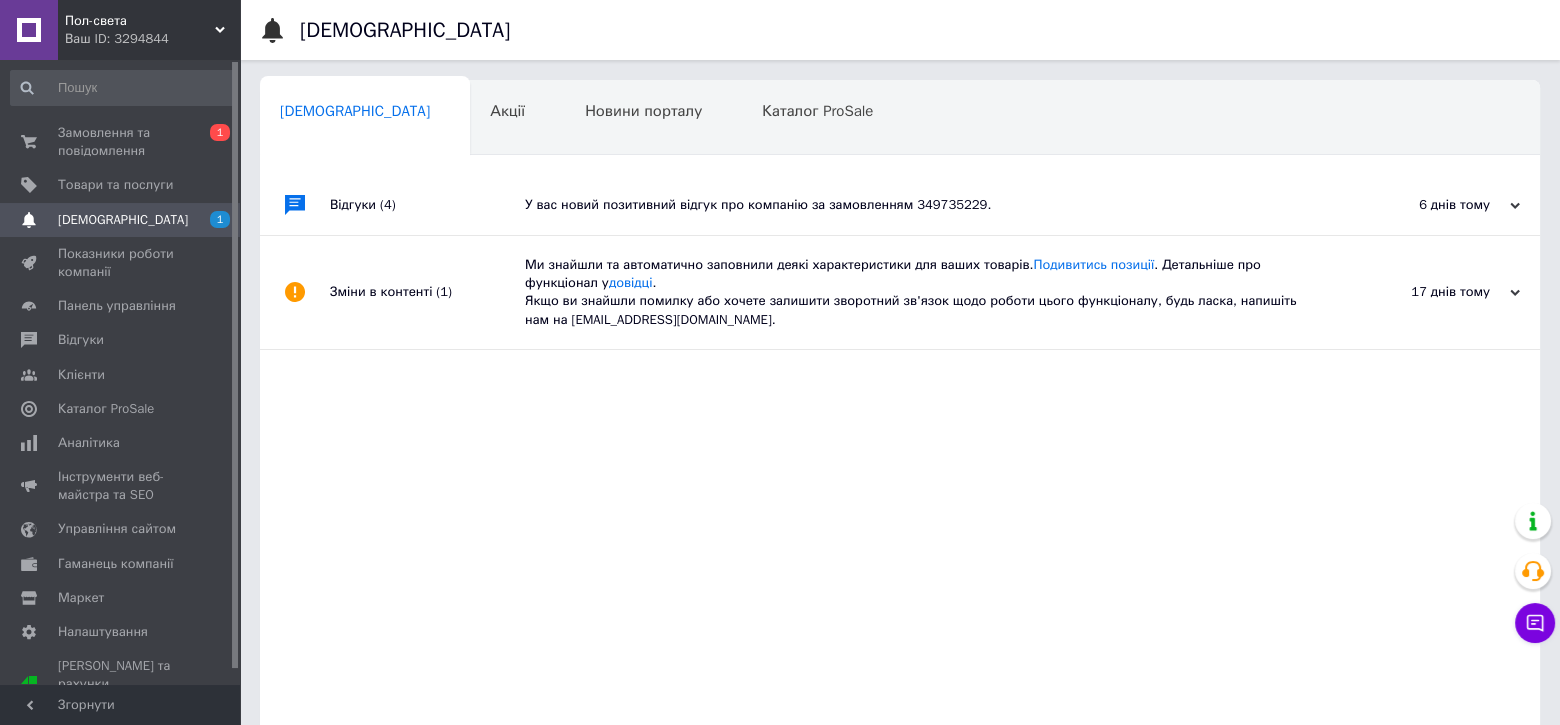 click on "Відгуки   (4) У вас новий позитивний відгук про компанію за замовленням 349735229. 6 днів тому [DATE] Зміни в контенті   (1) Ми знайшли та автоматично заповнили деякі характеристики для ваших товарів.  Подивитись позиції . Детальніше про функціонал у  довідці . Якщо ви знайшли помилку або хочете залишити зворотний зв'язок щодо роботи цього функціоналу, будь ласка, напишіть нам на [EMAIL_ADDRESS][DOMAIN_NAME]. 17 днів тому [DATE]" at bounding box center (900, 480) 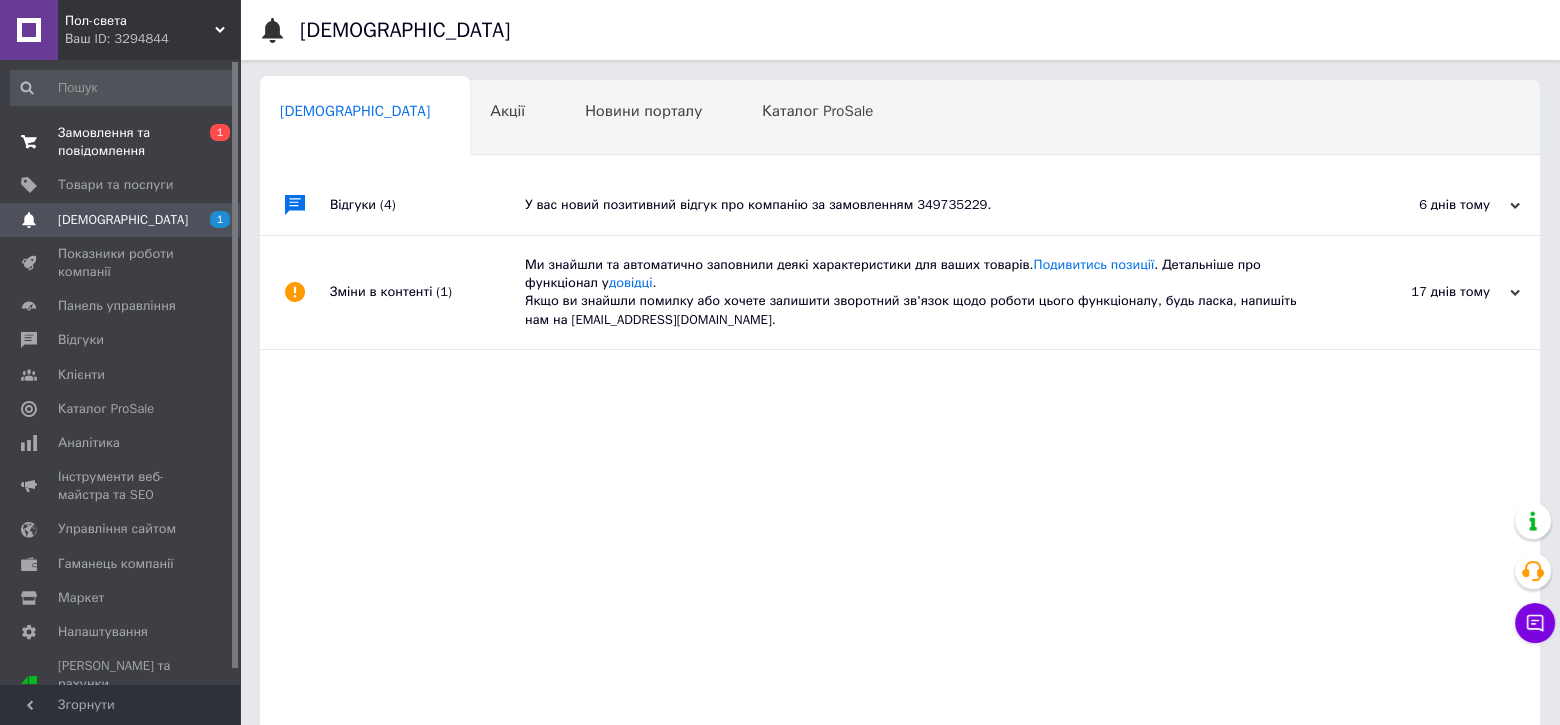 click on "Замовлення та повідомлення" at bounding box center [121, 142] 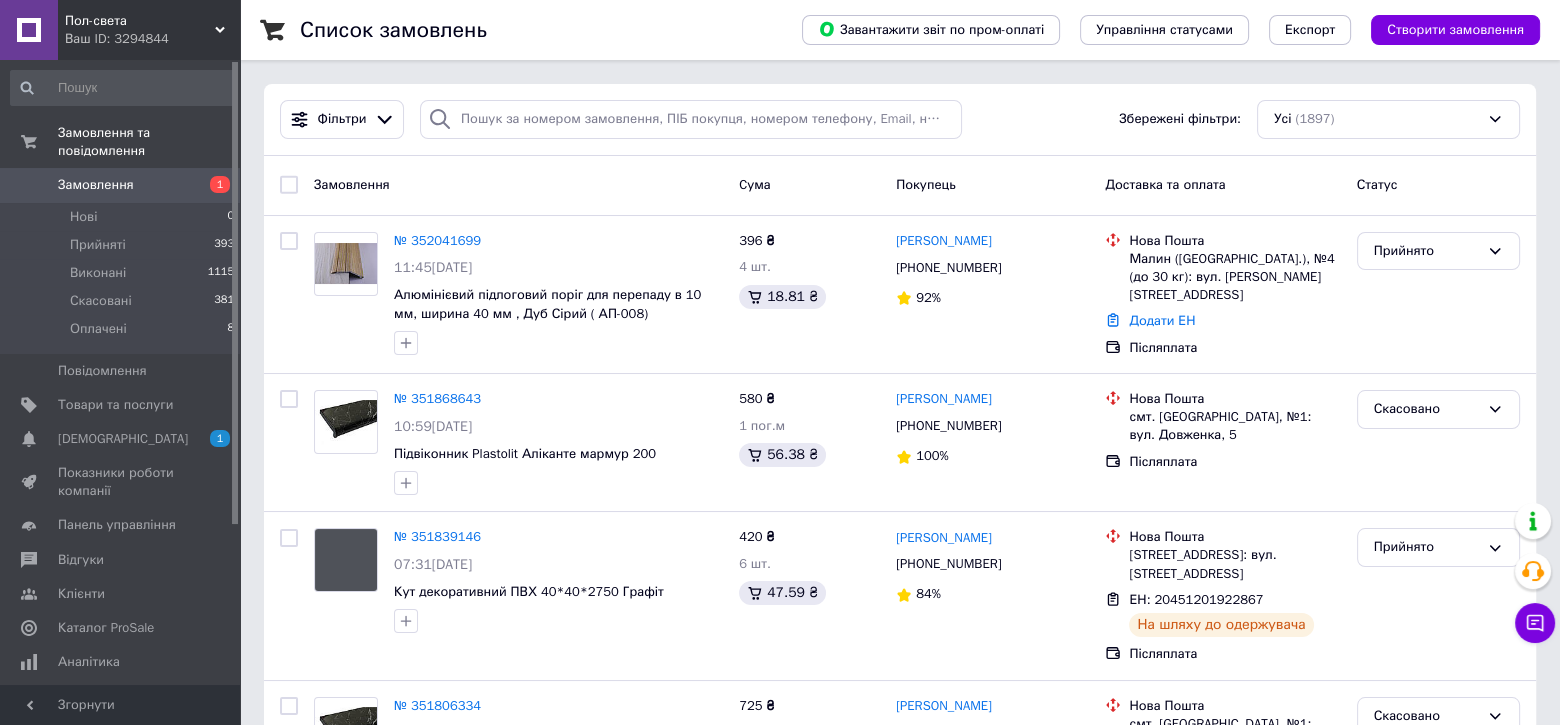 click on "Список замовлень   Завантажити звіт по пром-оплаті Управління статусами Експорт Створити замовлення Фільтри Збережені фільтри: Усі (1897) Замовлення Cума Покупець Доставка та оплата Статус № 352041699 11:45[DATE] Алюмінієвий підлоговий поріг для перепаду в 10 мм, ширина 40 мм , Дуб Сірий ( АП-008) 396 ₴ 4 шт. 18.81 ₴ [PERSON_NAME] [PHONE_NUMBER] 92% [GEOGRAPHIC_DATA] ([GEOGRAPHIC_DATA].), №4 (до 30 кг): вул. [PERSON_NAME][STREET_ADDRESS] а Додати ЕН Післяплата Прийнято № 351868643 10:59[DATE] Підвіконник Plastolit Аліканте мармур 200 580 ₴ 1 пог.м 56.38 ₴ [PERSON_NAME] [PHONE_NUMBER] 100% Нова Пошта Післяплата Скасовано № 351839146 84%" at bounding box center (900, 1907) 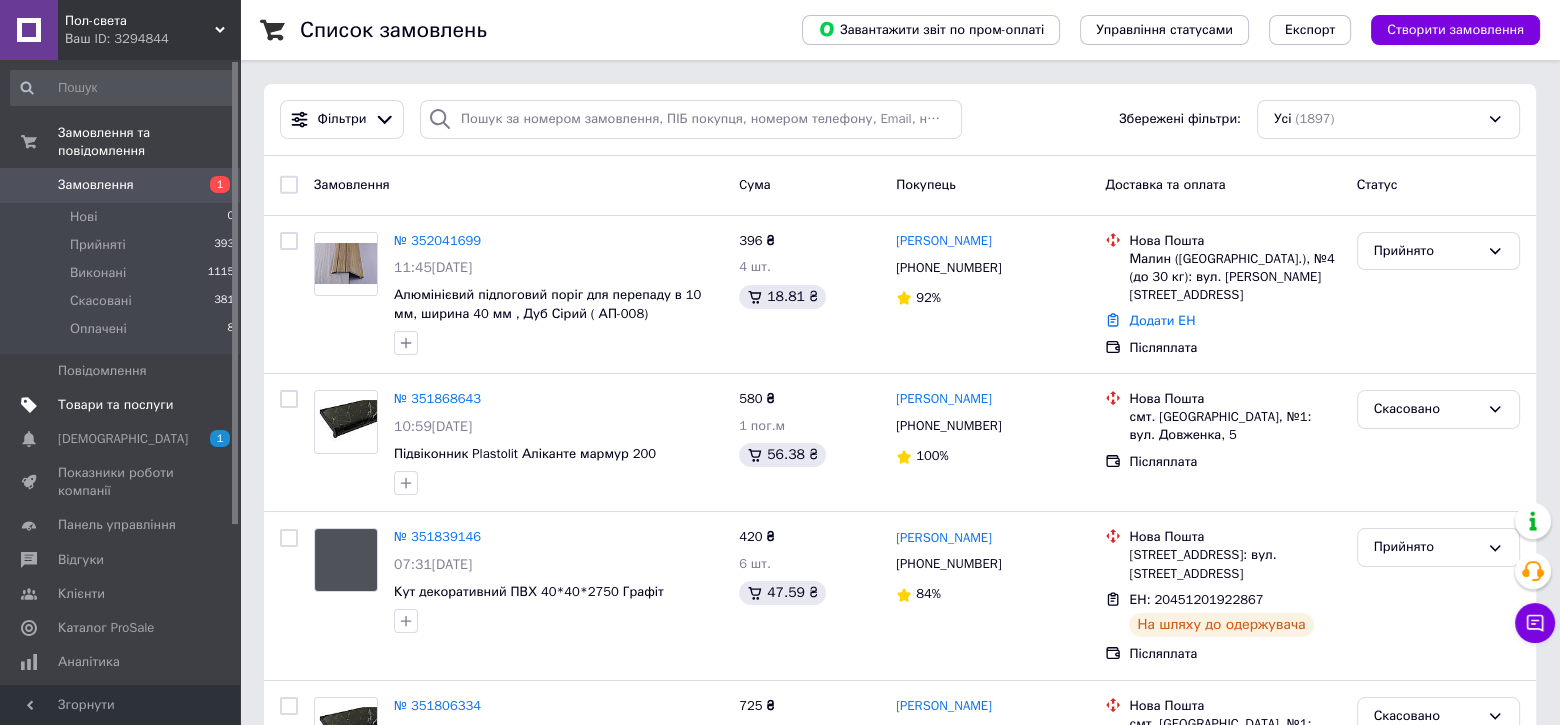 click on "Товари та послуги" at bounding box center [115, 405] 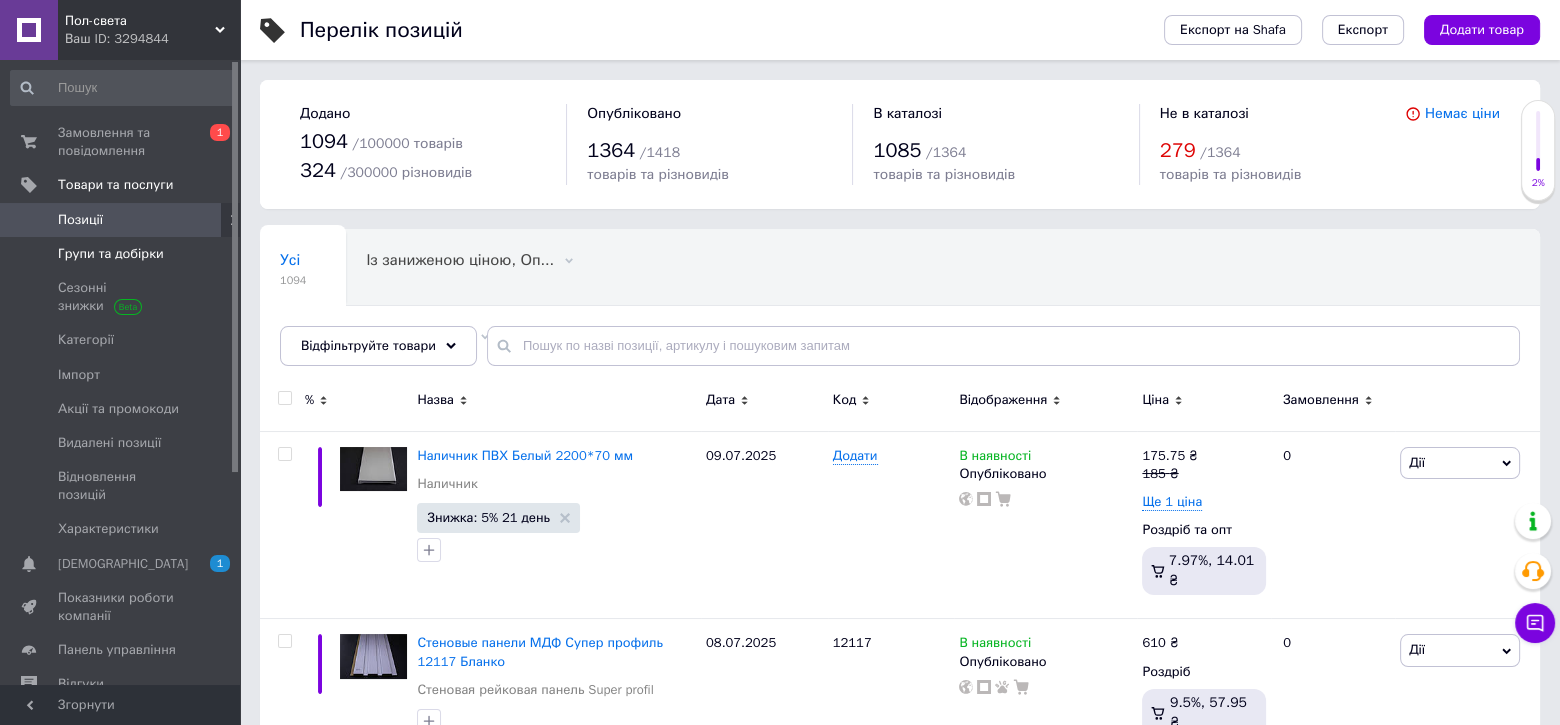 click on "Групи та добірки" at bounding box center [111, 254] 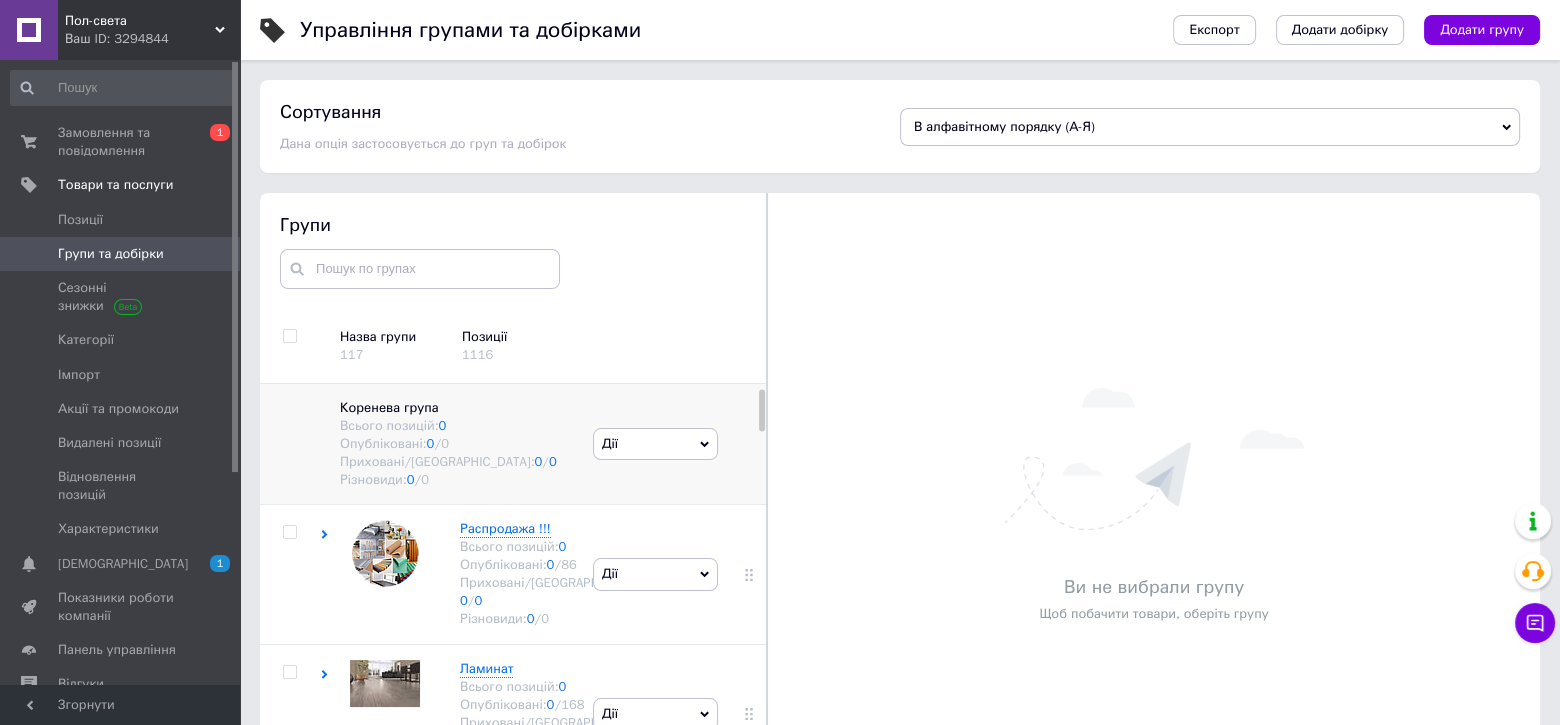 scroll, scrollTop: 113, scrollLeft: 0, axis: vertical 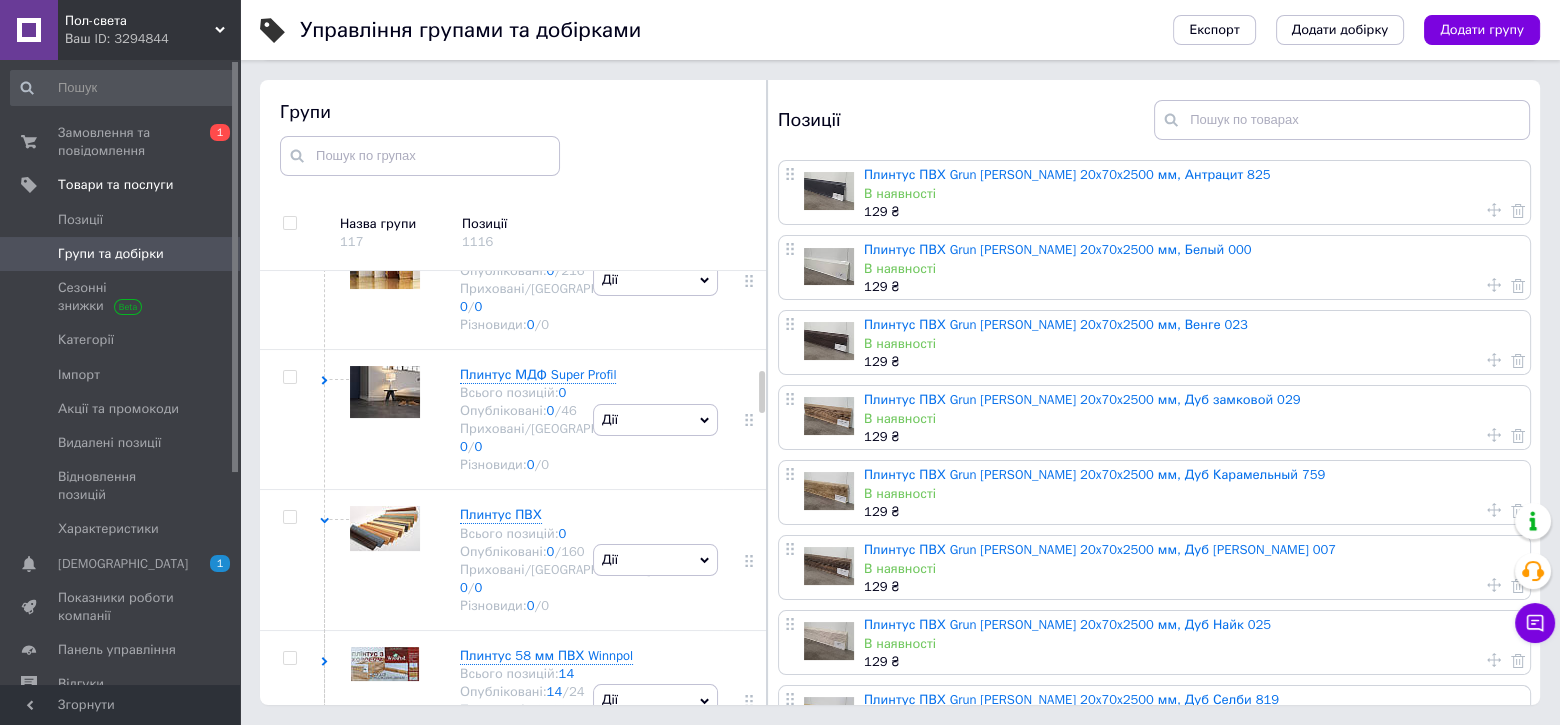 click on "Управління групами та добірками Експорт Додати добірку Додати групу Сортування Дана опція застосовується до груп та добірок В алфавітному порядку (А-Я) За артикулами (А-Я) За артикулами (Я-А) За датою додавання (від старих до нових) За датою додавання (від нових до старих) В алфавітному порядку (Я-А) За ростом ціни За зменшенням ціни Користувацька Групи Назва групи 117 Позиції 1116 Коренева група Всього позицій:  0 Опубліковані:  0  /  0 Приховані/Видалені:  0  /  0 Різновиди:  0  /  0 Дії Додати підгрупу Додати товар Распродажа  !!! Всього позицій:  0 Опубліковані:  0  /  86 0" at bounding box center [900, 306] 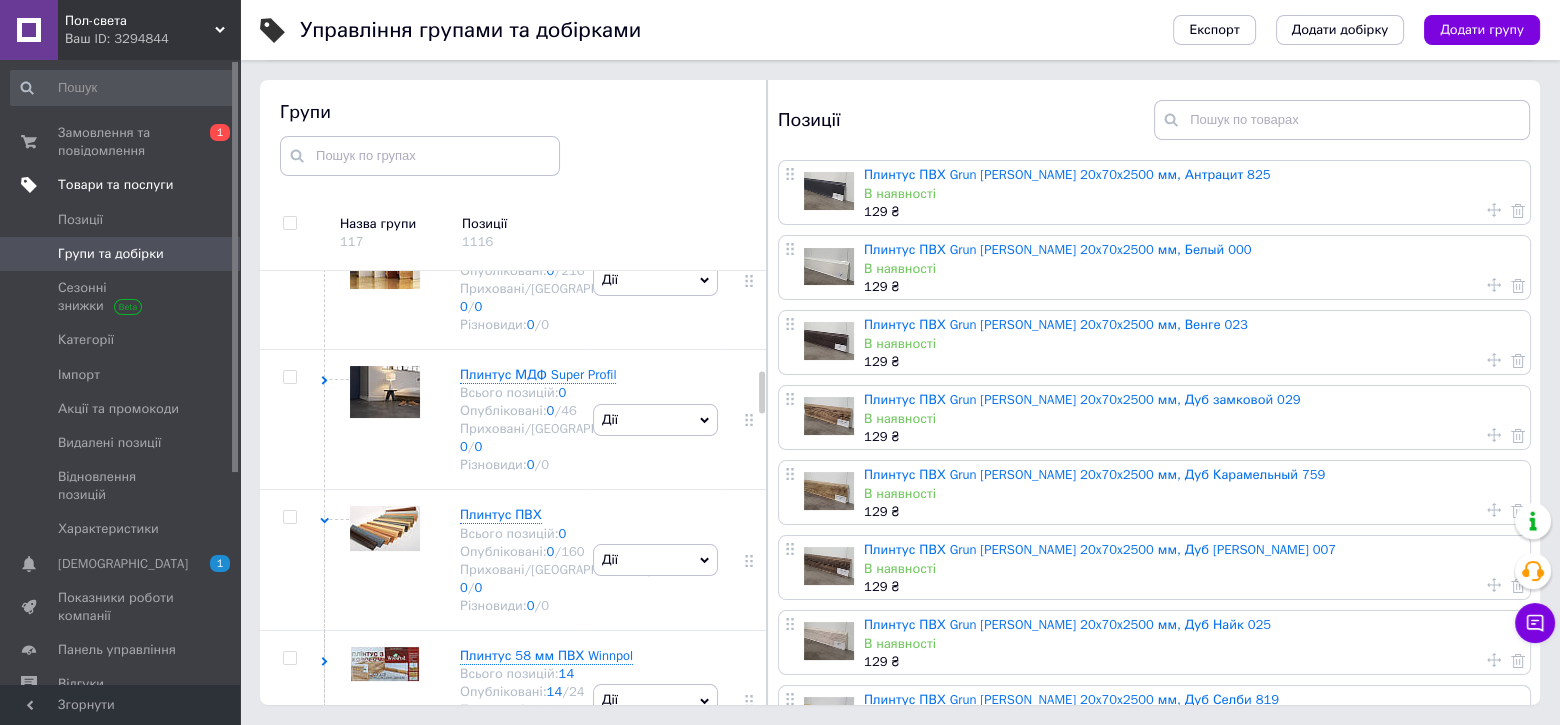 click on "Товари та послуги" at bounding box center [115, 185] 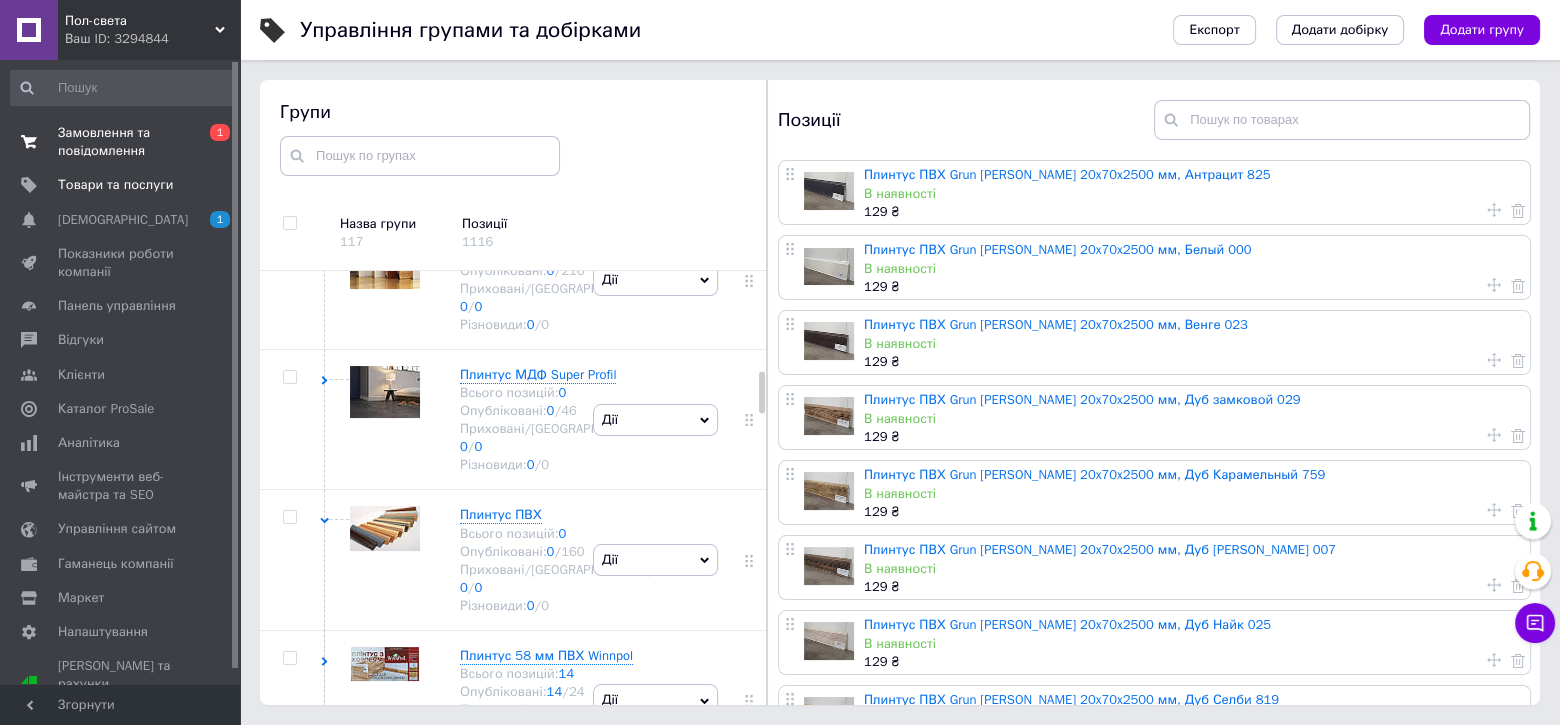 click on "Замовлення та повідомлення" at bounding box center (121, 142) 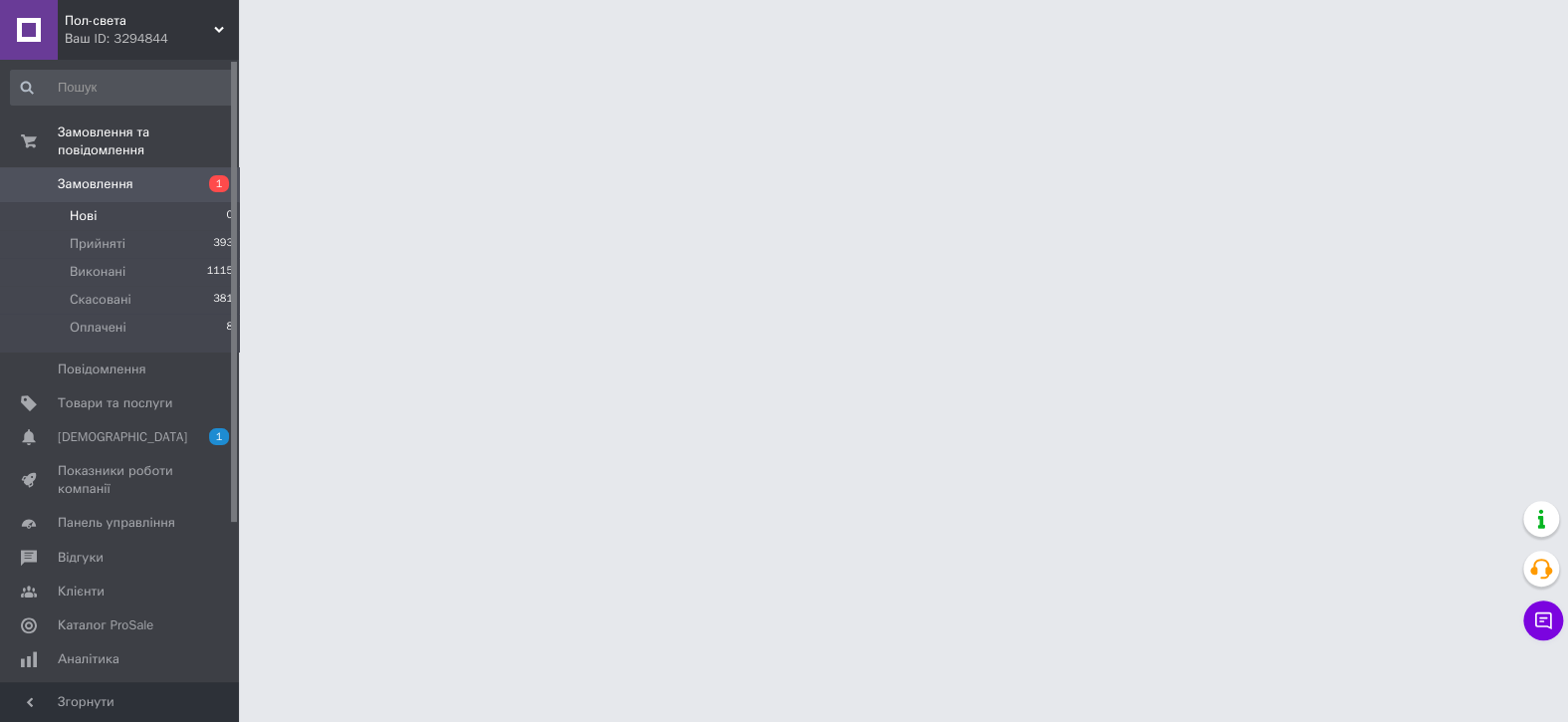 click on "Нові 0" at bounding box center (122, 216) 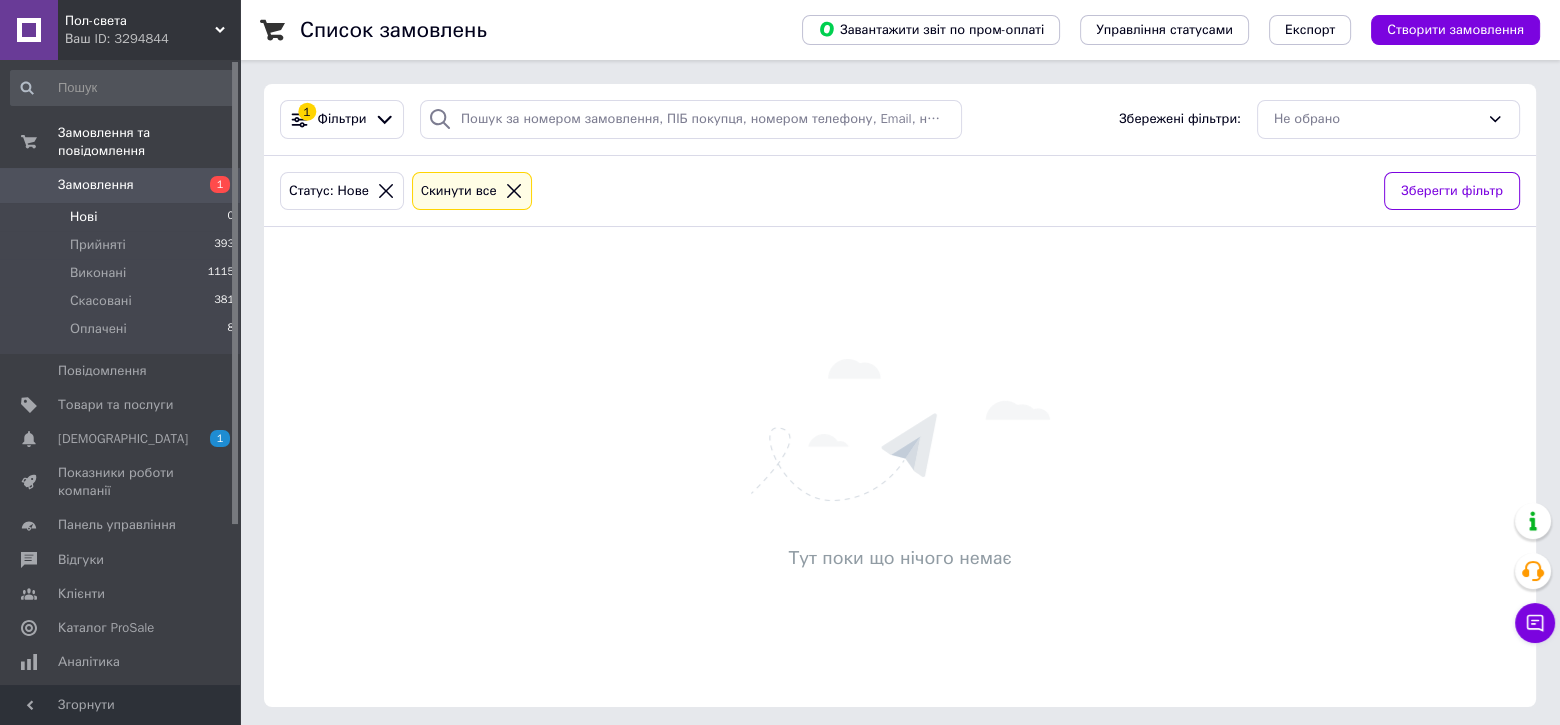 click on "Замовлення" at bounding box center [96, 185] 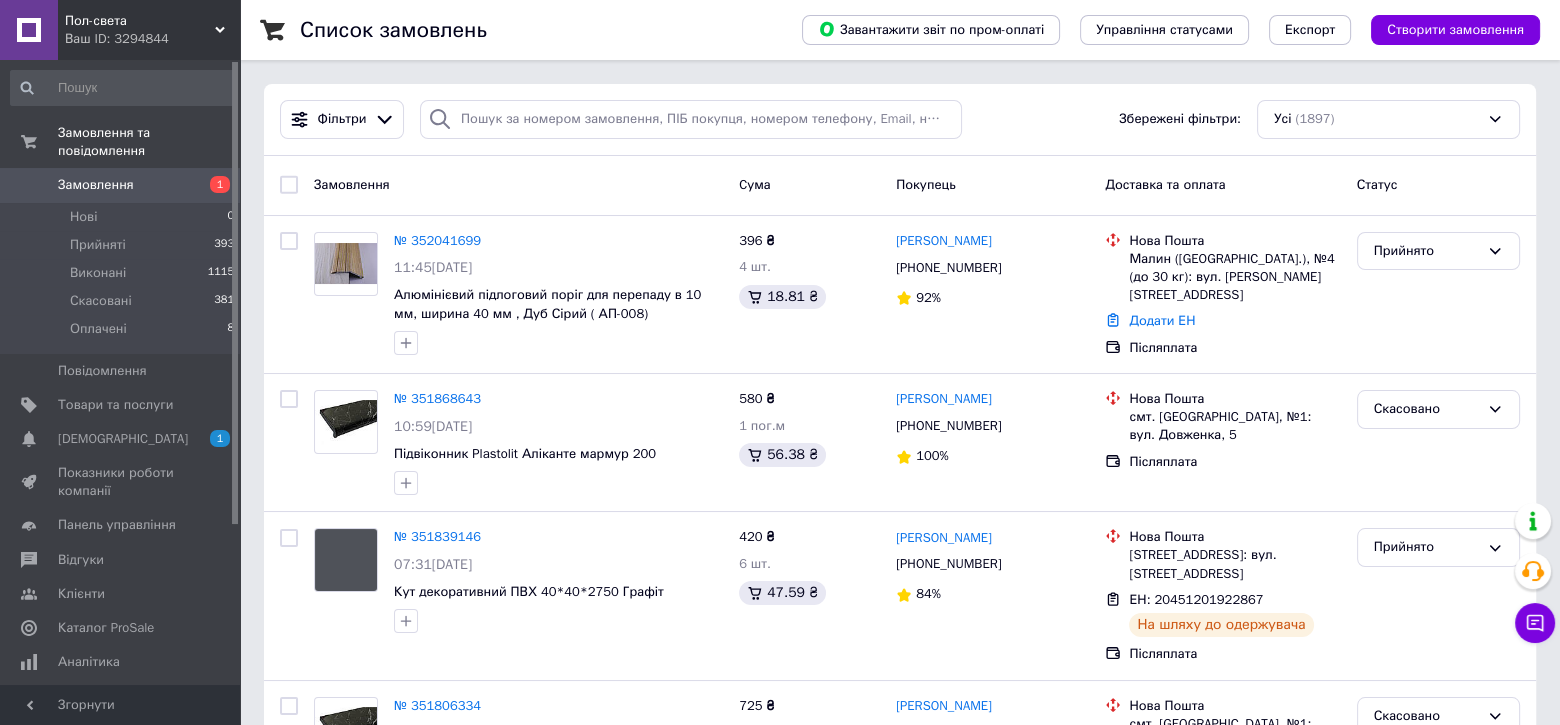 click on "Список замовлень   Завантажити звіт по пром-оплаті Управління статусами Експорт Створити замовлення Фільтри Збережені фільтри: Усі (1897) Замовлення Cума Покупець Доставка та оплата Статус № 352041699 11:45[DATE] Алюмінієвий підлоговий поріг для перепаду в 10 мм, ширина 40 мм , Дуб Сірий ( АП-008) 396 ₴ 4 шт. 18.81 ₴ [PERSON_NAME] [PHONE_NUMBER] 92% [GEOGRAPHIC_DATA] ([GEOGRAPHIC_DATA].), №4 (до 30 кг): вул. [PERSON_NAME][STREET_ADDRESS] а Додати ЕН Післяплата Прийнято № 351868643 10:59[DATE] Підвіконник Plastolit Аліканте мармур 200 580 ₴ 1 пог.м 56.38 ₴ [PERSON_NAME] [PHONE_NUMBER] 100% Нова Пошта Післяплата Скасовано № 351839146 84%" at bounding box center (900, 1907) 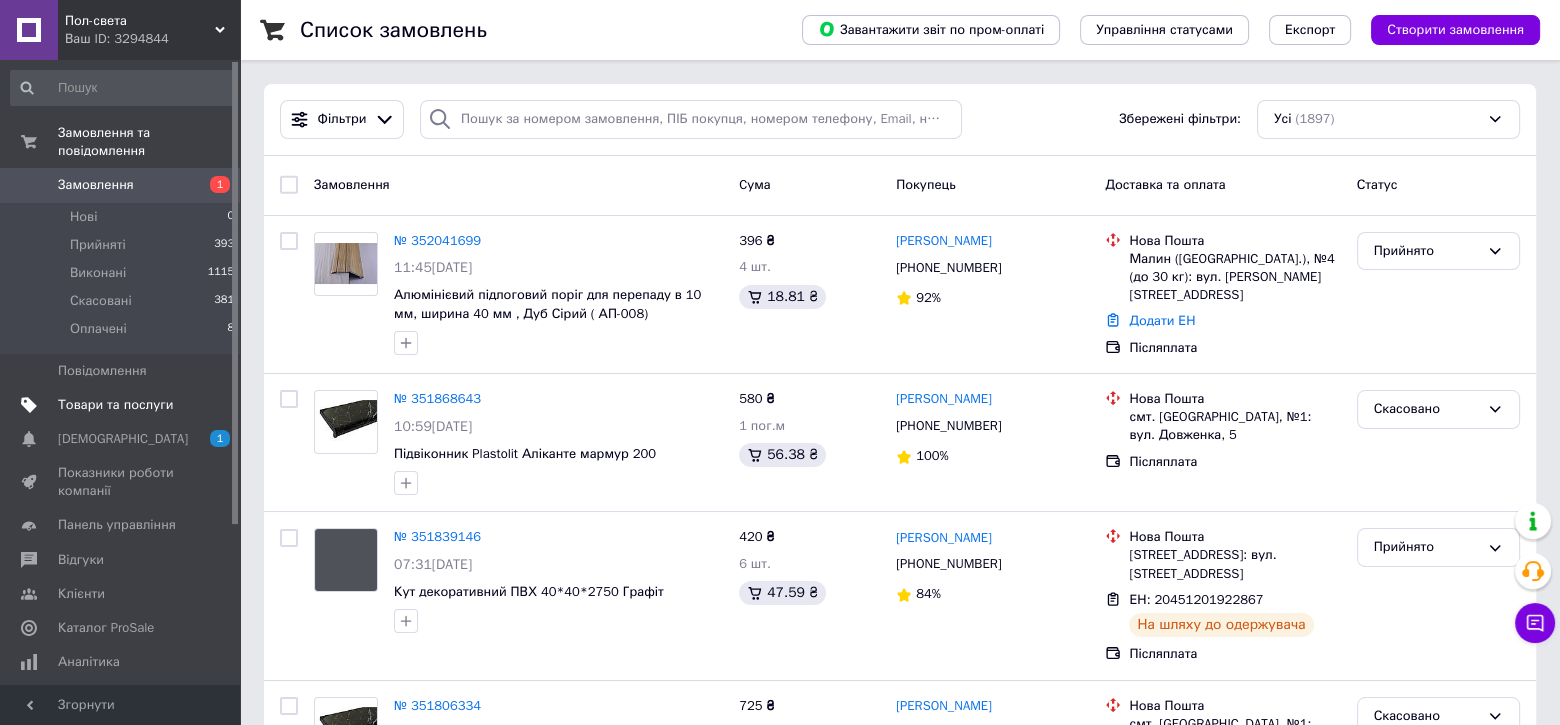 click on "Товари та послуги" at bounding box center [115, 405] 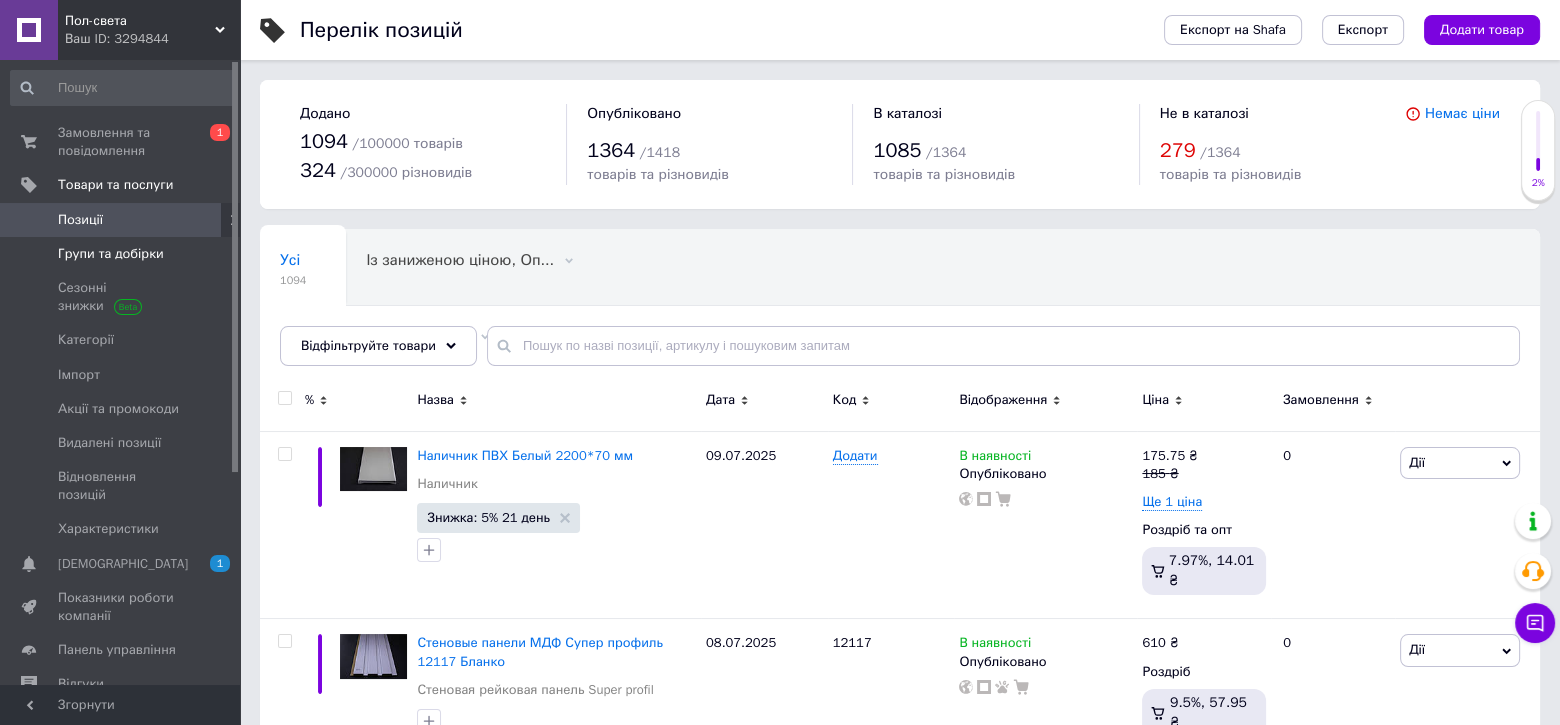 click on "Групи та добірки" at bounding box center [111, 254] 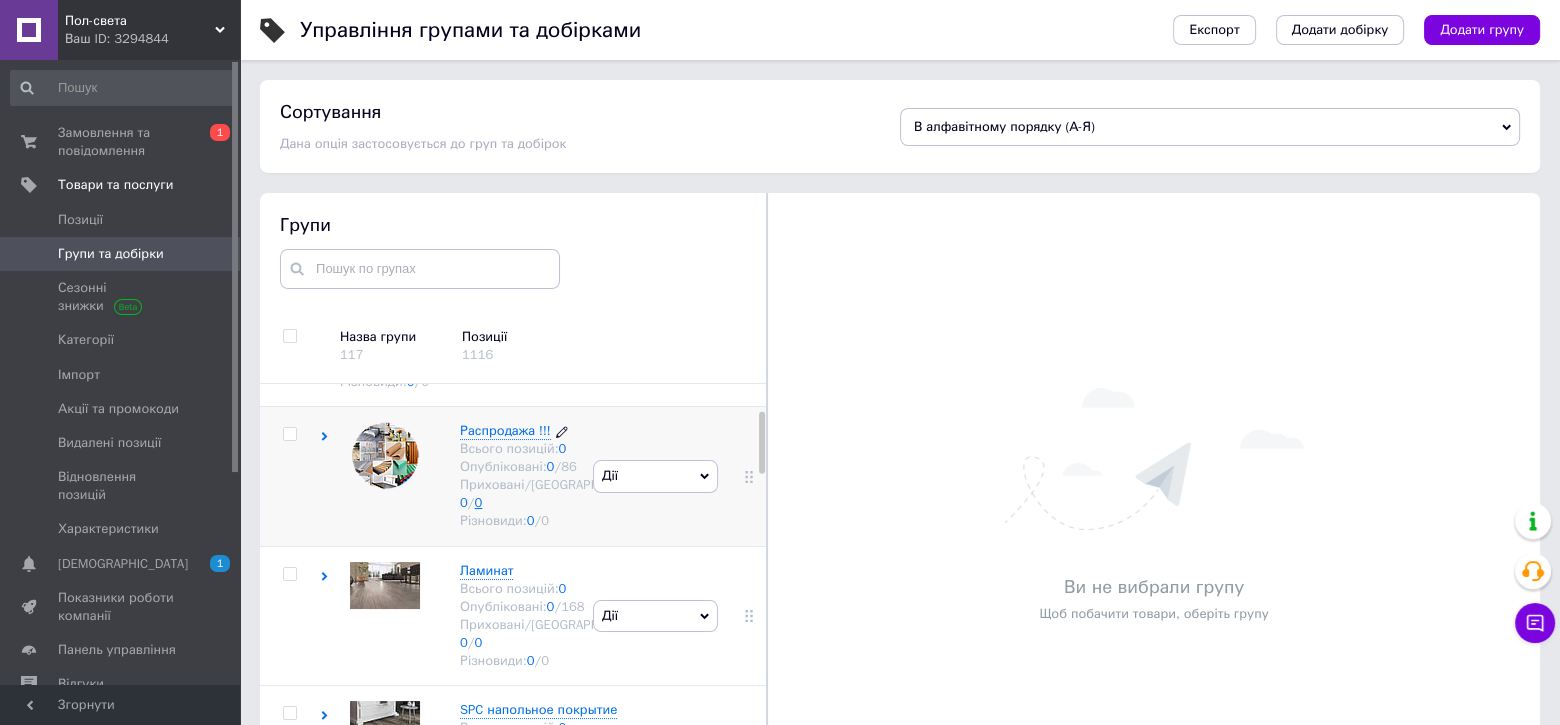 scroll, scrollTop: 301, scrollLeft: 0, axis: vertical 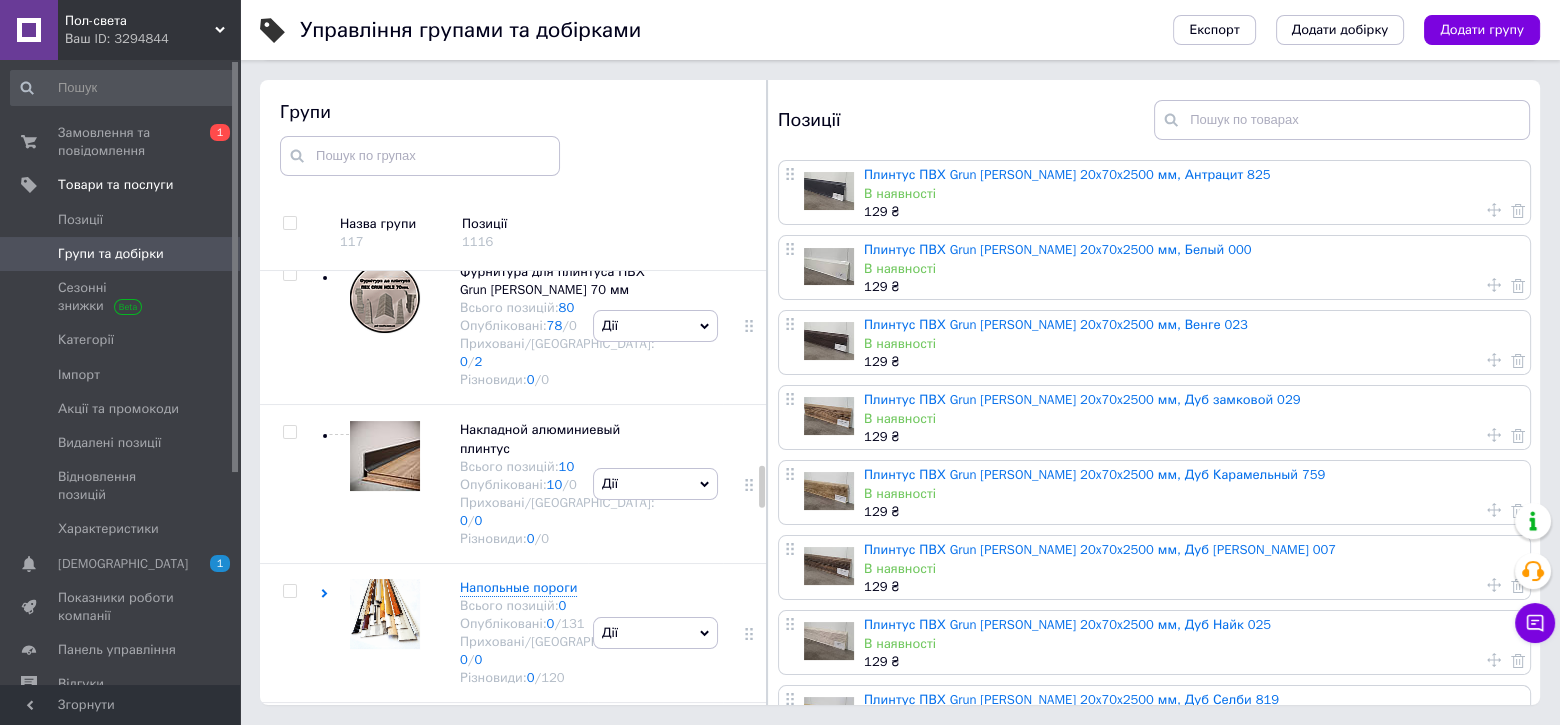 click on "Плинтус ПВХ 70 мм GRUN [PERSON_NAME]" at bounding box center (541, 121) 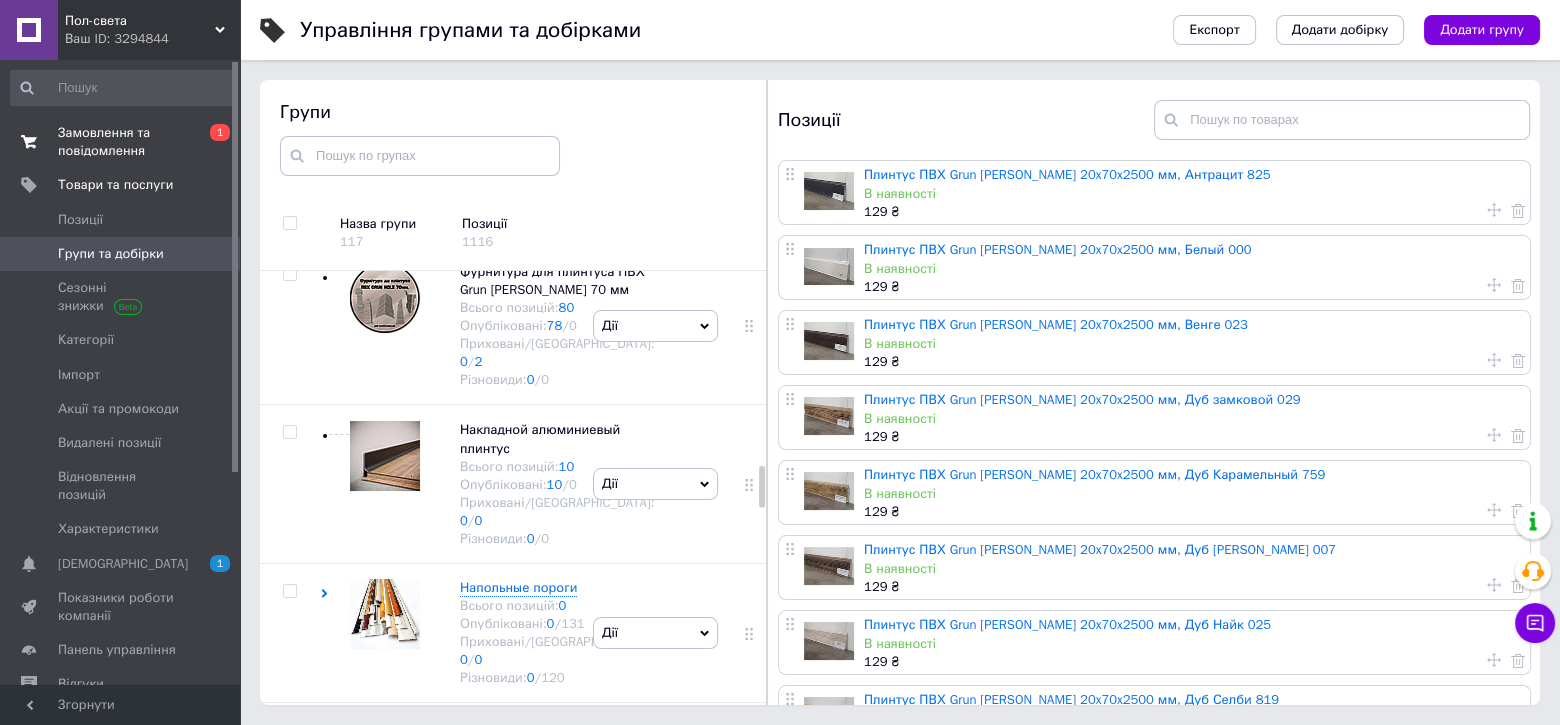 click on "Замовлення та повідомлення" at bounding box center [121, 142] 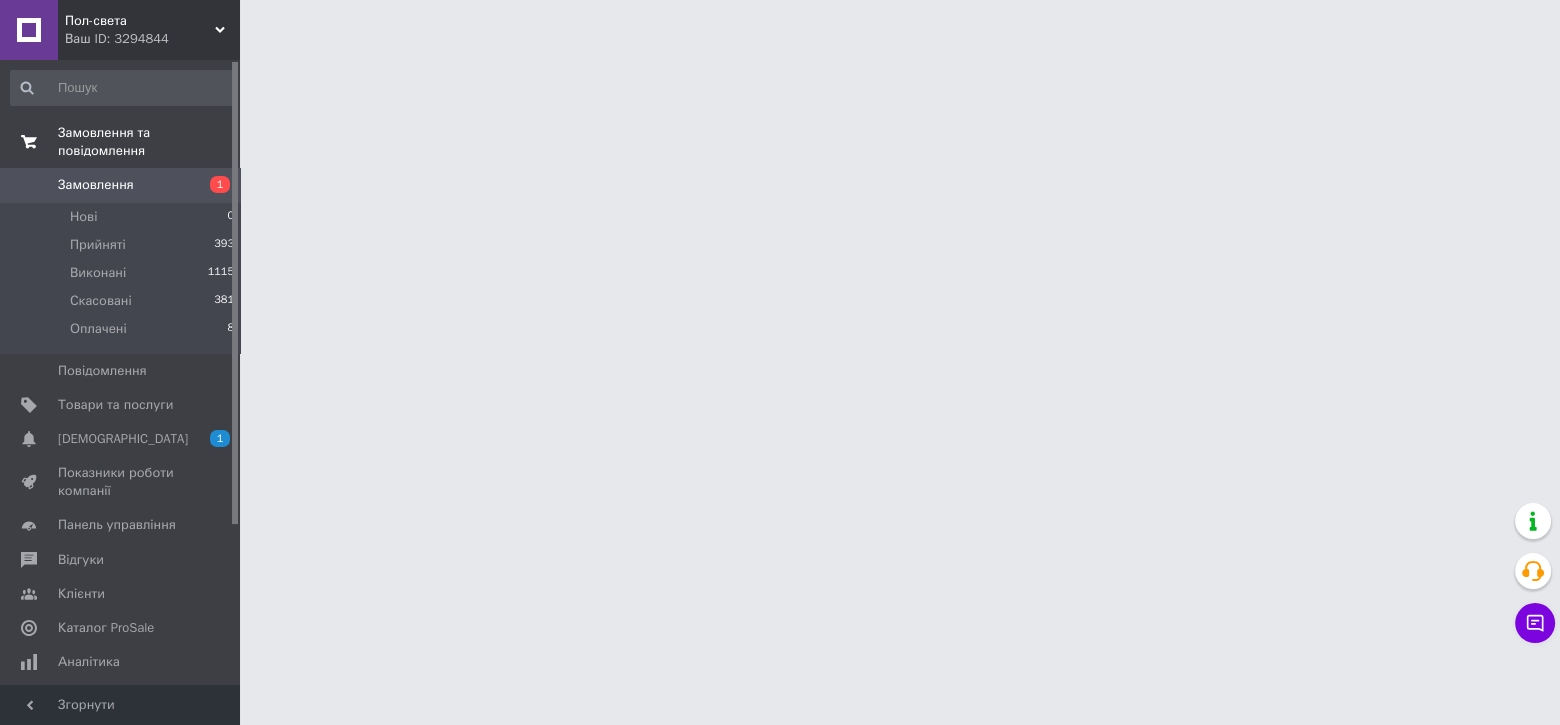 scroll, scrollTop: 0, scrollLeft: 0, axis: both 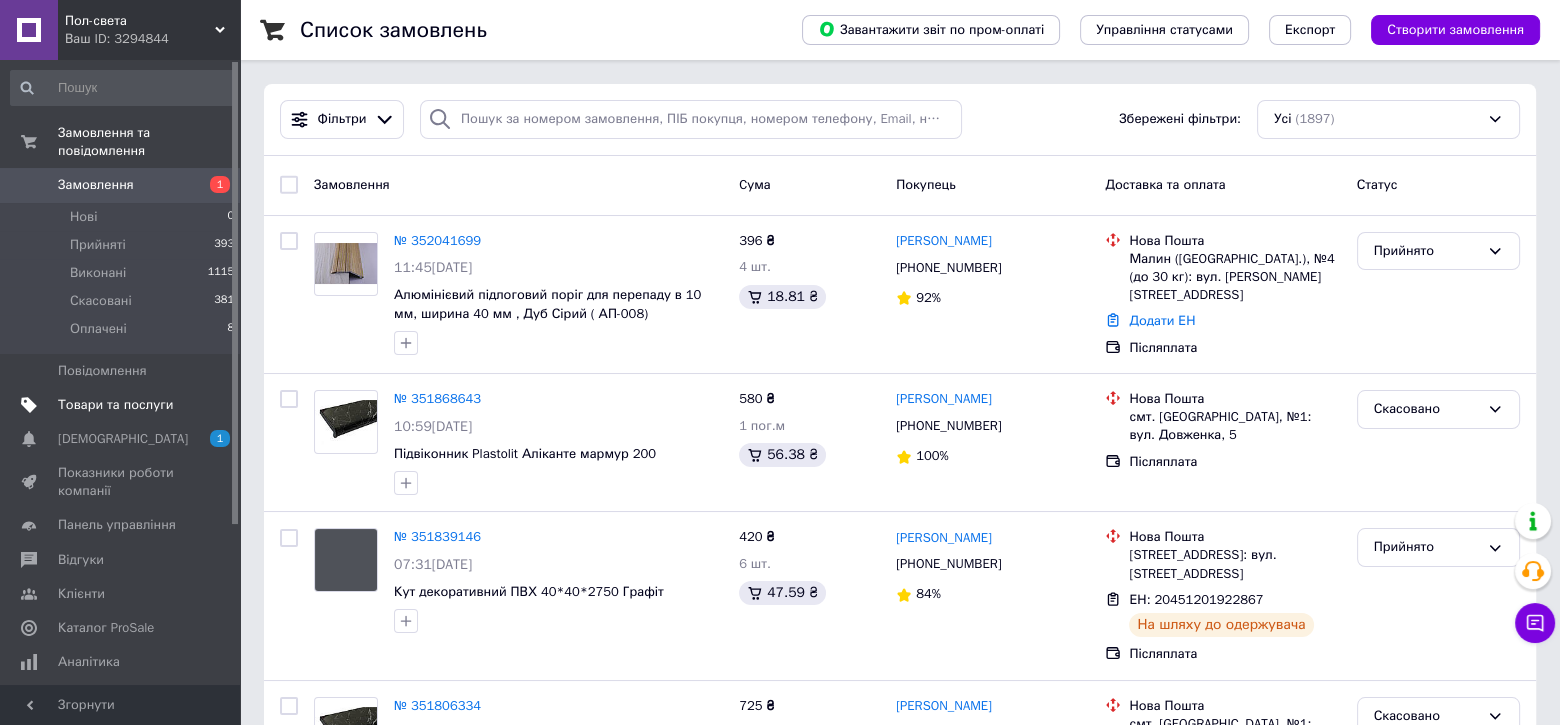 click on "Товари та послуги" at bounding box center [115, 405] 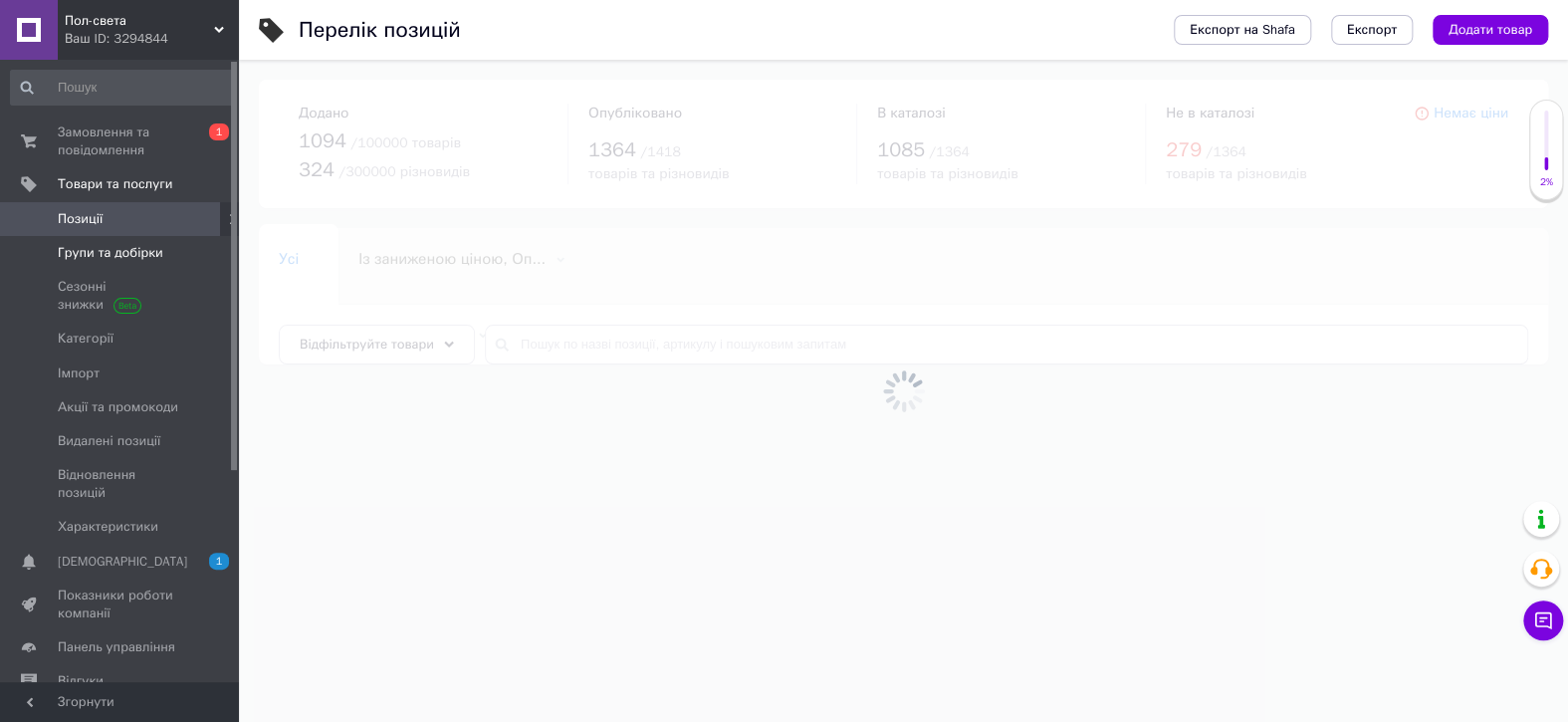 click on "Групи та добірки" at bounding box center [111, 253] 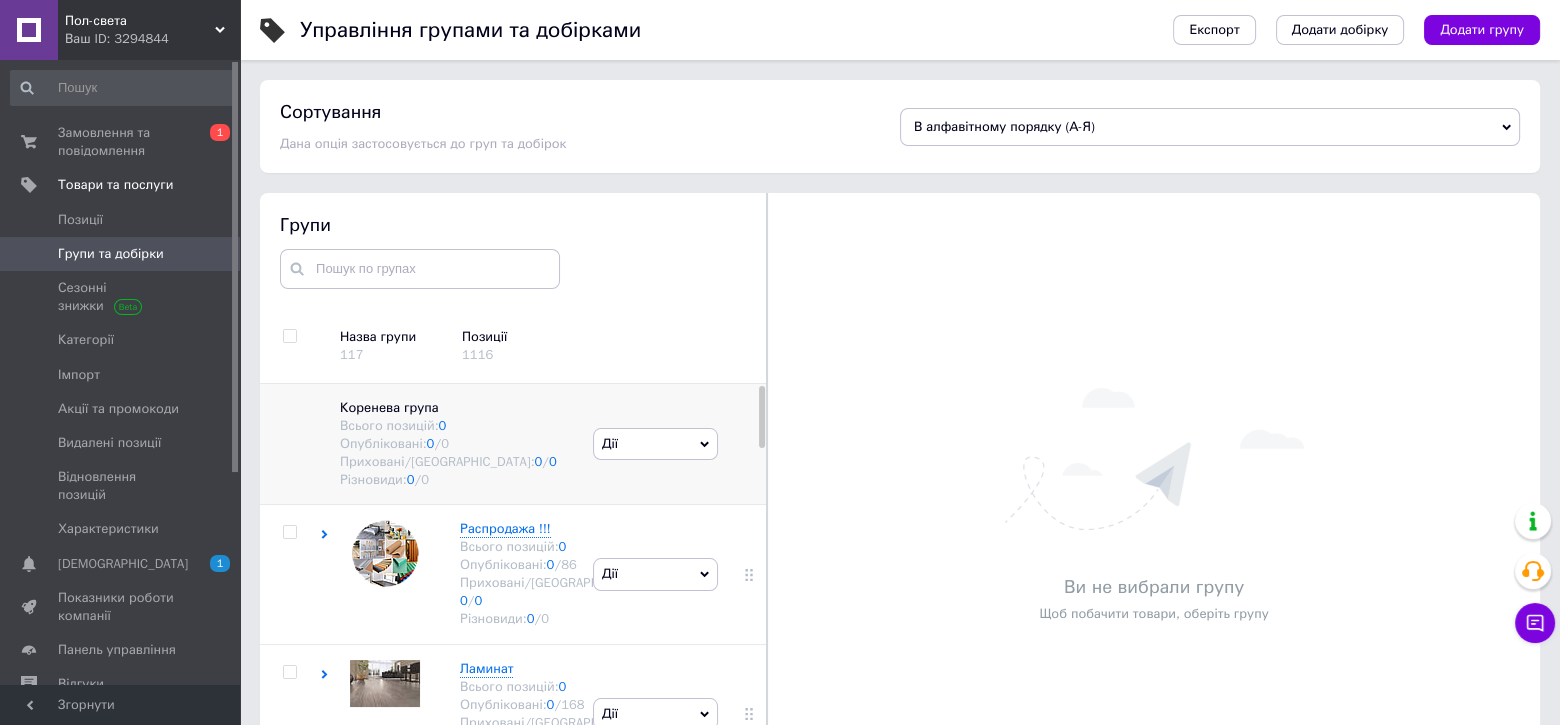 scroll, scrollTop: 75, scrollLeft: 0, axis: vertical 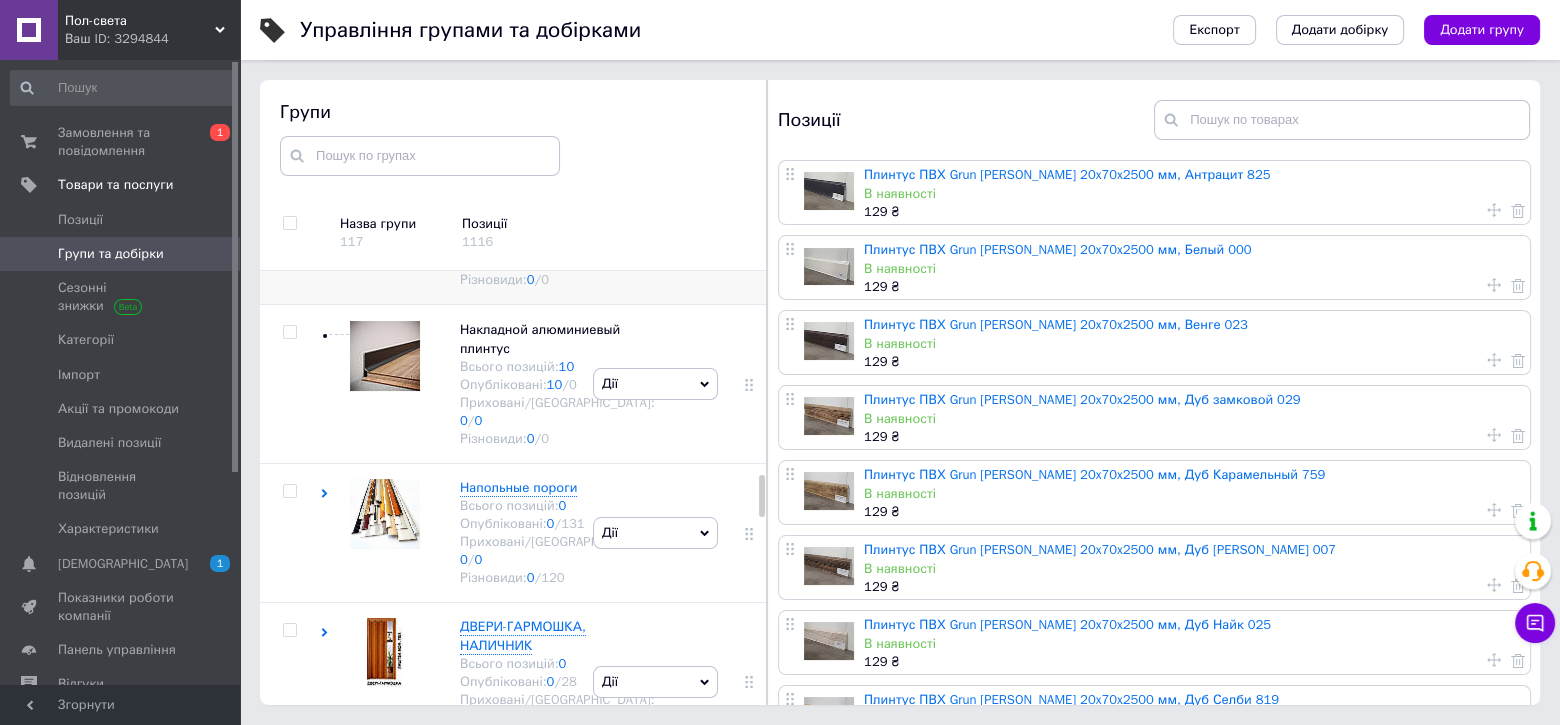 click on "Фурнитура для плинтуса ПВХ Grun [PERSON_NAME] 70 мм" at bounding box center [552, 180] 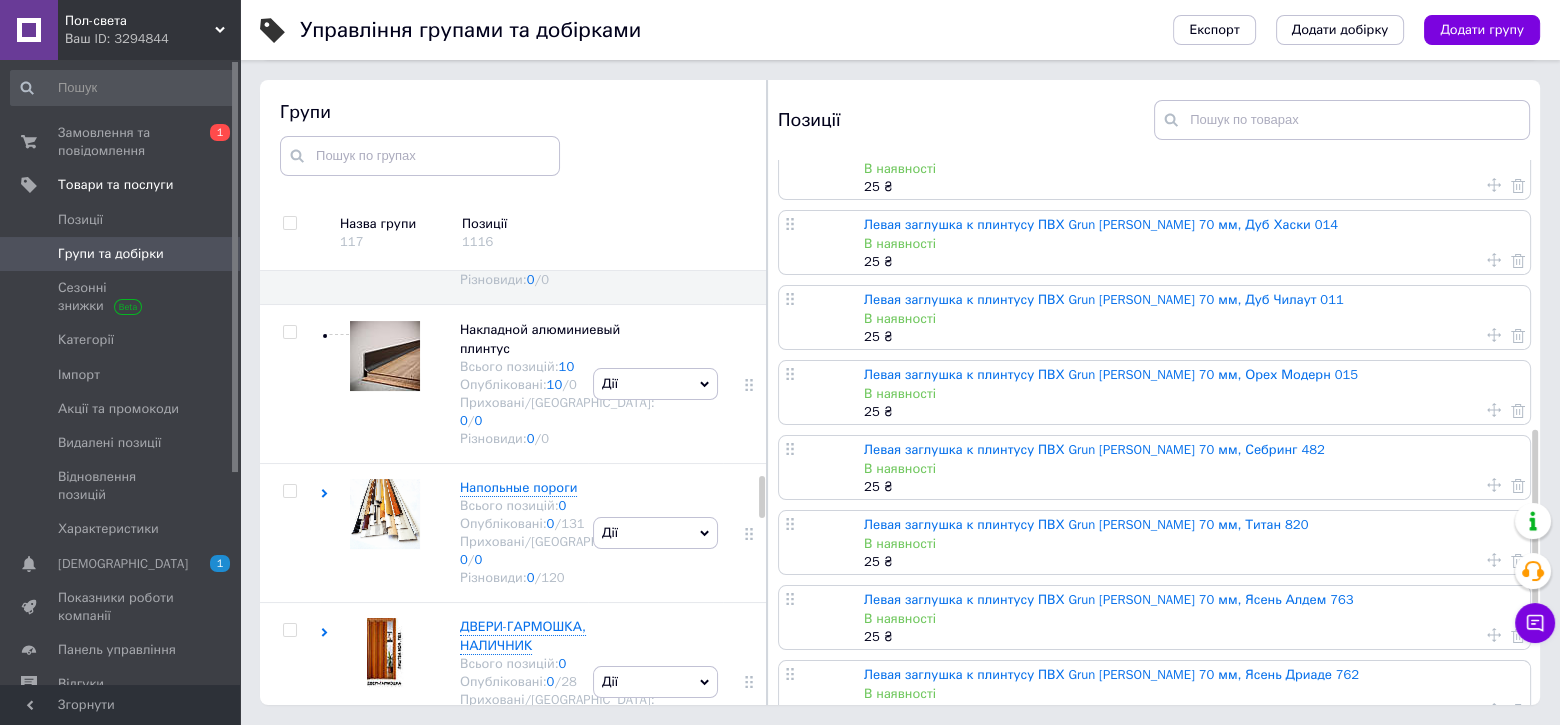 scroll, scrollTop: 1016, scrollLeft: 0, axis: vertical 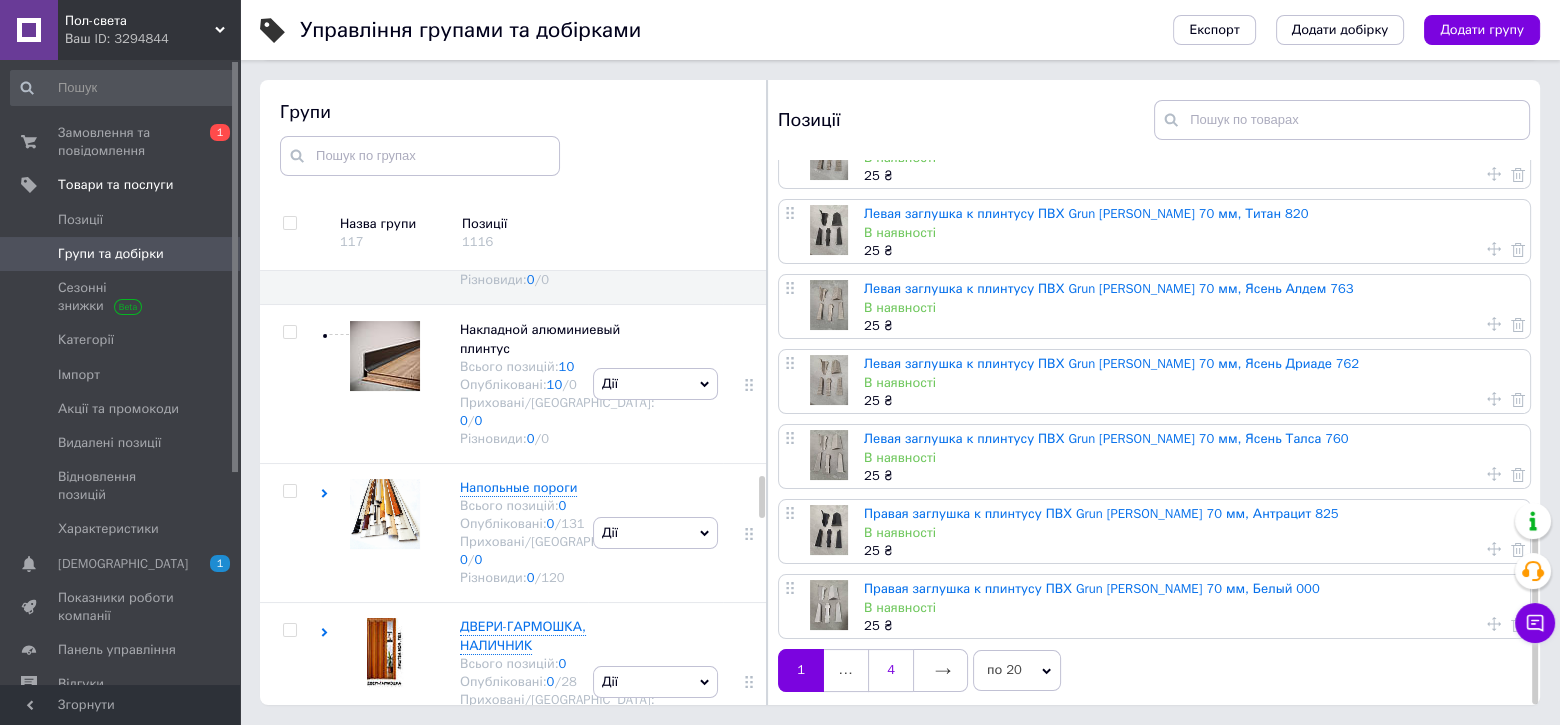 click on "4" at bounding box center (890, 670) 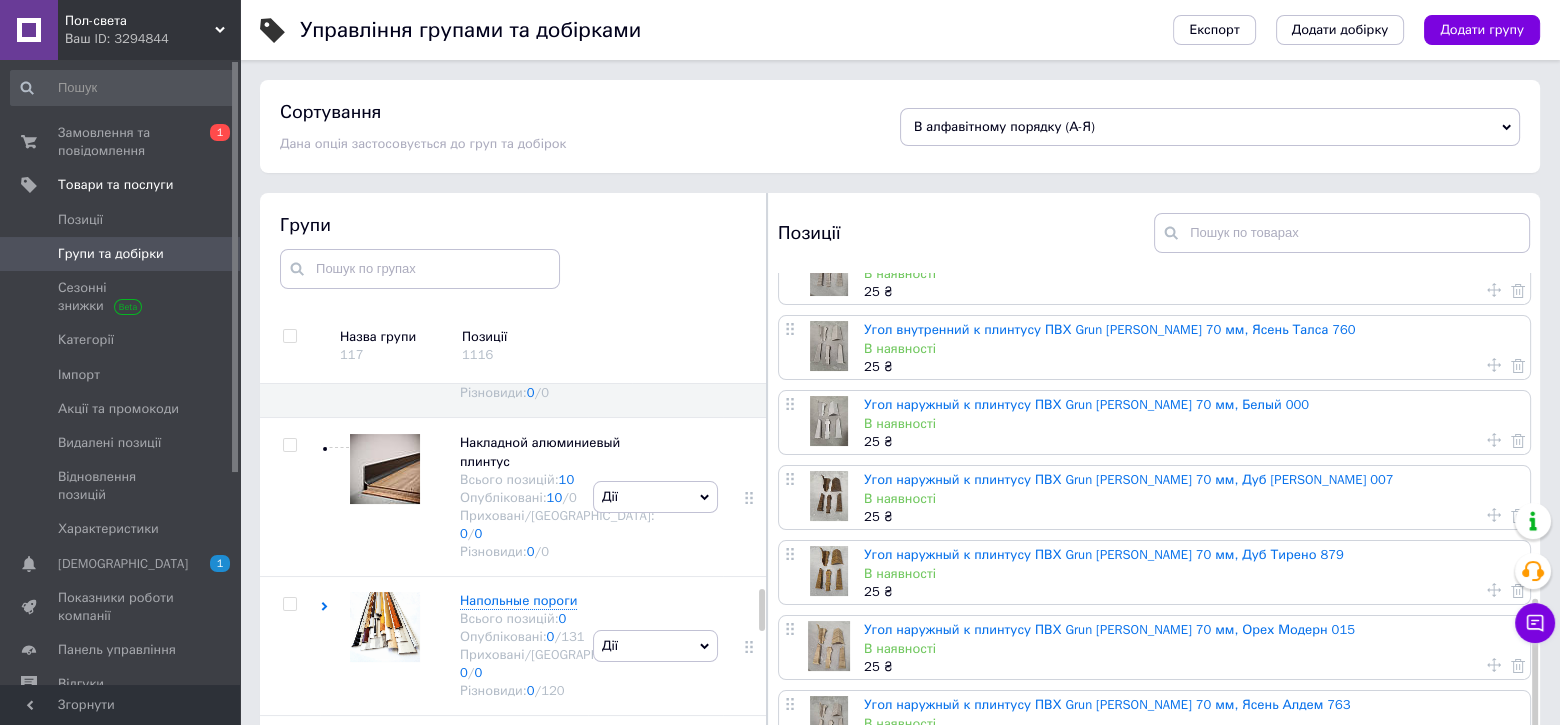 scroll, scrollTop: 866, scrollLeft: 0, axis: vertical 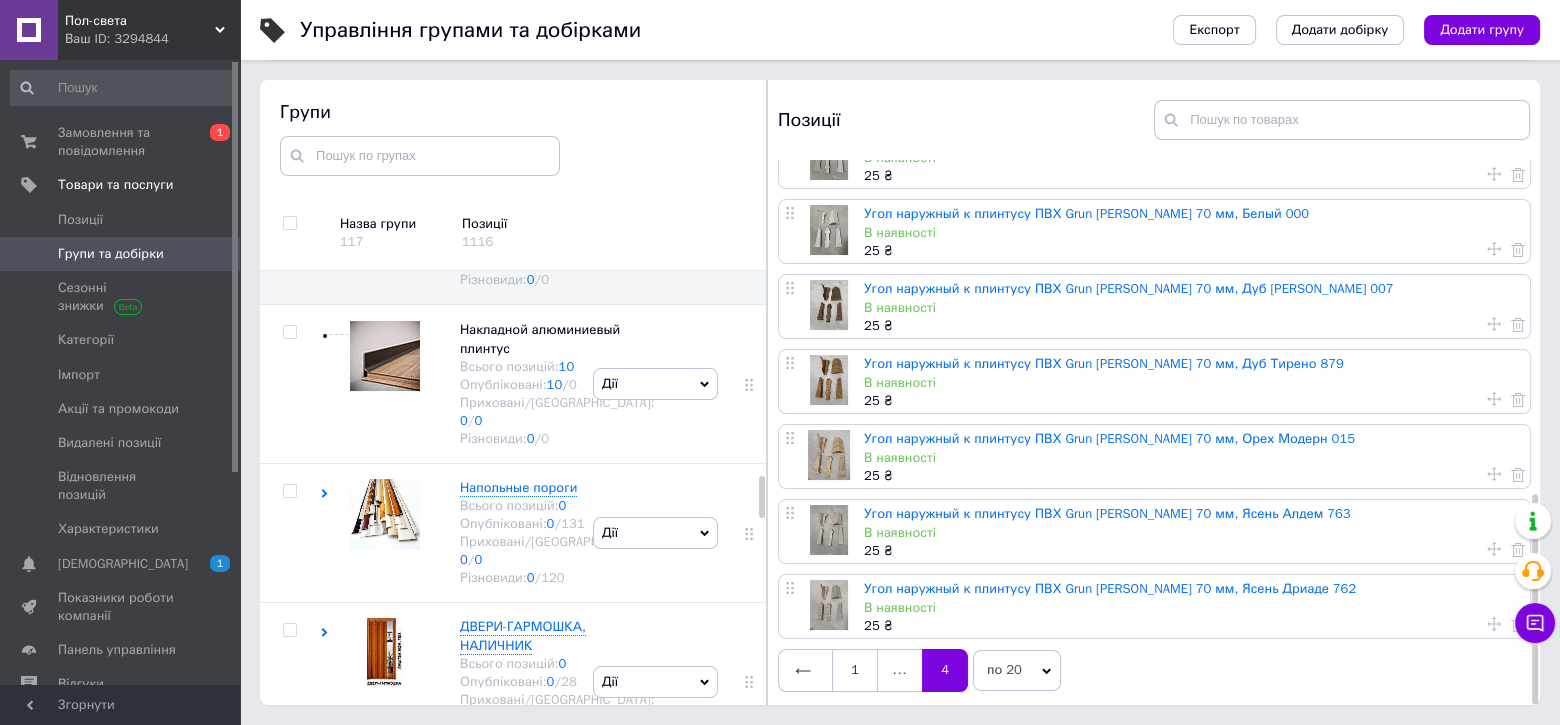 click at bounding box center [805, 670] 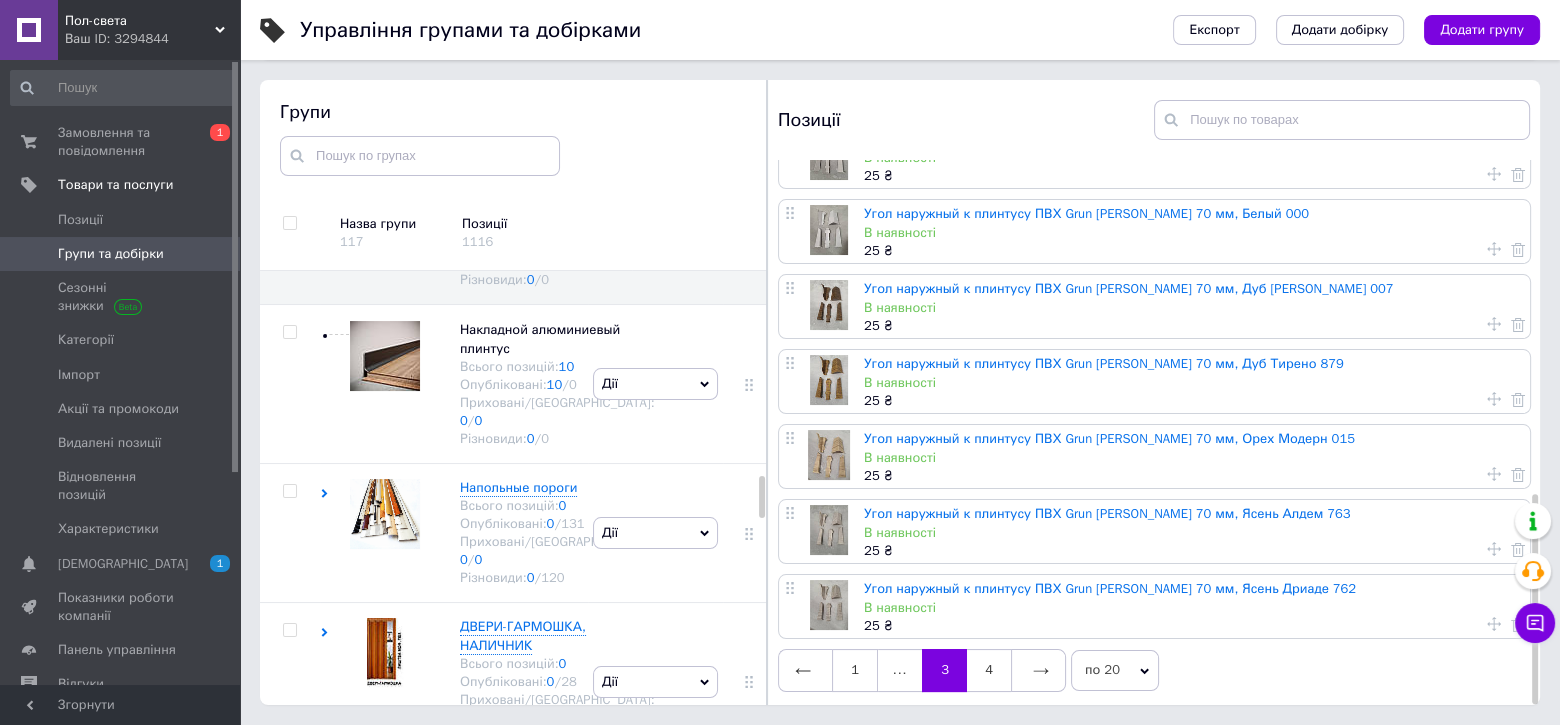 scroll, scrollTop: 0, scrollLeft: 0, axis: both 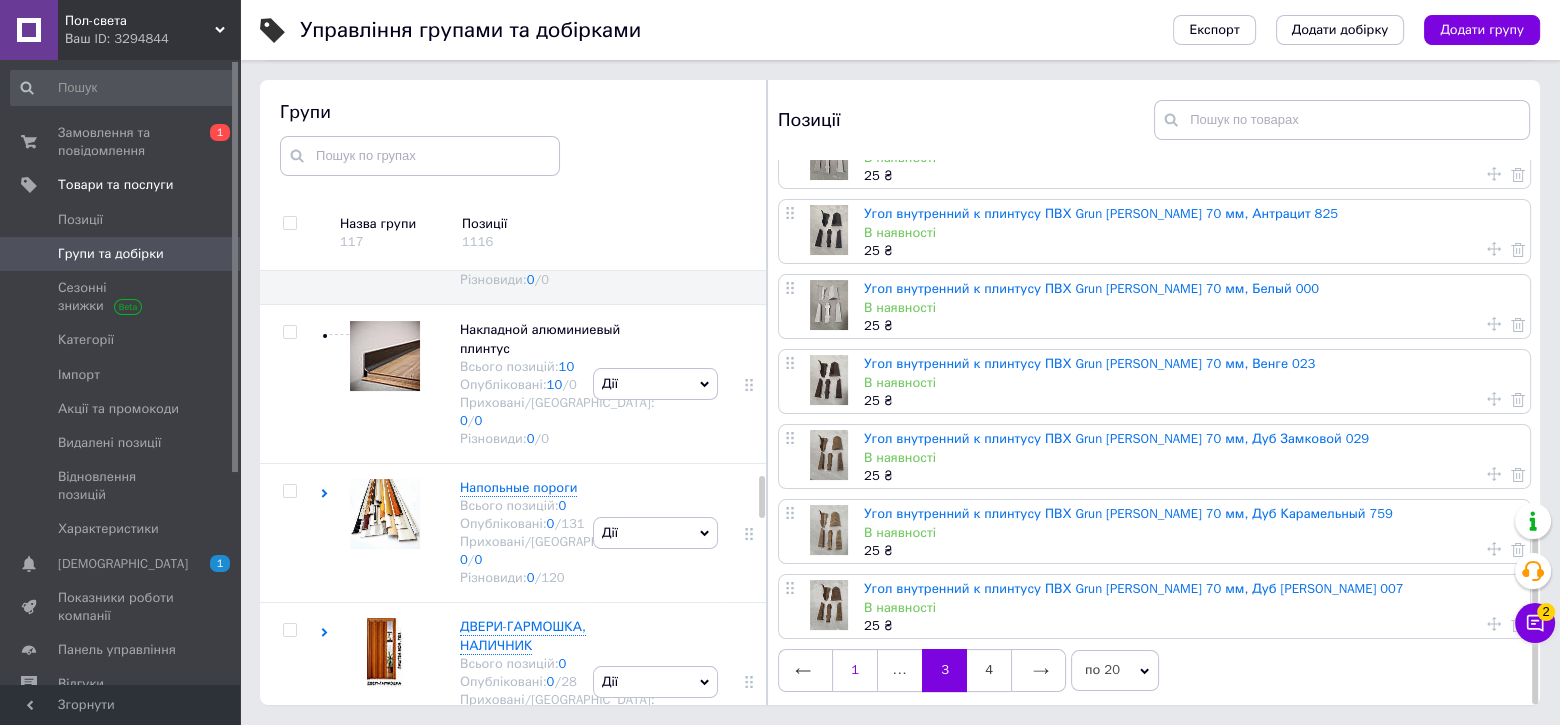 click on "1" at bounding box center [855, 670] 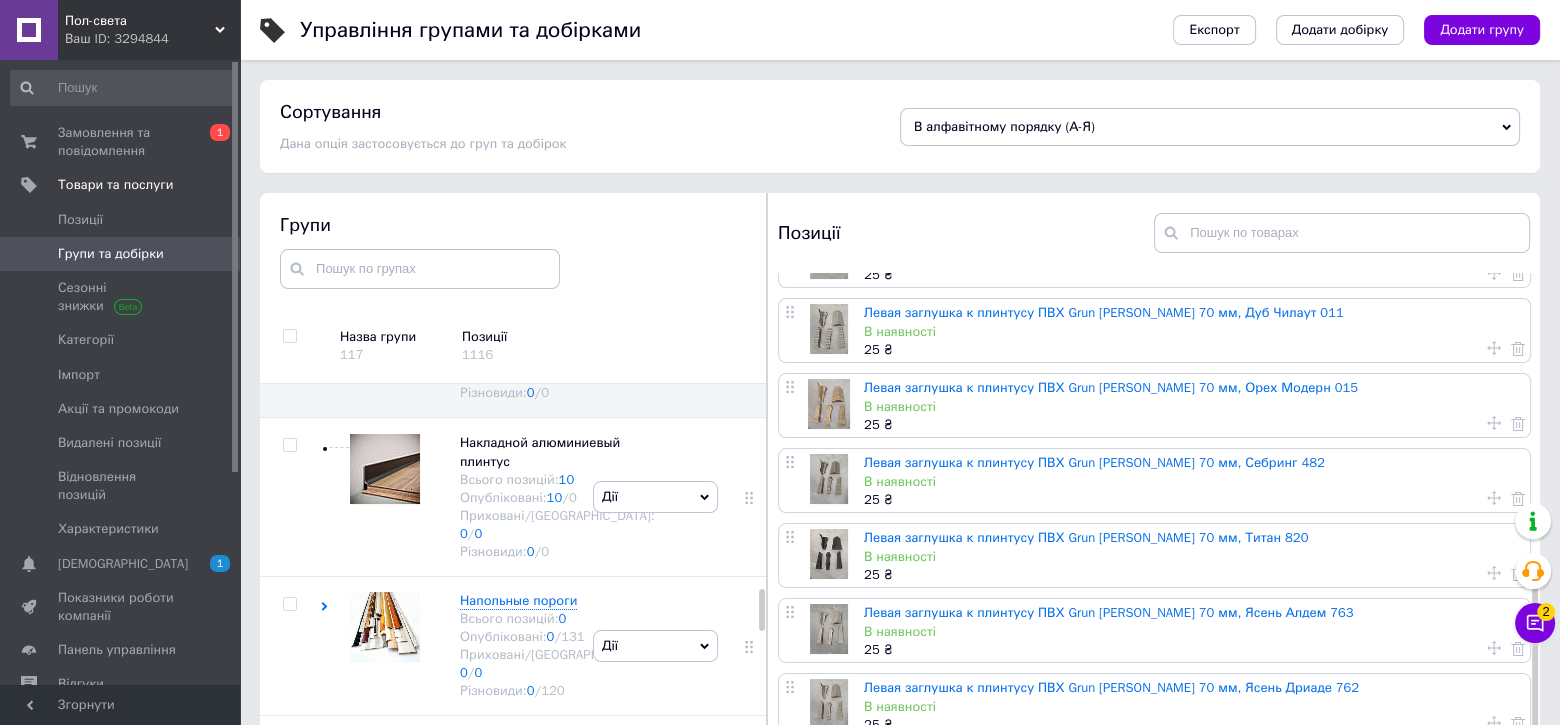 scroll, scrollTop: 1016, scrollLeft: 0, axis: vertical 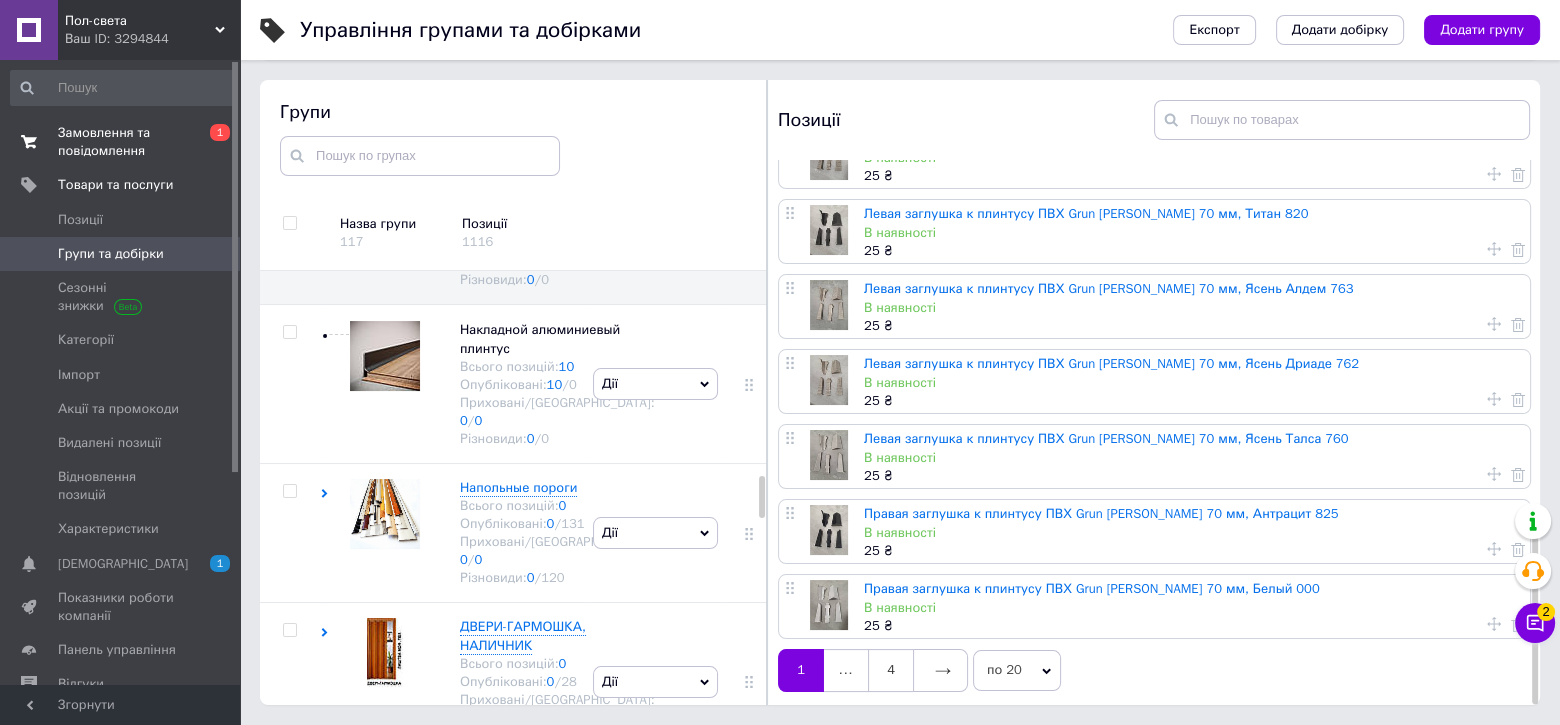 click on "Замовлення та повідомлення" at bounding box center (121, 142) 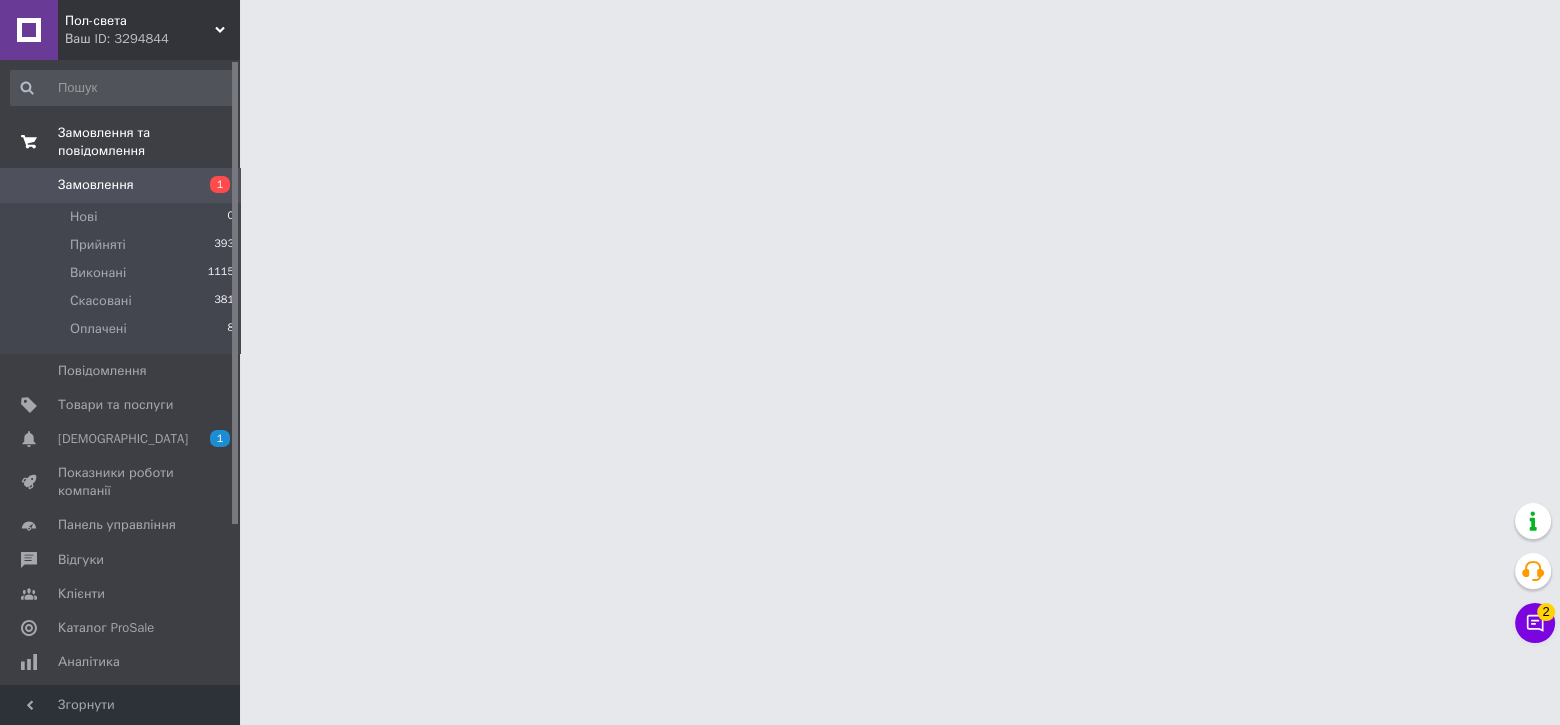 scroll, scrollTop: 0, scrollLeft: 0, axis: both 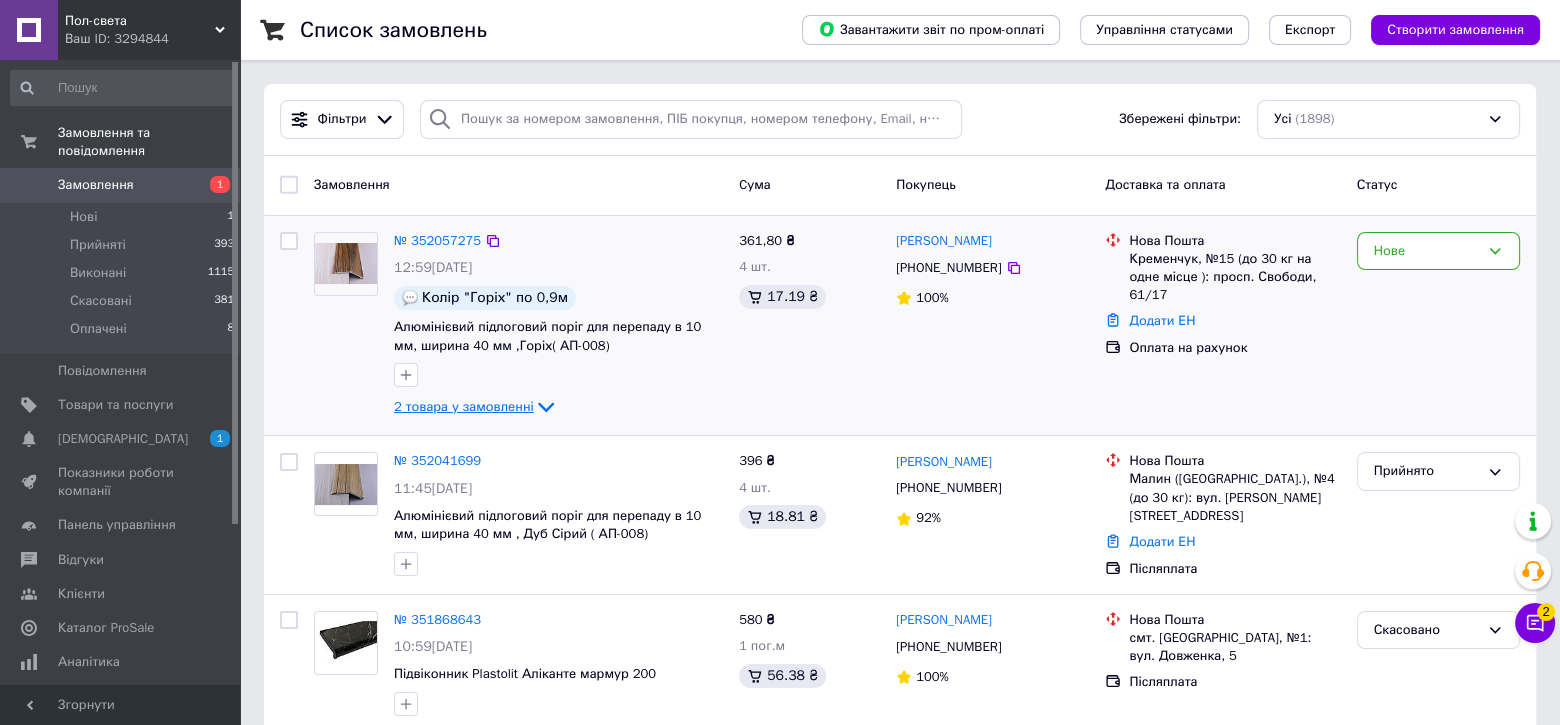 click 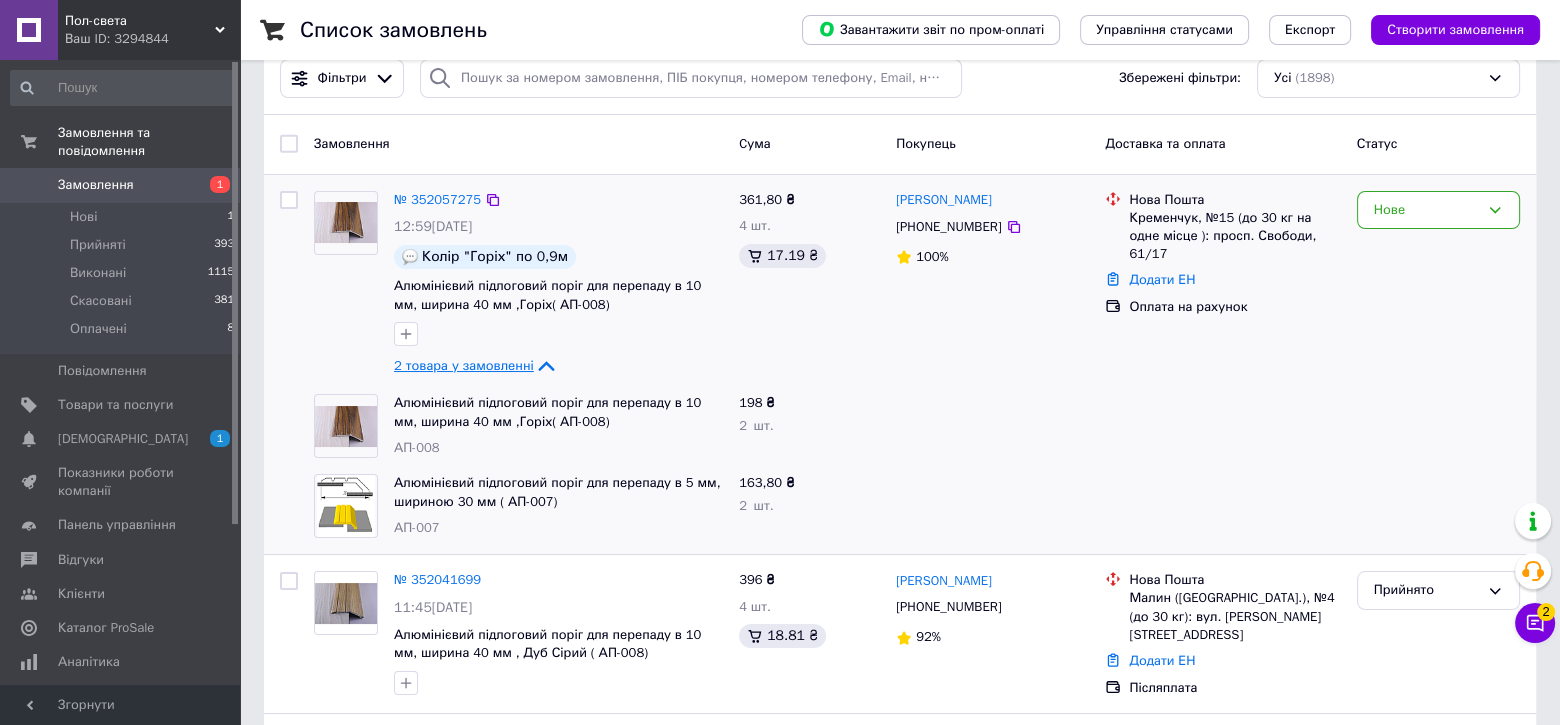 scroll, scrollTop: 0, scrollLeft: 0, axis: both 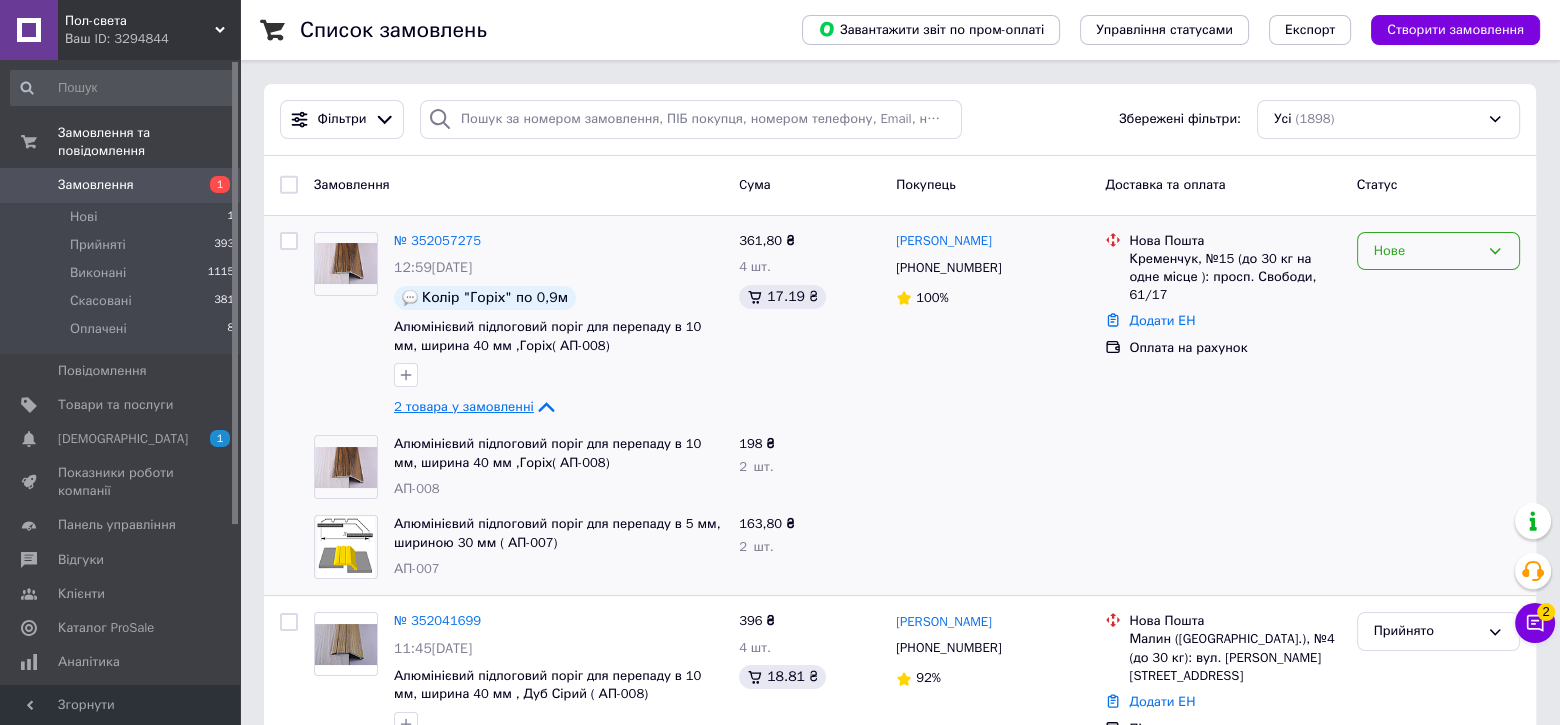 click 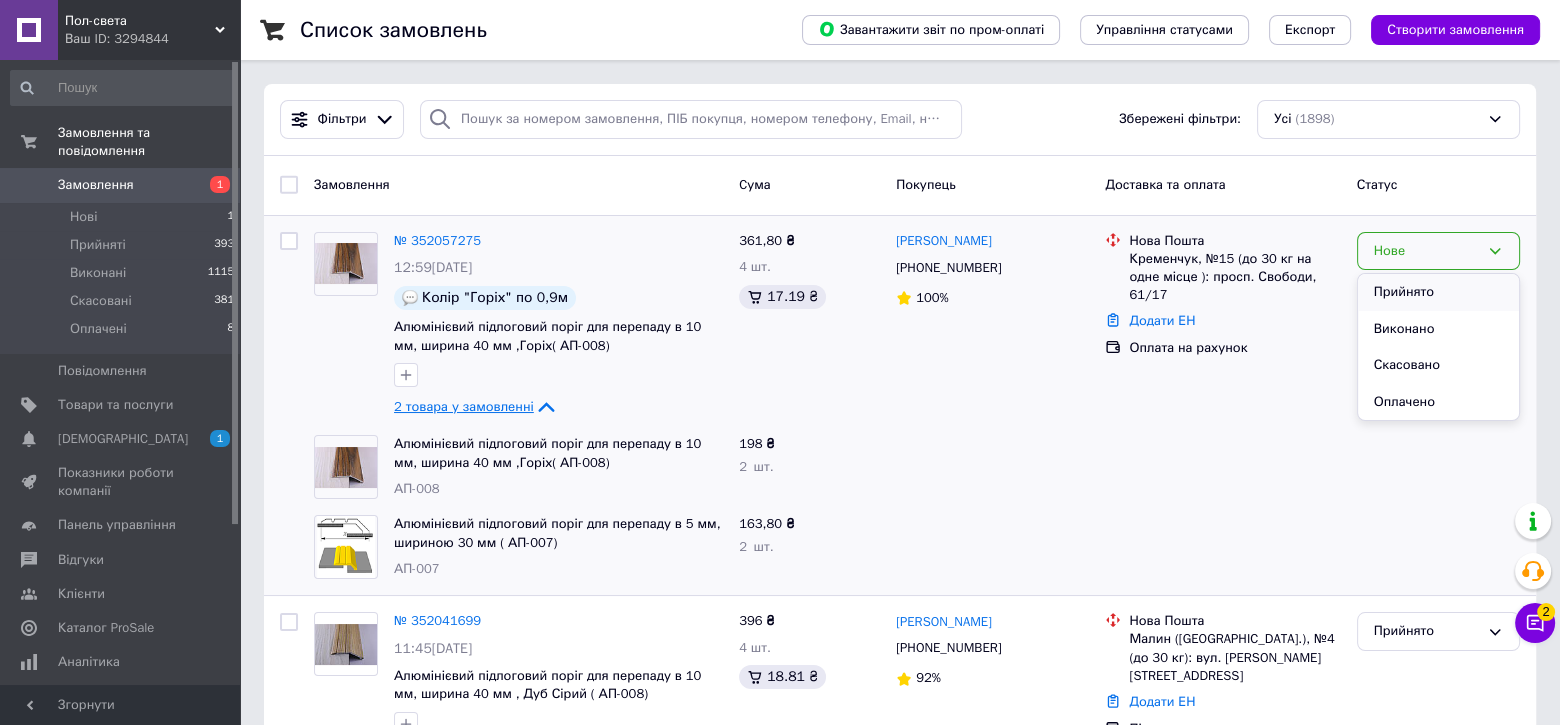 click on "Прийнято" at bounding box center (1438, 292) 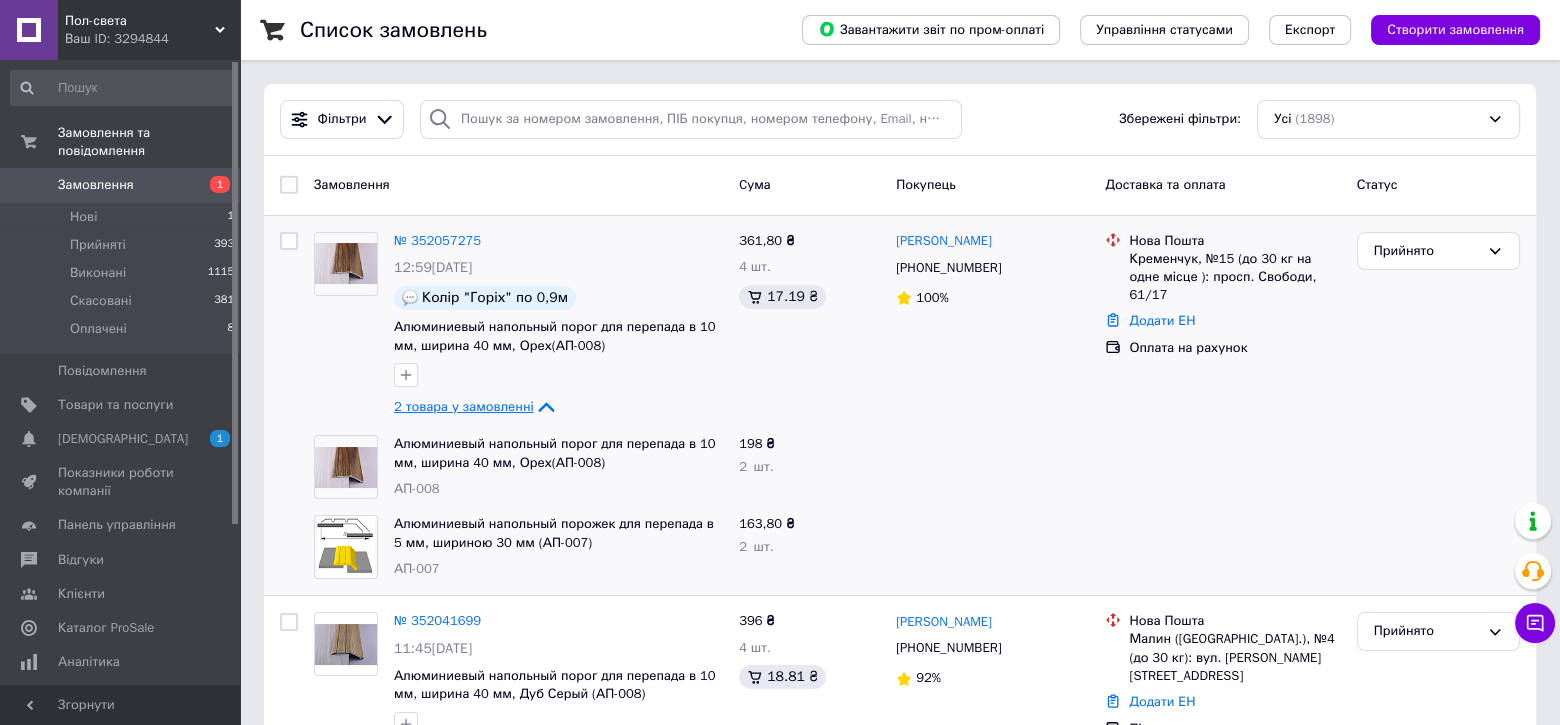 click on "Список замовлень   Завантажити звіт по пром-оплаті Управління статусами Експорт Створити замовлення Фільтри Збережені фільтри: Усі (1898) Замовлення Cума Покупець Доставка та оплата Статус № 352057275 12:59[DATE] Колір "Горіх" по 0,9м Алюминиевый напольный порог для перепада в 10 мм, ширина 40 мм, Орех(АП-008) 2 товара у замовленні 361,80 ₴ 4 шт. 17.19 ₴ [PERSON_NAME] [PHONE_NUMBER] 100% Нова Пошта Кременчук, №15 (до 30 кг на одне місце ): просп. Свободи, 61/17 Додати ЕН Оплата на рахунок Прийнято Алюминиевый напольный порог для перепада в 10 мм, ширина 40 мм, Орех(АП-008) АП-008 198 ₴ 2   шт. АП-007 163,80 ₴" at bounding box center (900, 2013) 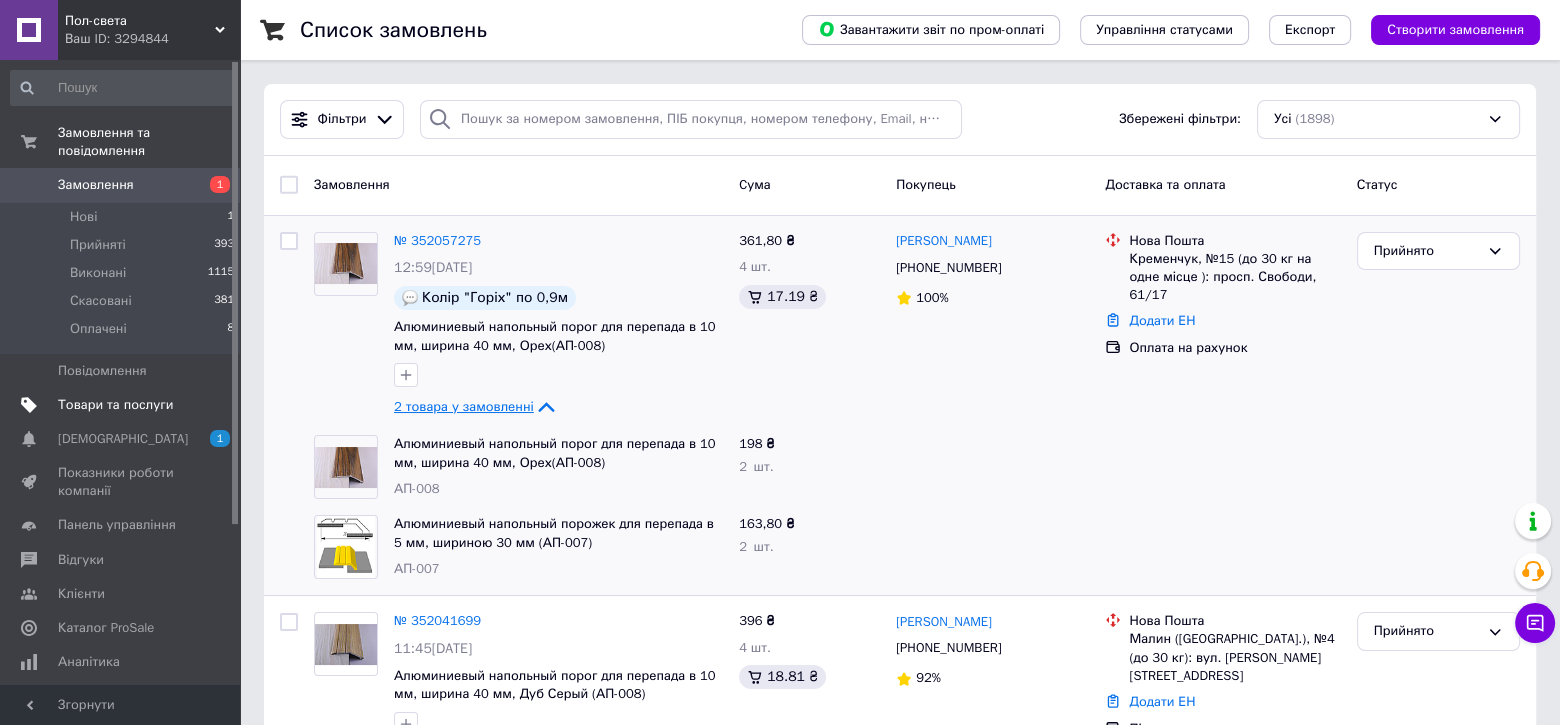 click on "Товари та послуги" at bounding box center (115, 405) 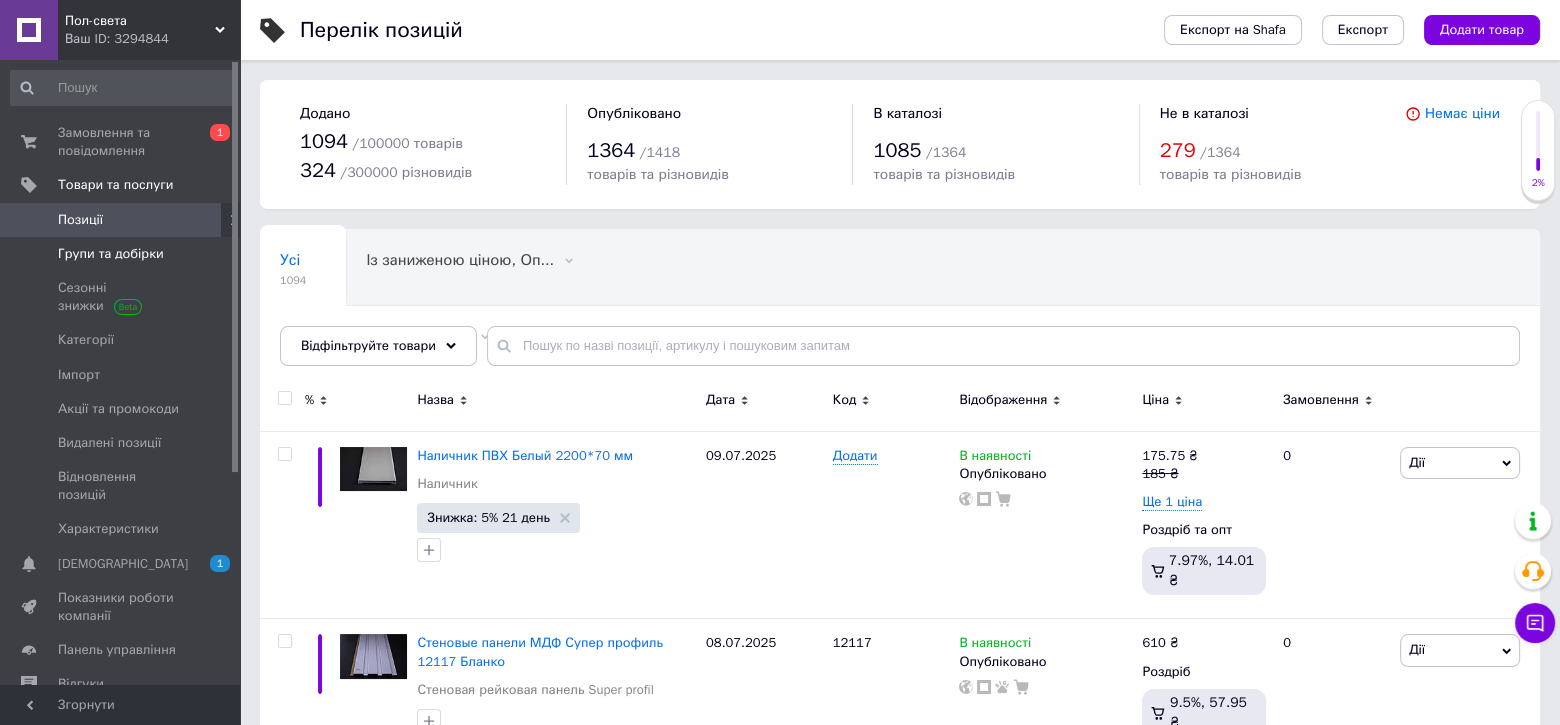 click on "Групи та добірки" at bounding box center [111, 254] 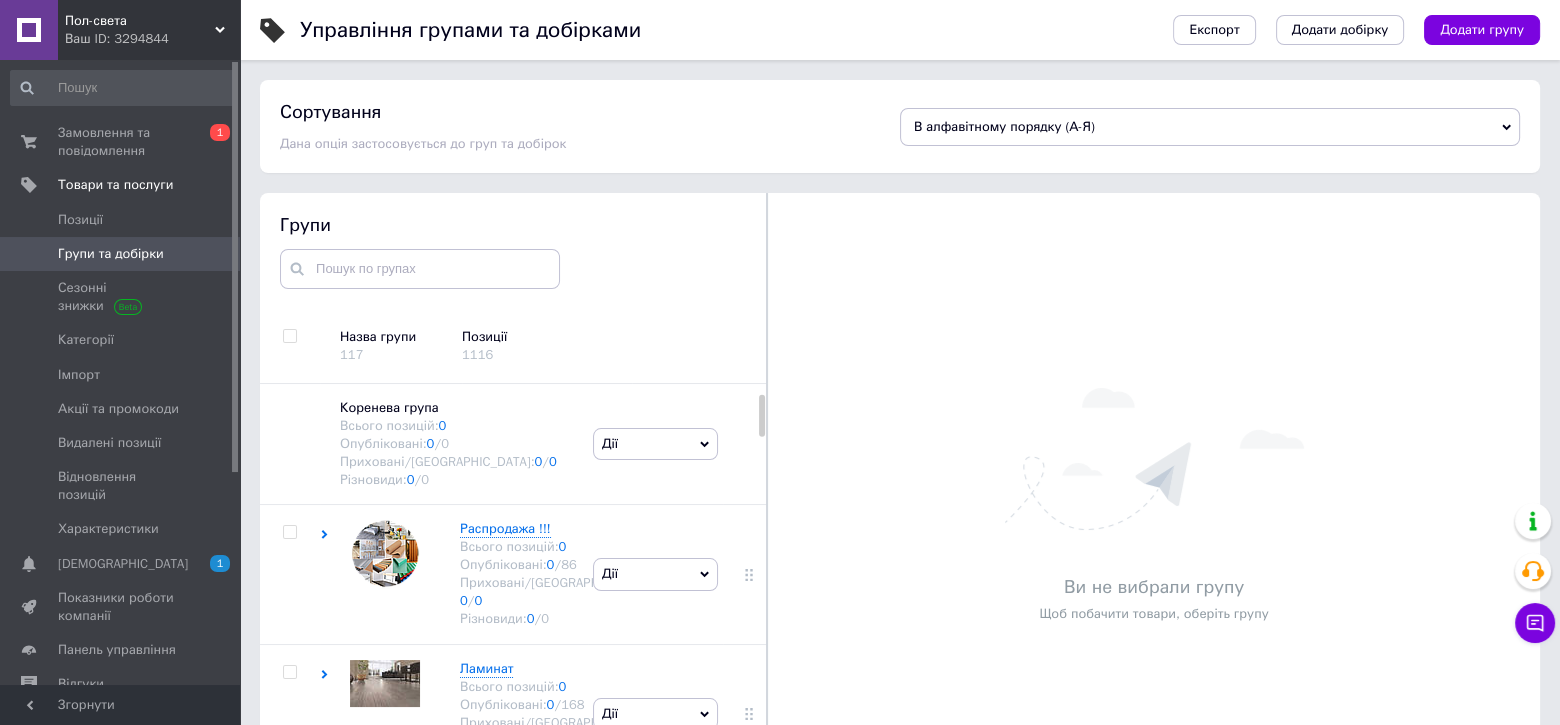 scroll, scrollTop: 113, scrollLeft: 0, axis: vertical 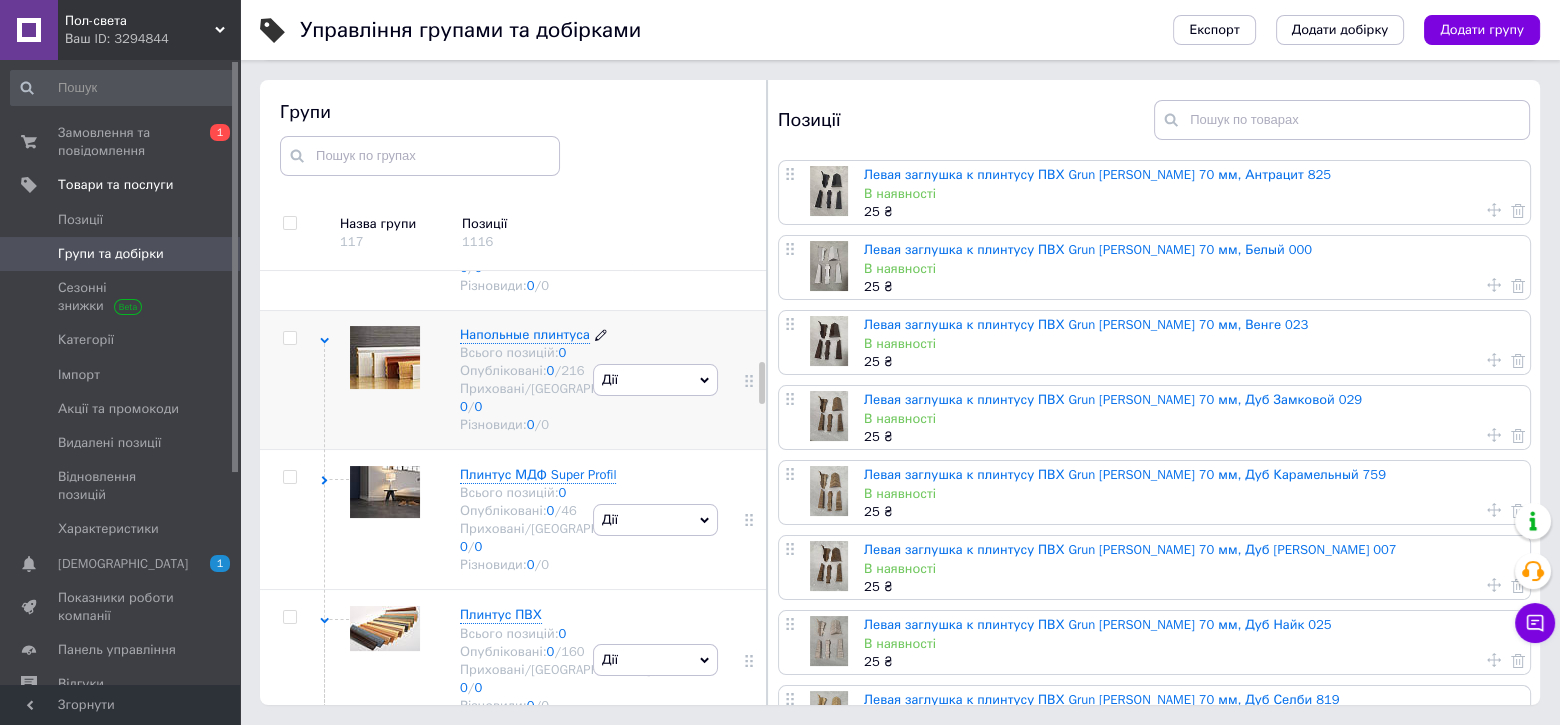 click on "Напольные плинтуса" at bounding box center [525, 334] 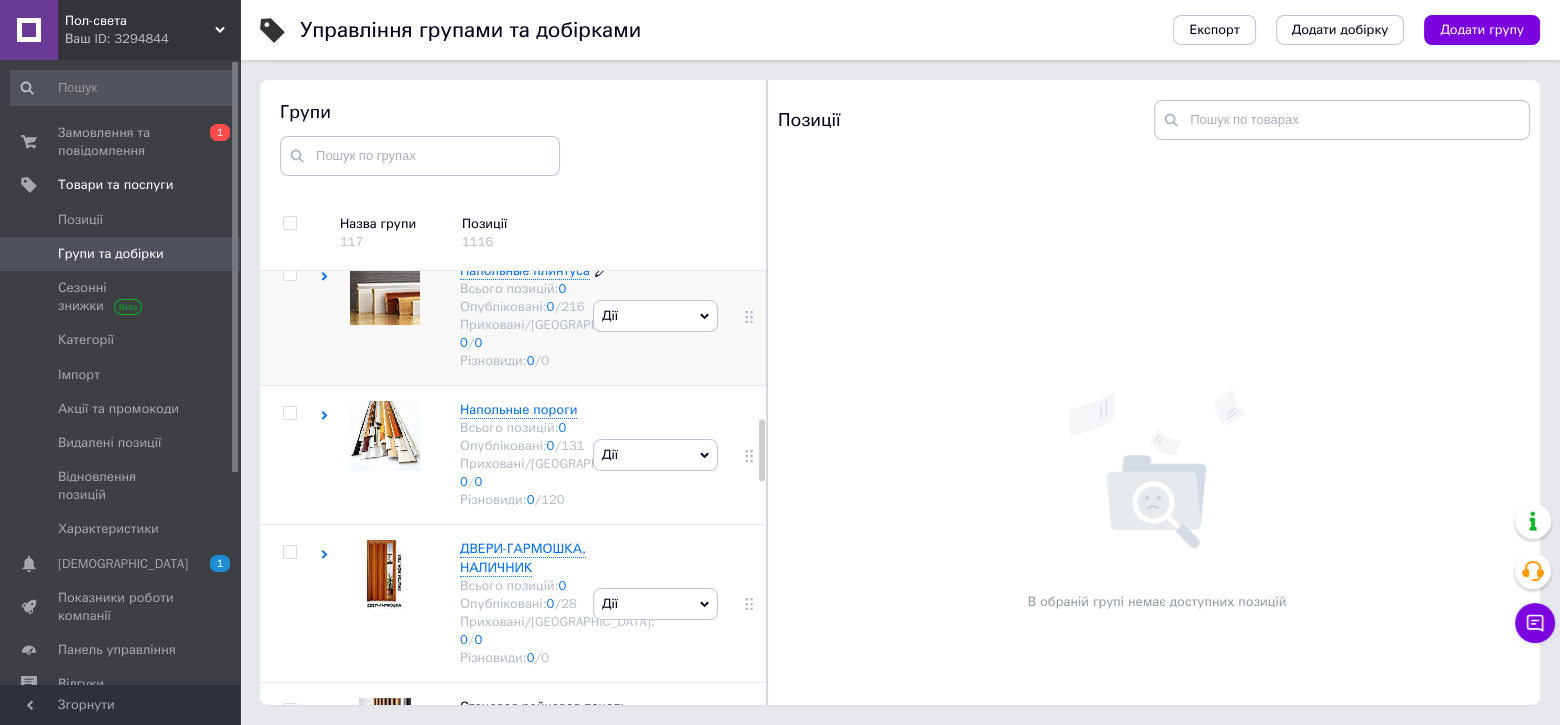scroll, scrollTop: 1036, scrollLeft: 0, axis: vertical 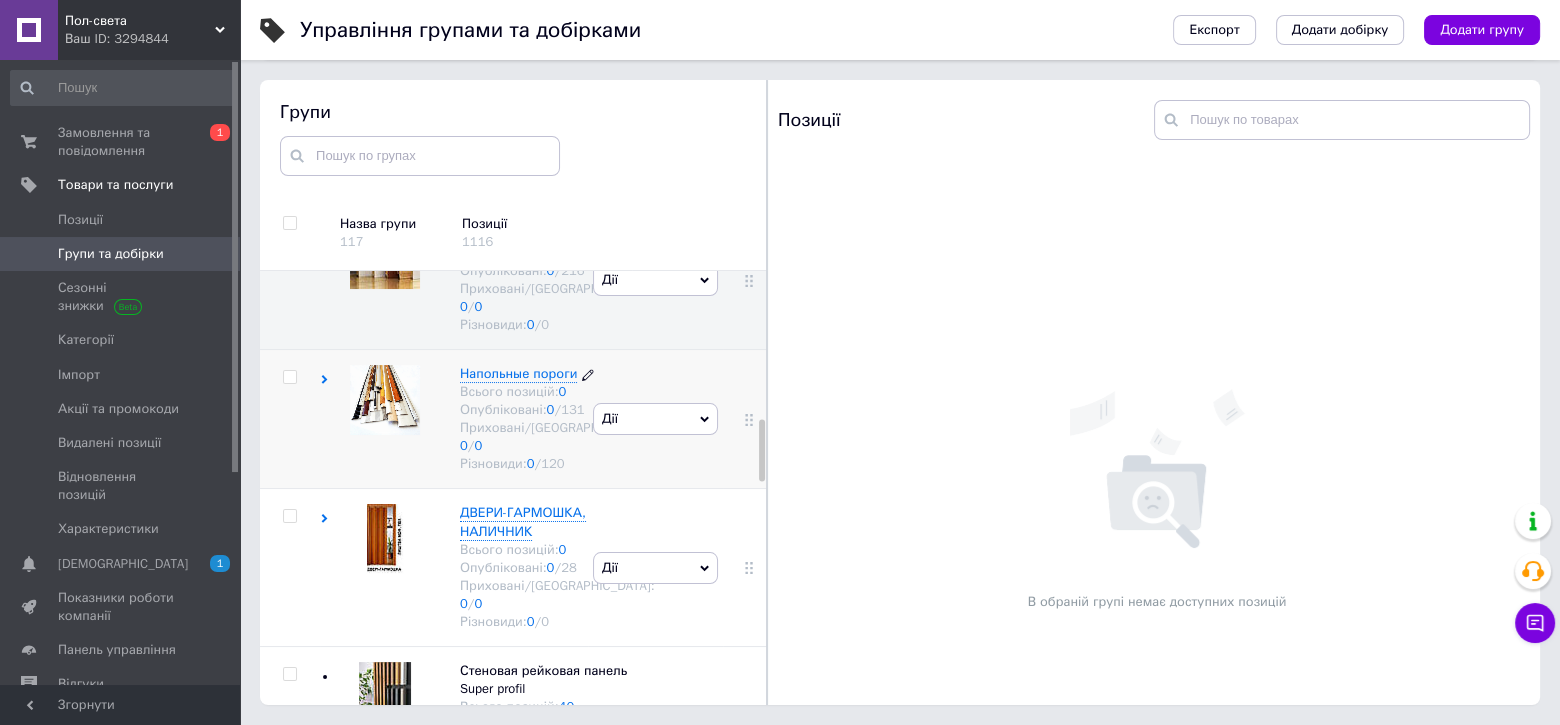 click on "Напольные пороги" at bounding box center [518, 373] 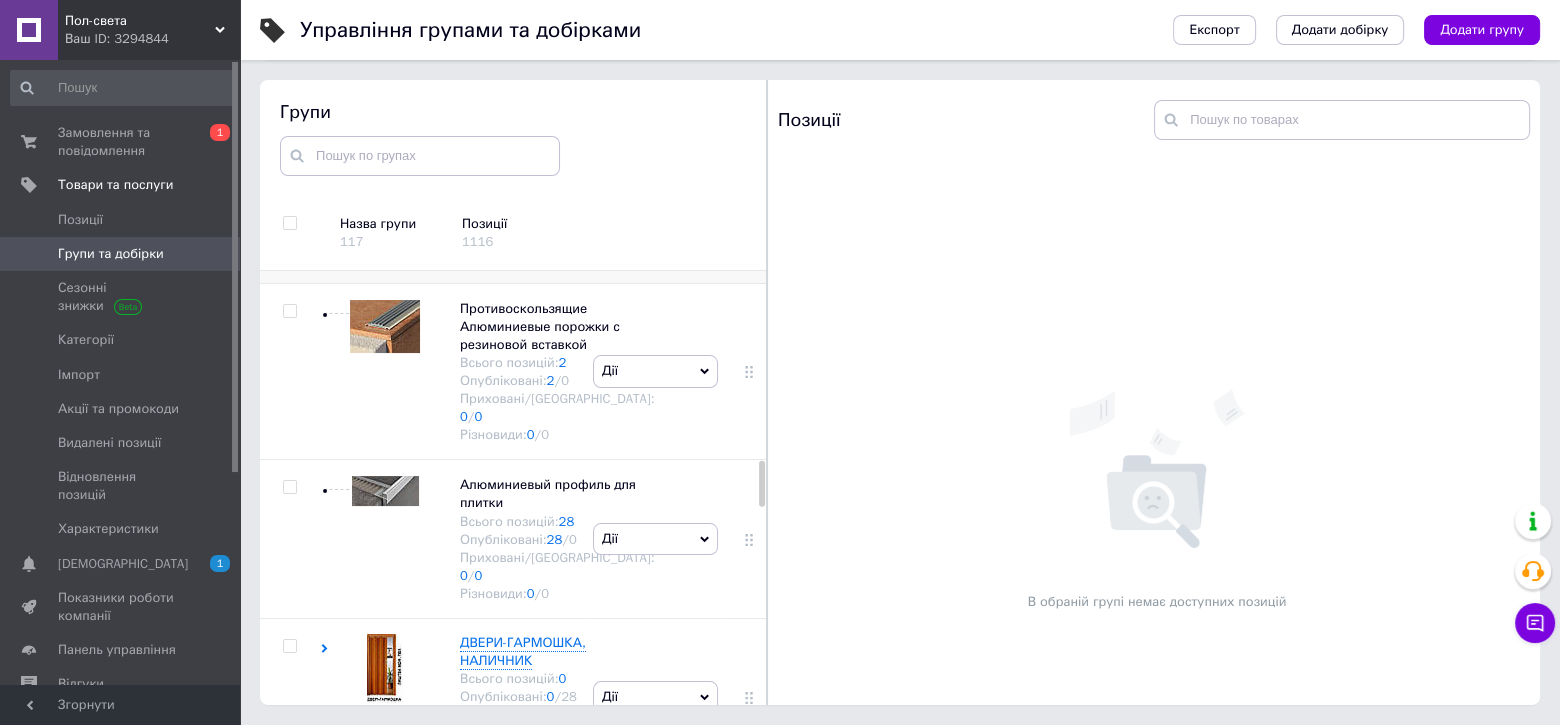 scroll, scrollTop: 1736, scrollLeft: 0, axis: vertical 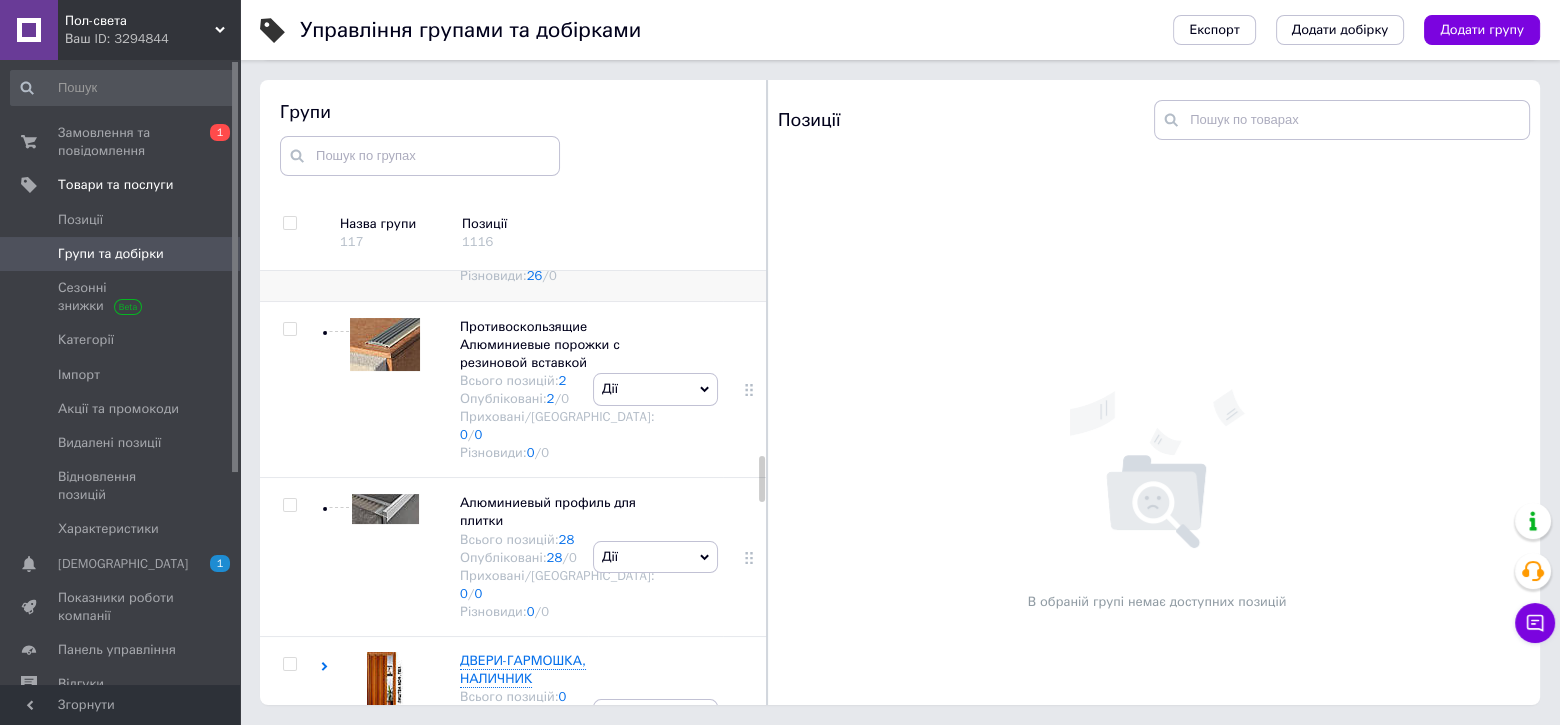 click on "Ламинированные алюминиевые угловые пороги" at bounding box center (555, 158) 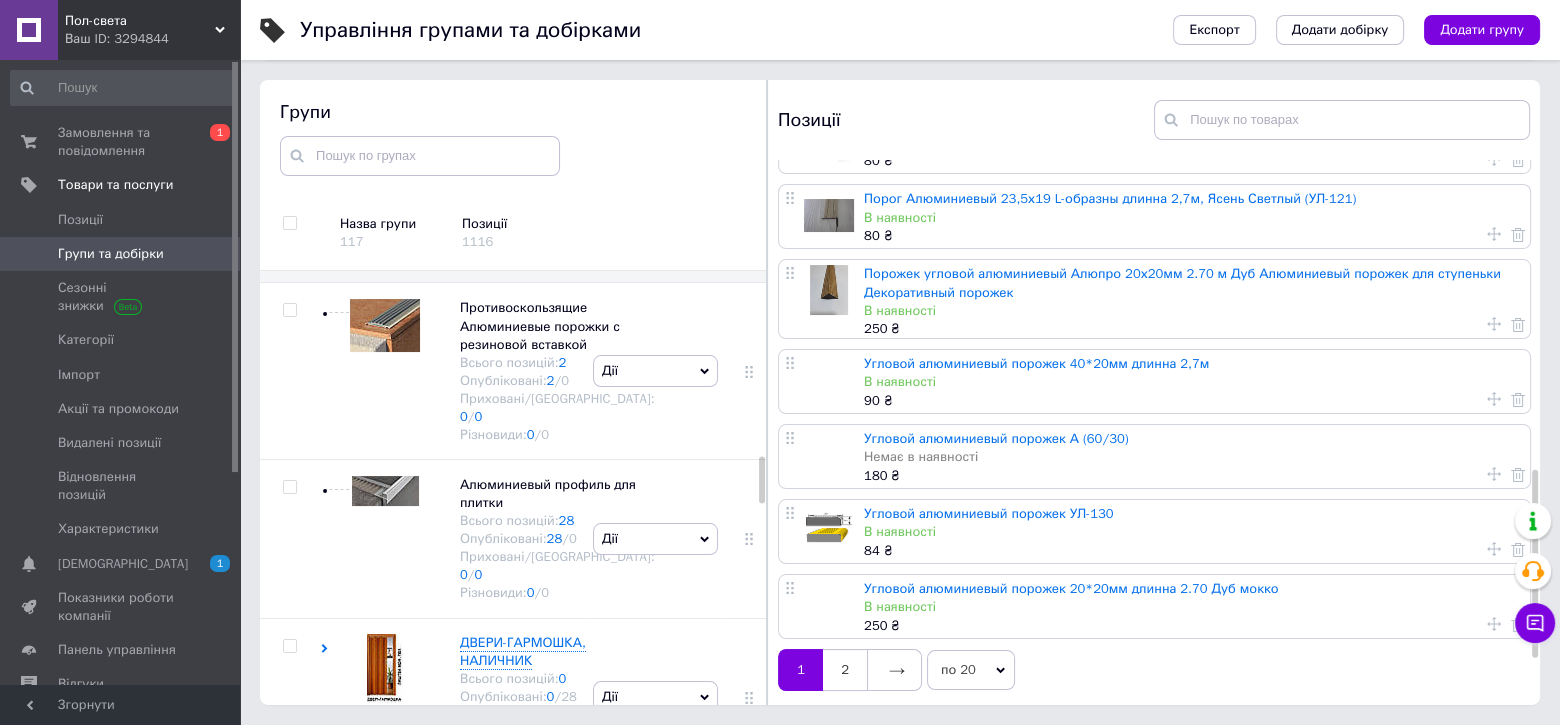 scroll, scrollTop: 1030, scrollLeft: 0, axis: vertical 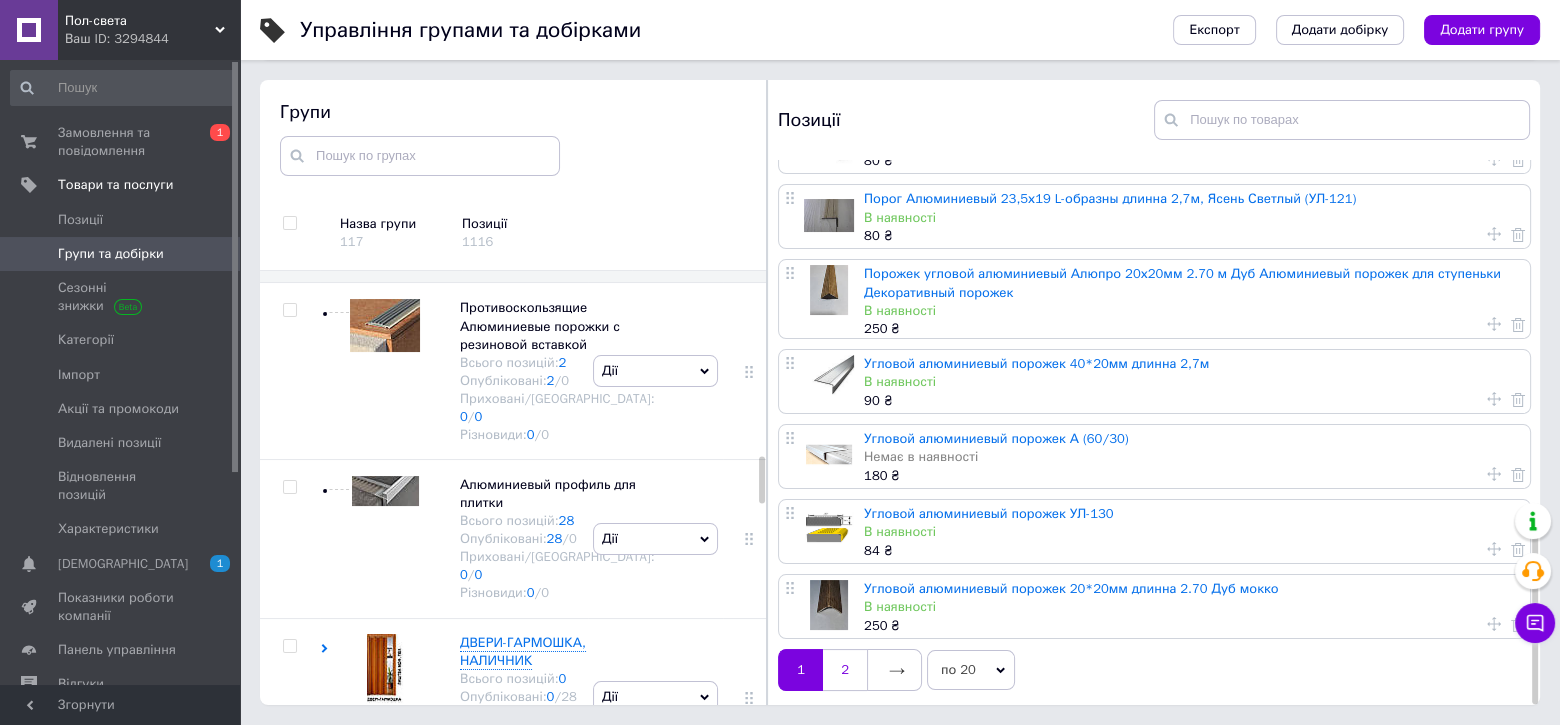 click on "2" at bounding box center (845, 670) 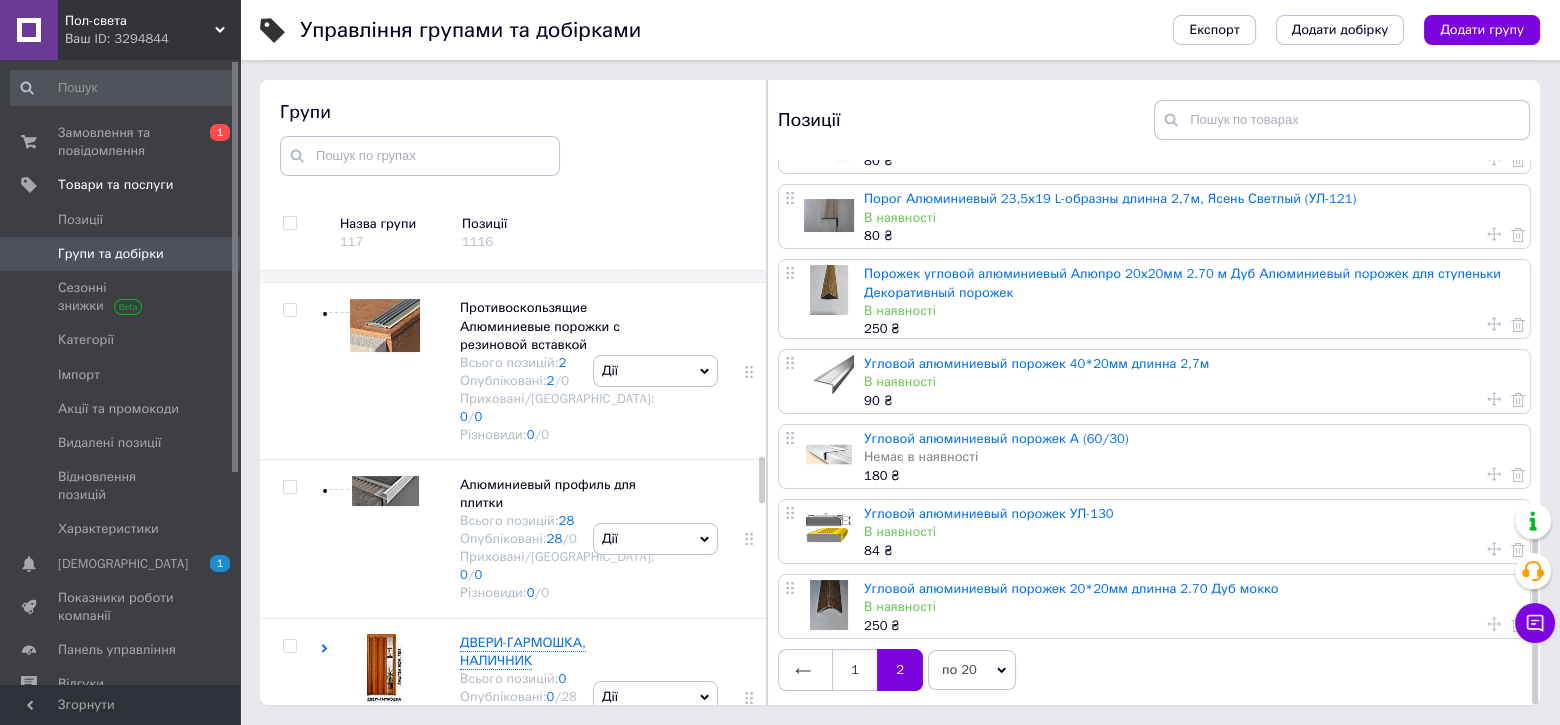 scroll, scrollTop: 0, scrollLeft: 0, axis: both 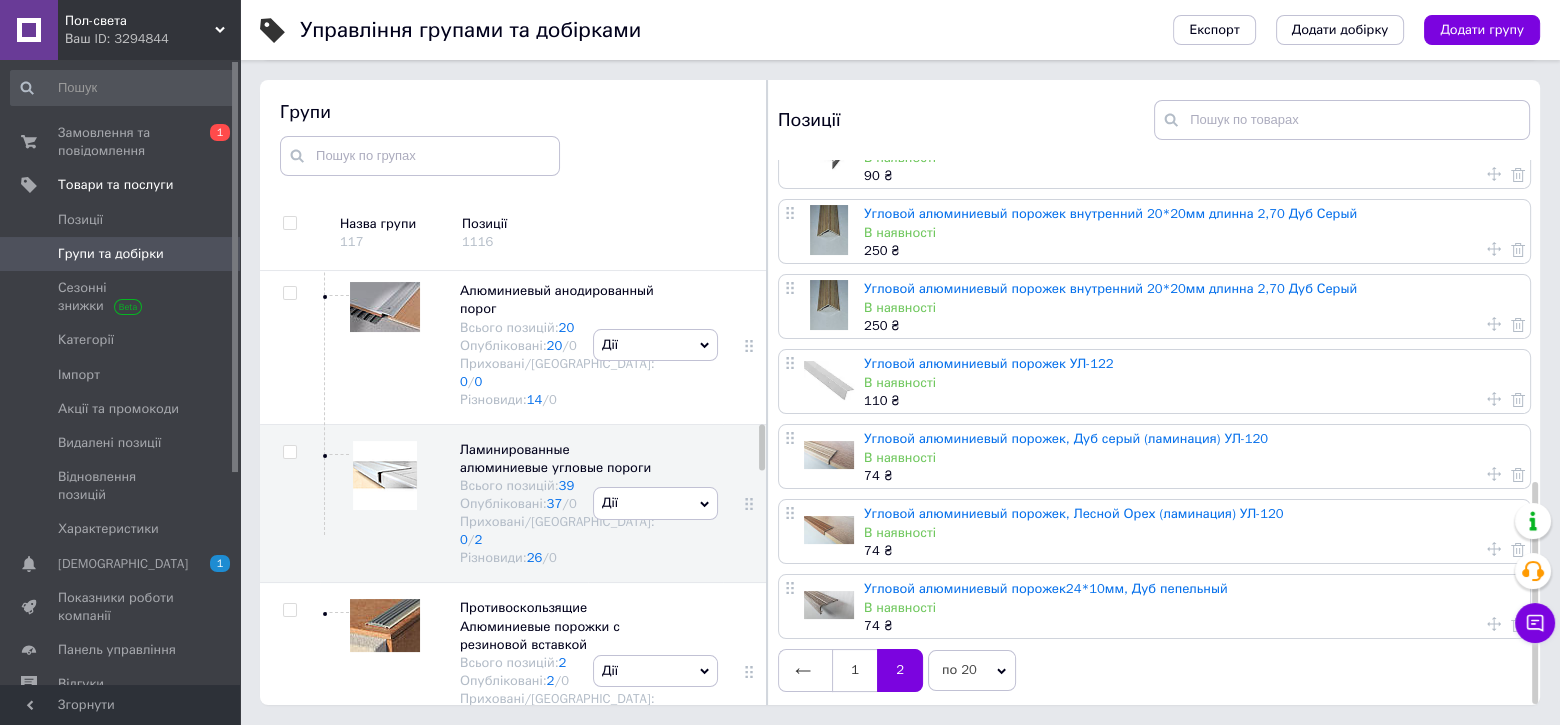 click on "Ламинированные алюминиевые пороги для пола" at bounding box center (541, 131) 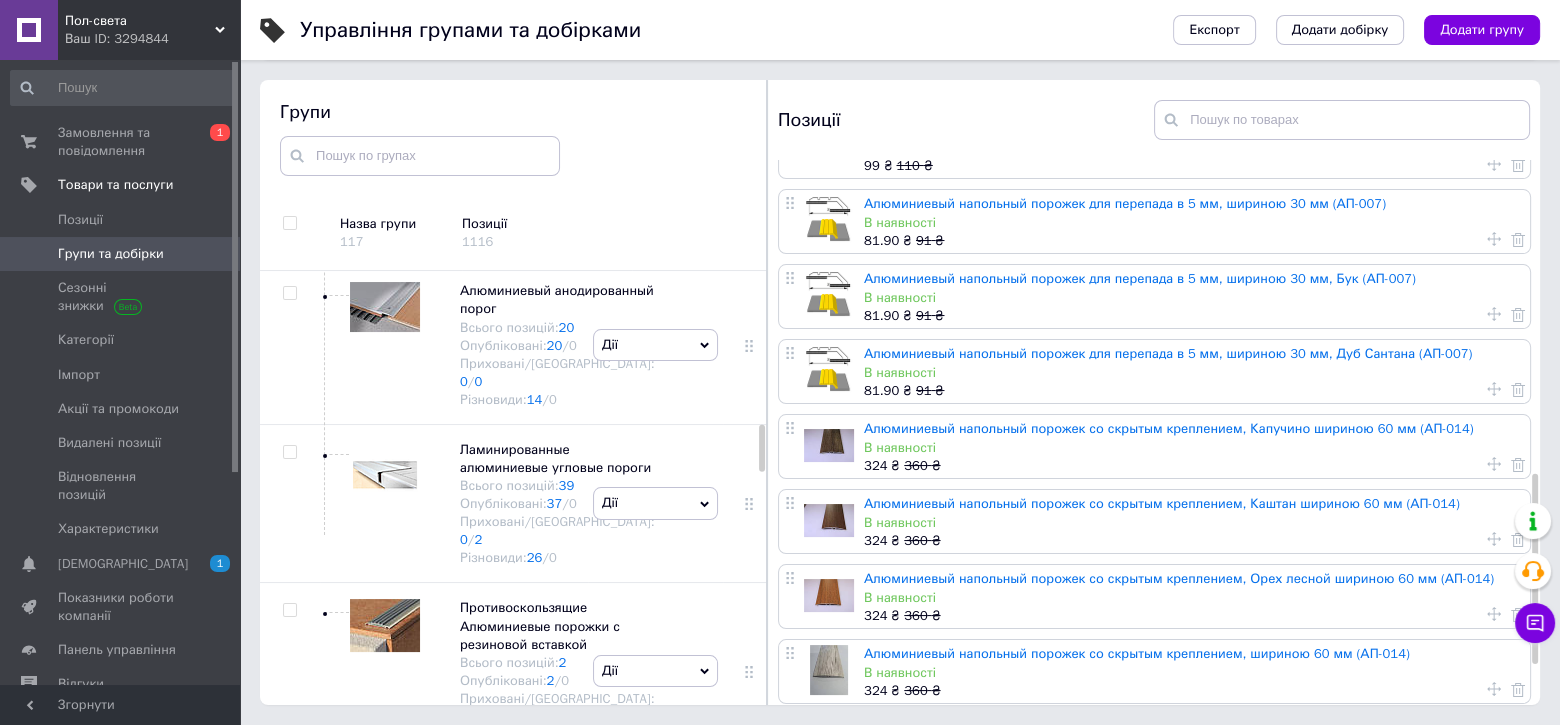 scroll, scrollTop: 900, scrollLeft: 0, axis: vertical 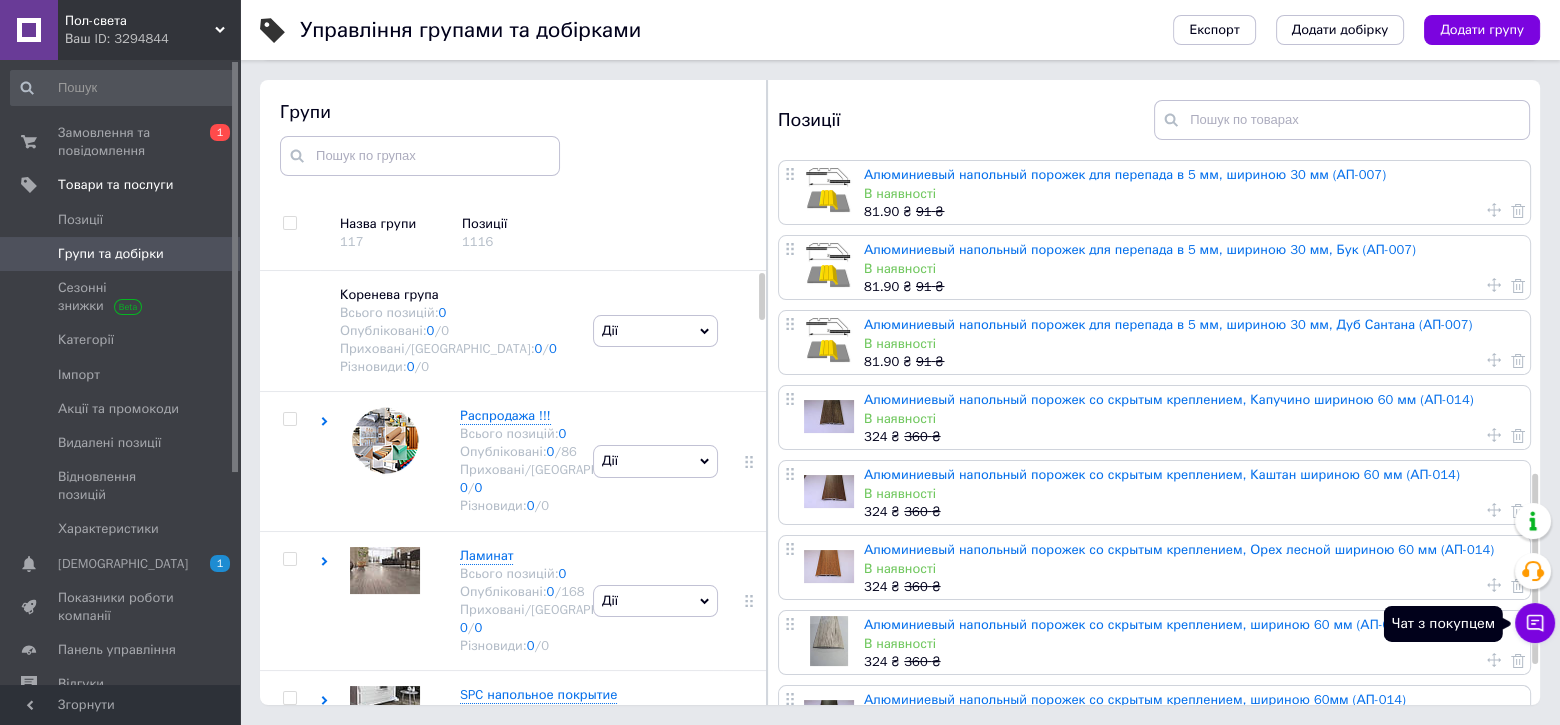 click 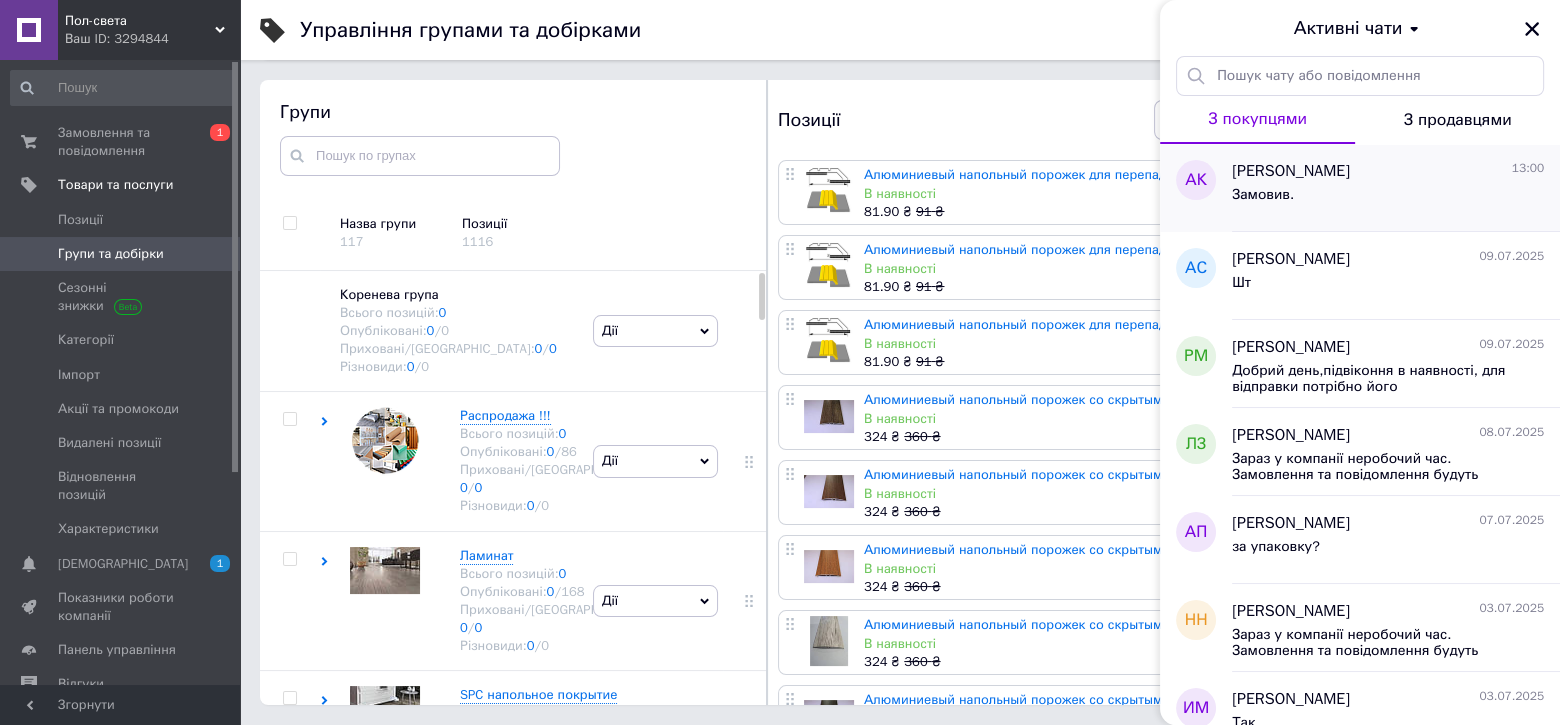 click on "Замовив." at bounding box center (1388, 199) 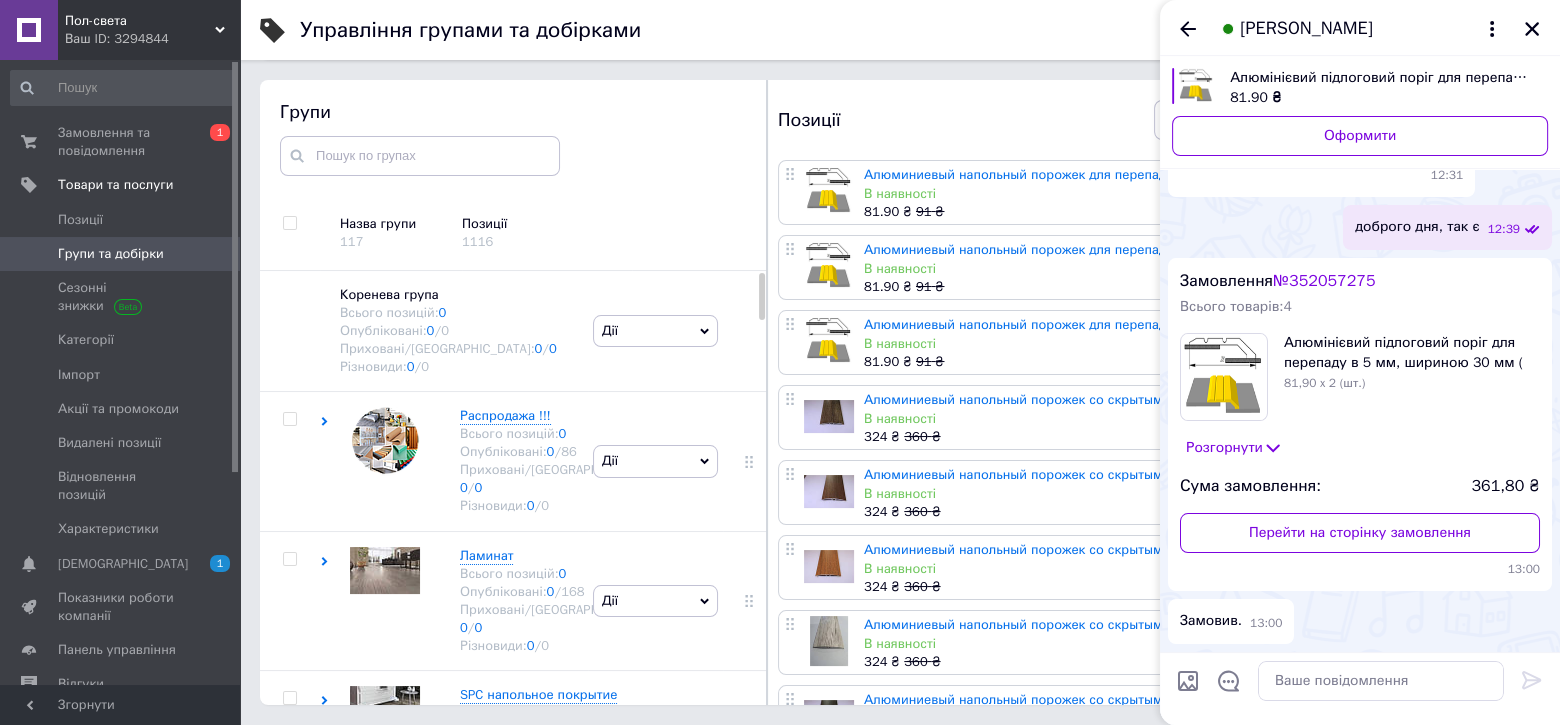 scroll, scrollTop: 443, scrollLeft: 0, axis: vertical 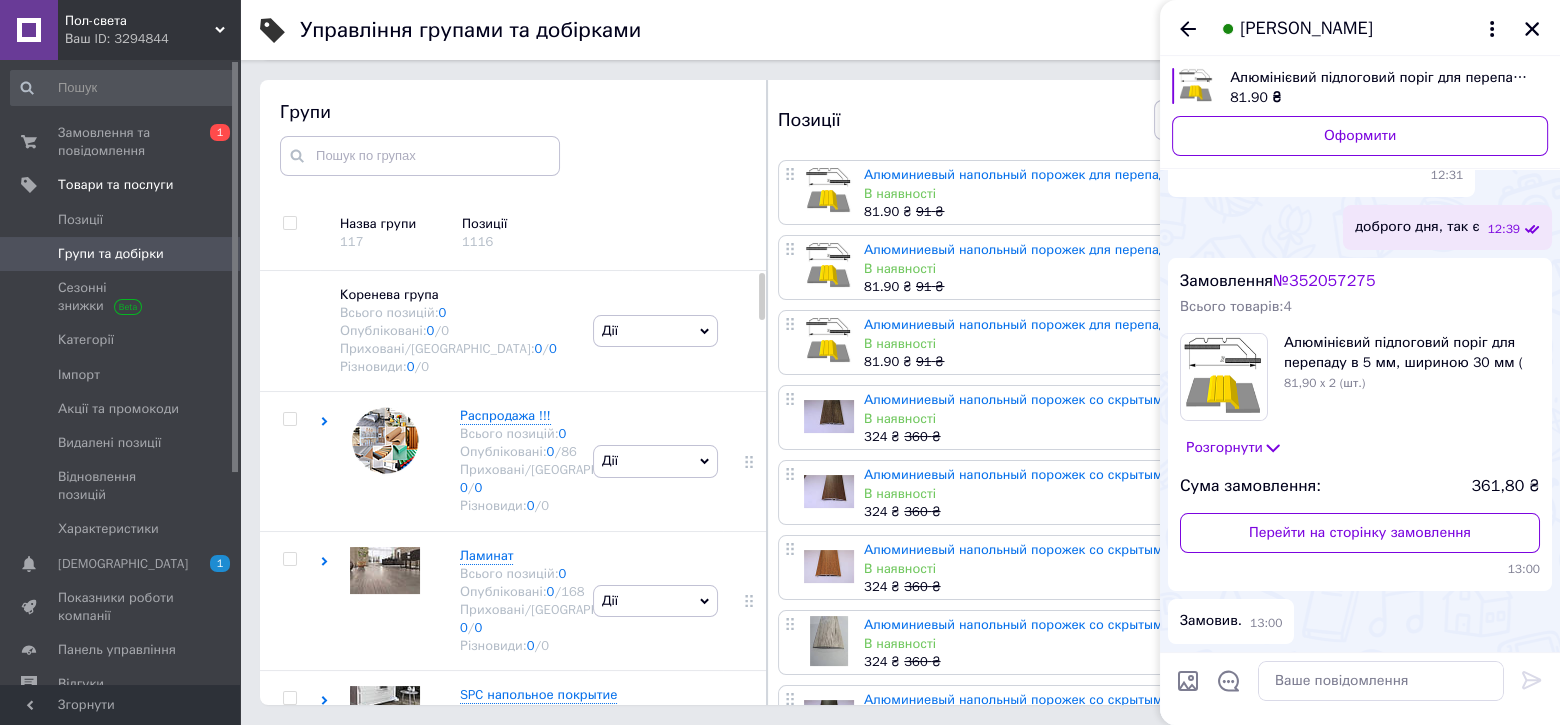 click at bounding box center [699, 233] 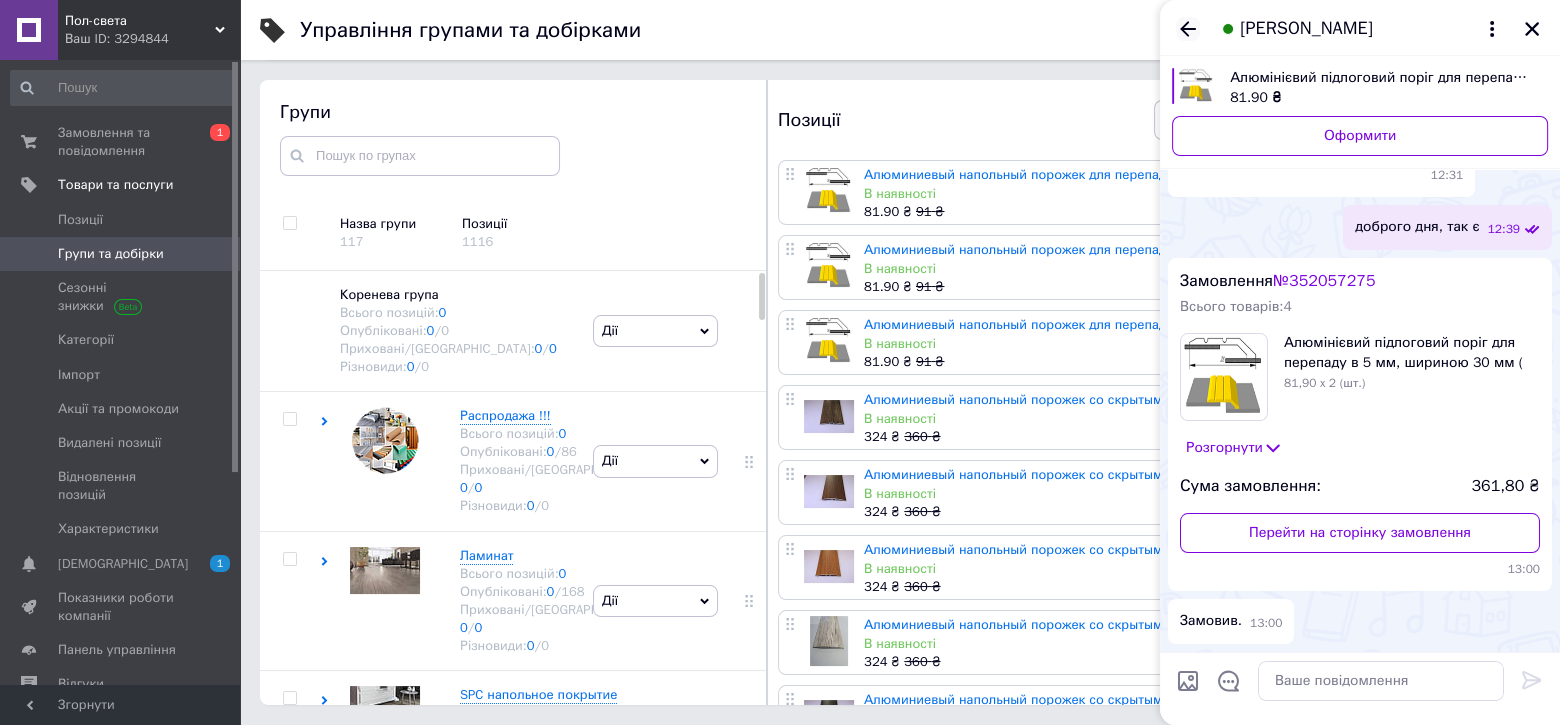 click 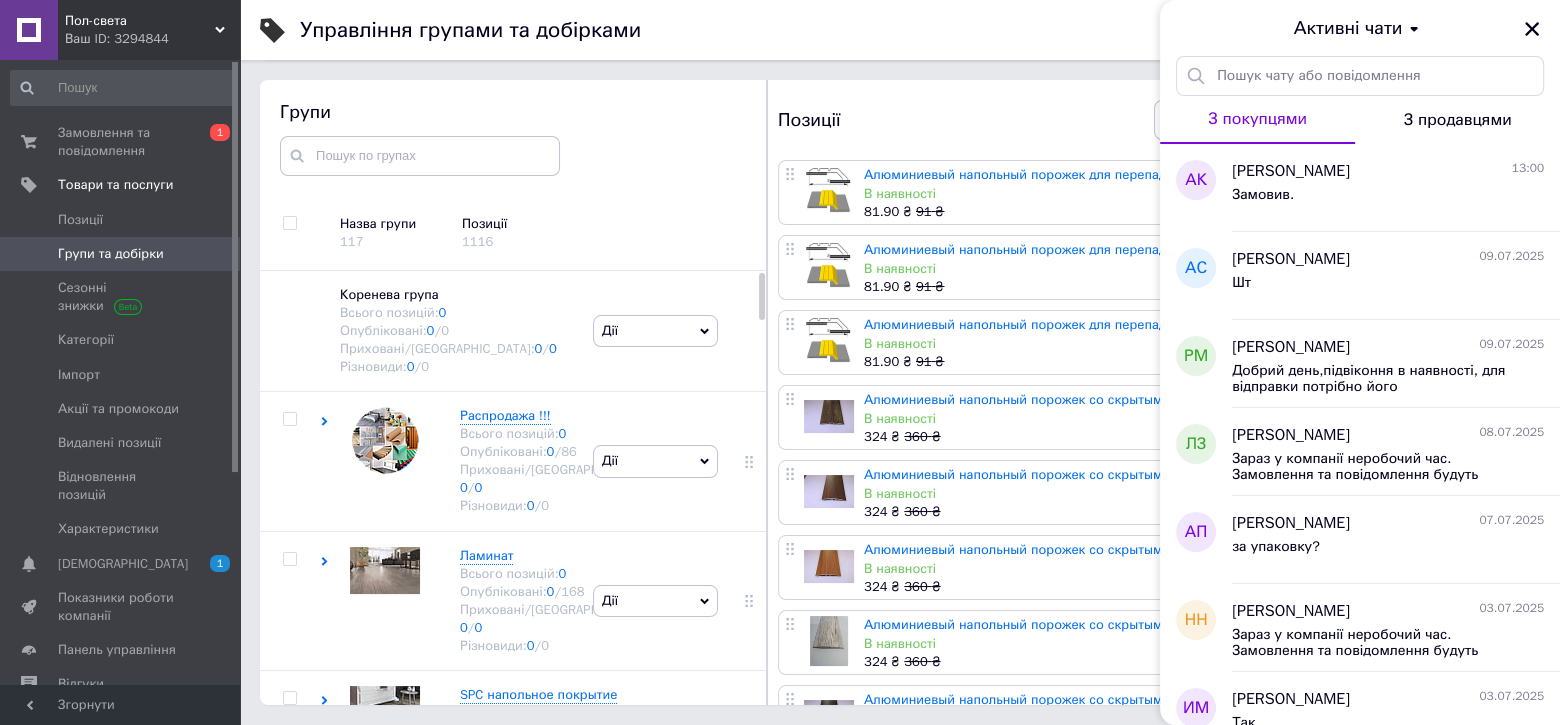 click 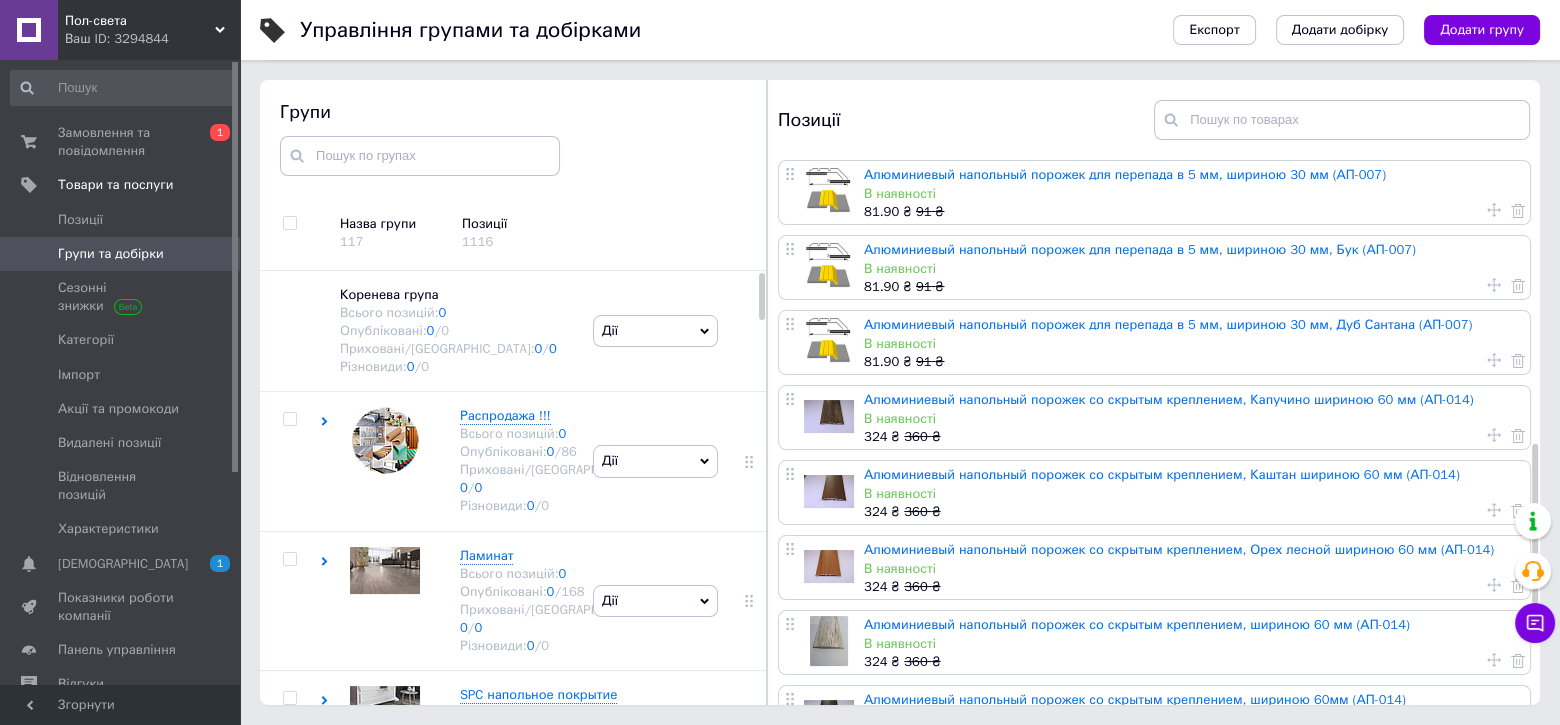 scroll, scrollTop: 500, scrollLeft: 0, axis: vertical 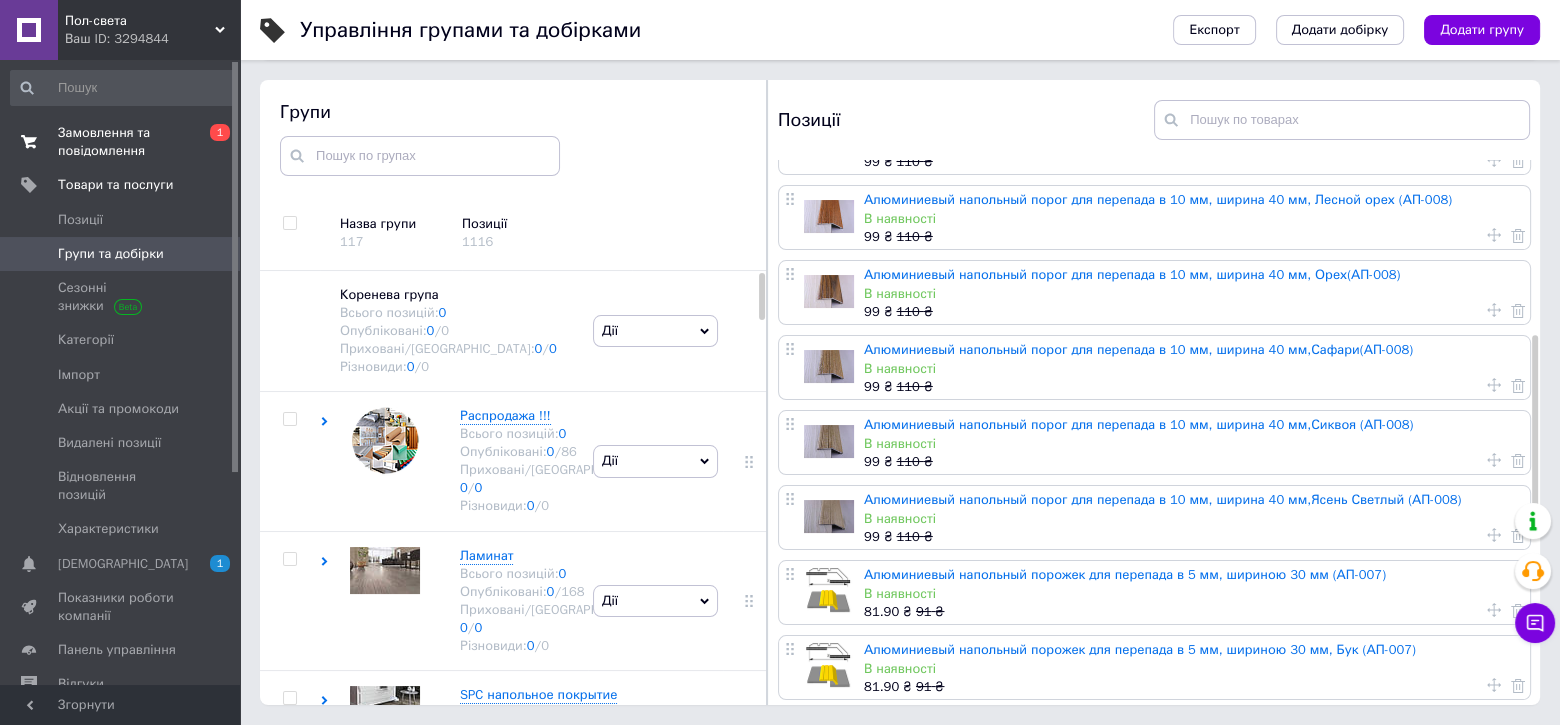 click on "Замовлення та повідомлення" at bounding box center [121, 142] 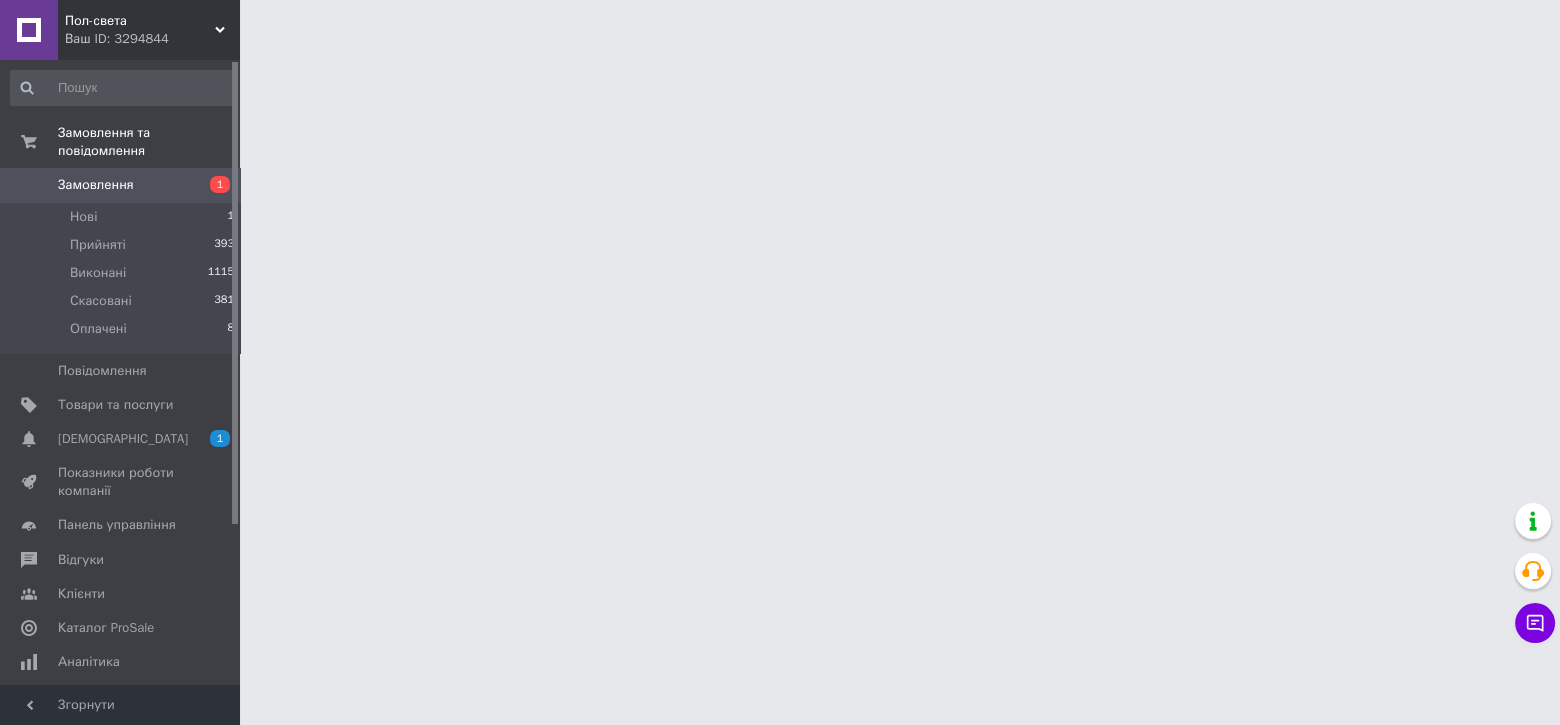 scroll, scrollTop: 0, scrollLeft: 0, axis: both 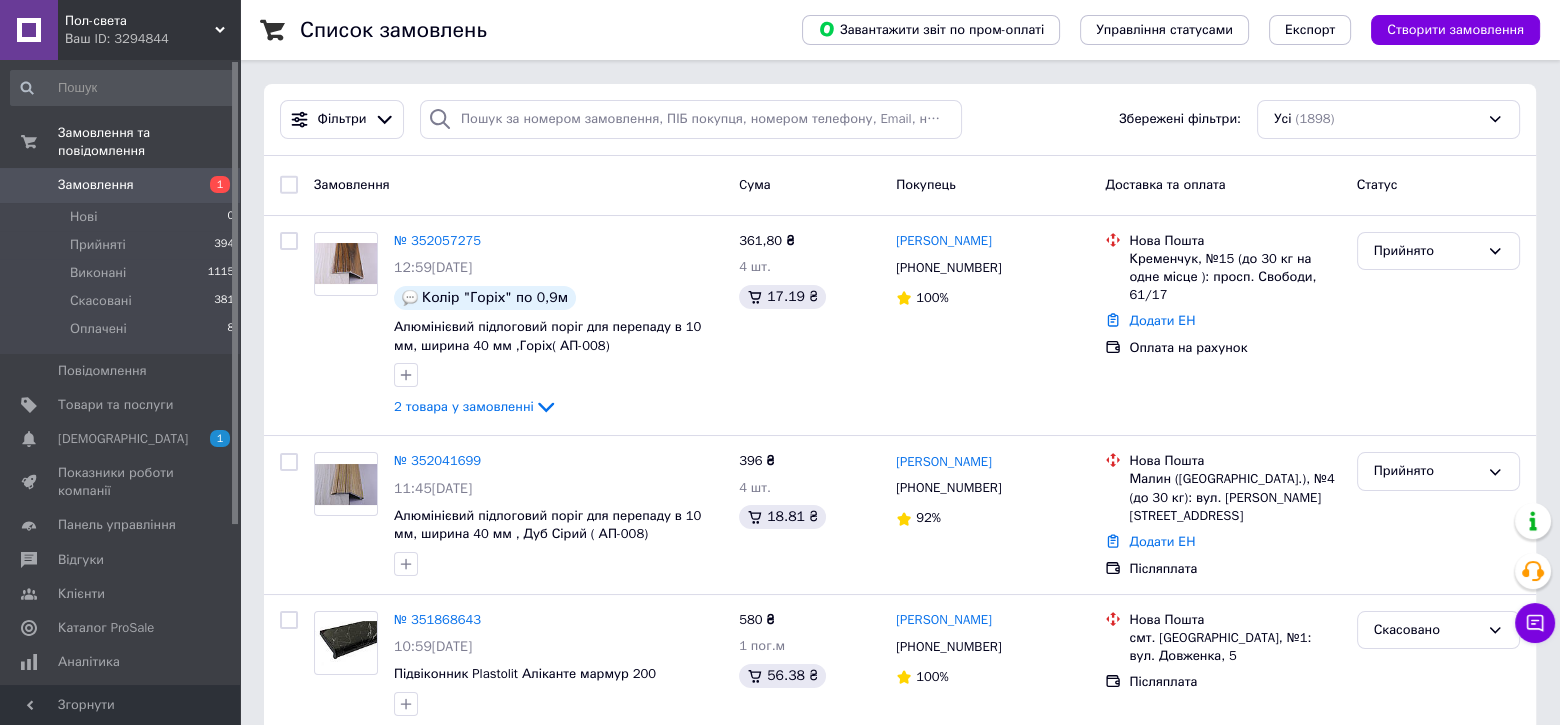 click on "Список замовлень   Завантажити звіт по пром-оплаті Управління статусами Експорт Створити замовлення Фільтри Збережені фільтри: Усі (1898) Замовлення Cума Покупець Доставка та оплата Статус № 352057275 12:59[DATE] Колір "Горіх" по 0,9м Алюмінієвий підлоговий поріг для перепаду в 10 мм, ширина 40 мм ,Горіх( АП-008) 2 товара у замовленні 361,80 ₴ 4 шт. 17.19 ₴ [PERSON_NAME] [PHONE_NUMBER] 100% Нова Пошта Кременчук, №15 (до 30 кг на одне місце ): просп. Свободи, 61/17 Додати ЕН Оплата на рахунок Прийнято № 352041699 11:45[DATE] 396 ₴ 4 шт. 18.81 ₴ [PERSON_NAME] [PHONE_NUMBER] 92% Нова Пошта Додати ЕН Післяплата 580 ₴ 1" at bounding box center [900, 1933] 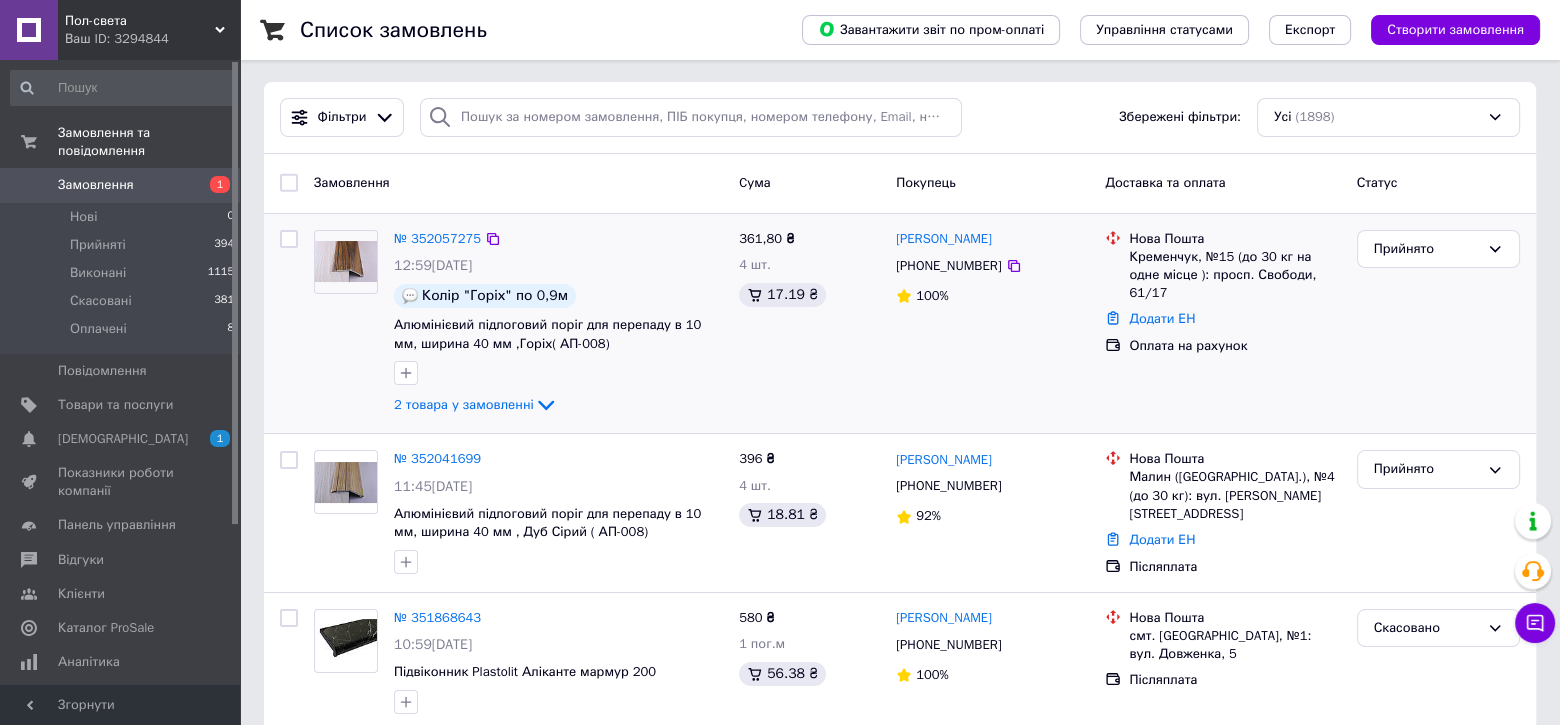 scroll, scrollTop: 0, scrollLeft: 0, axis: both 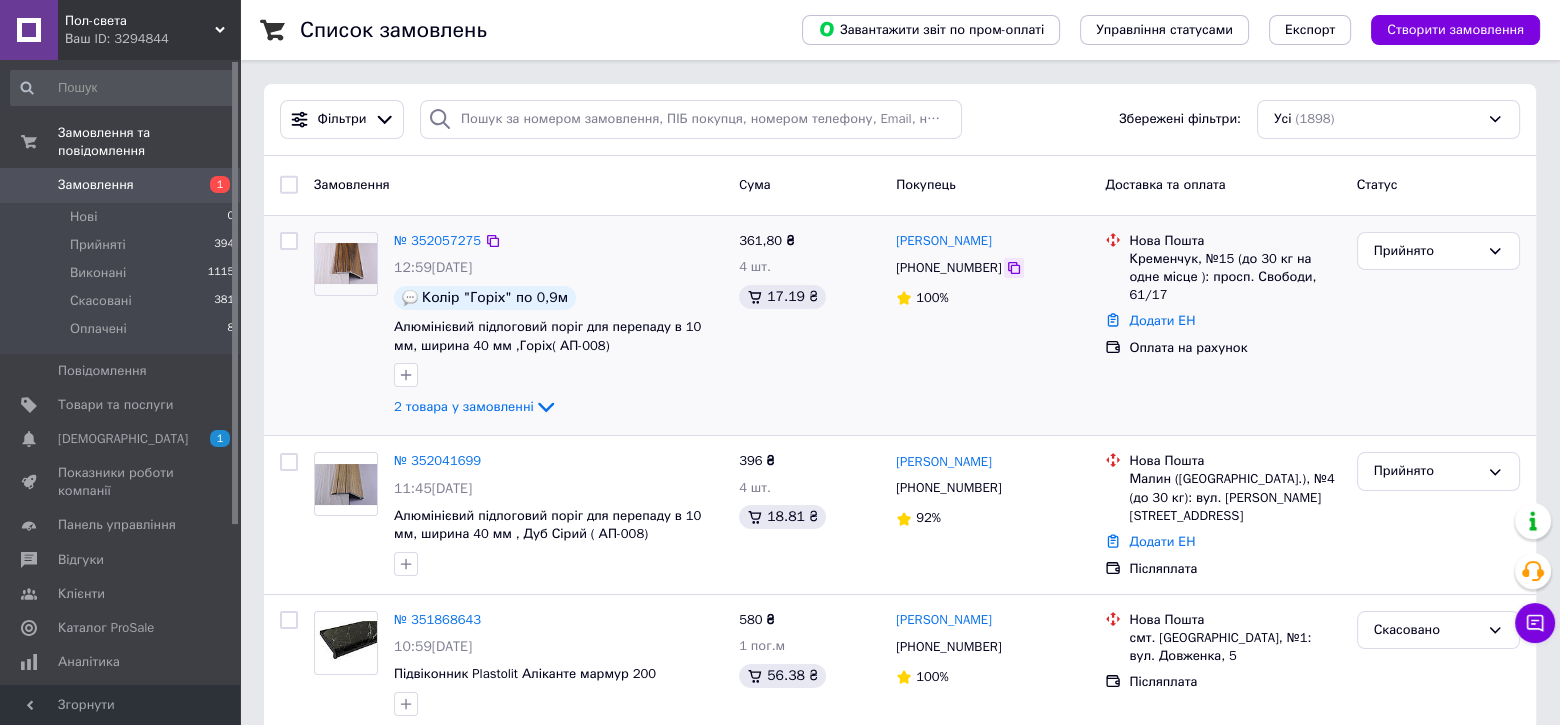 click 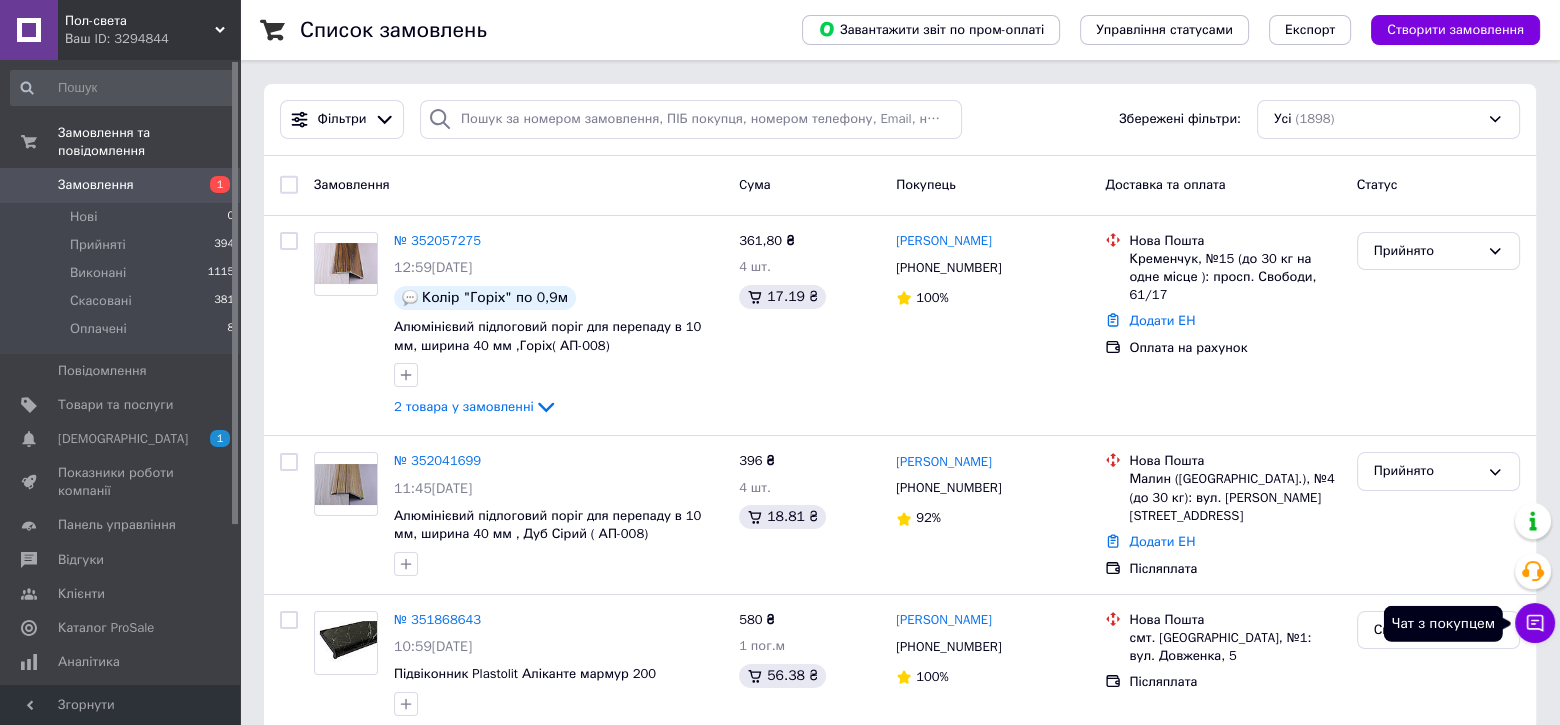 click 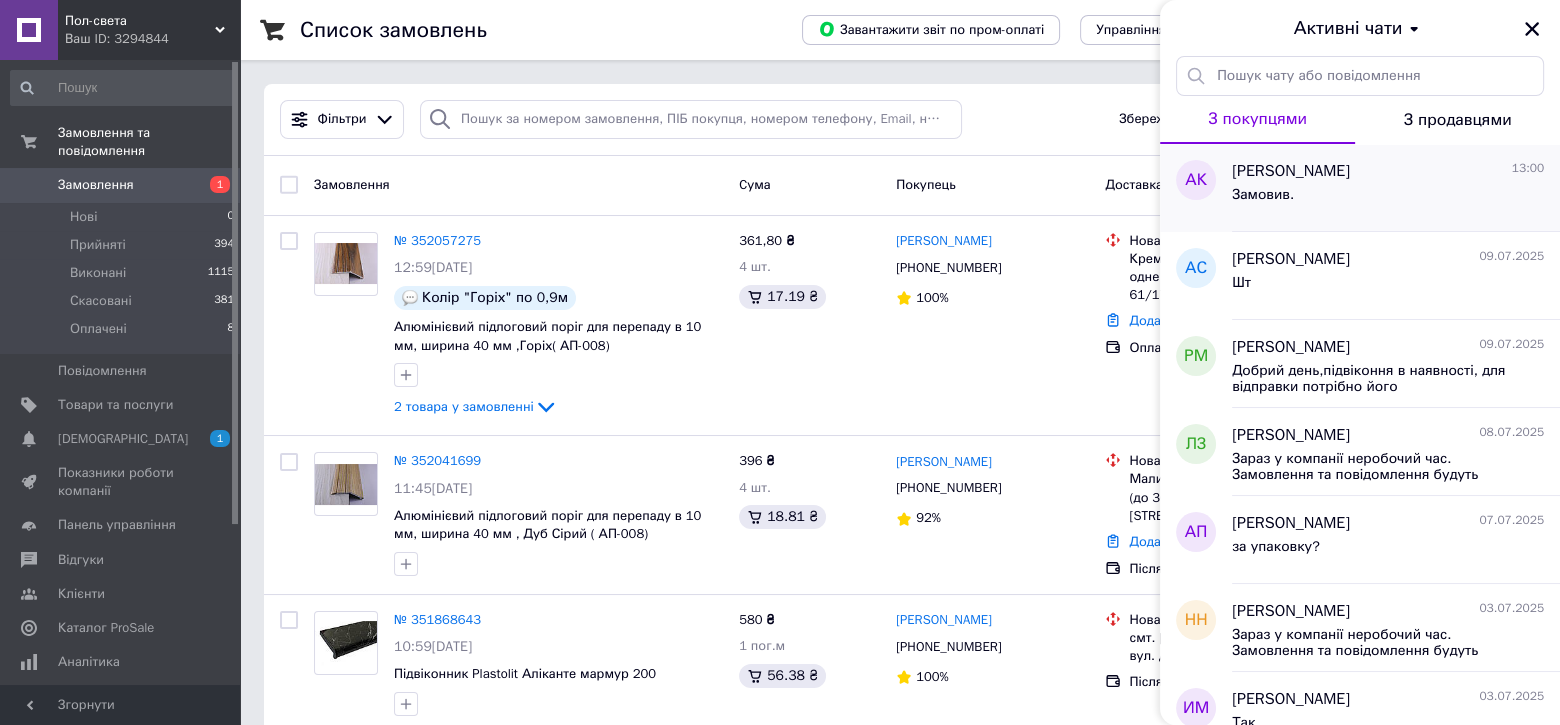 click on "Замовив." at bounding box center (1388, 199) 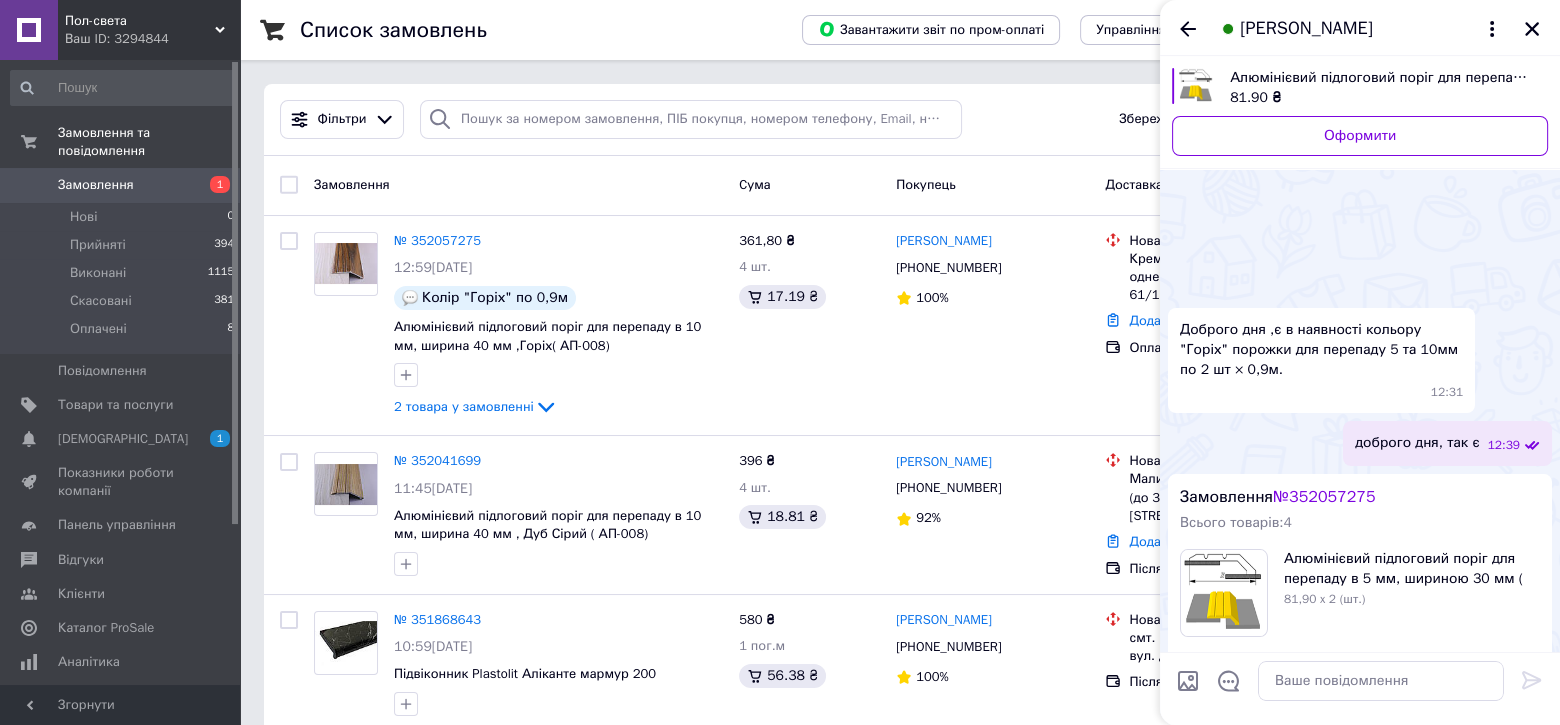 scroll, scrollTop: 494, scrollLeft: 0, axis: vertical 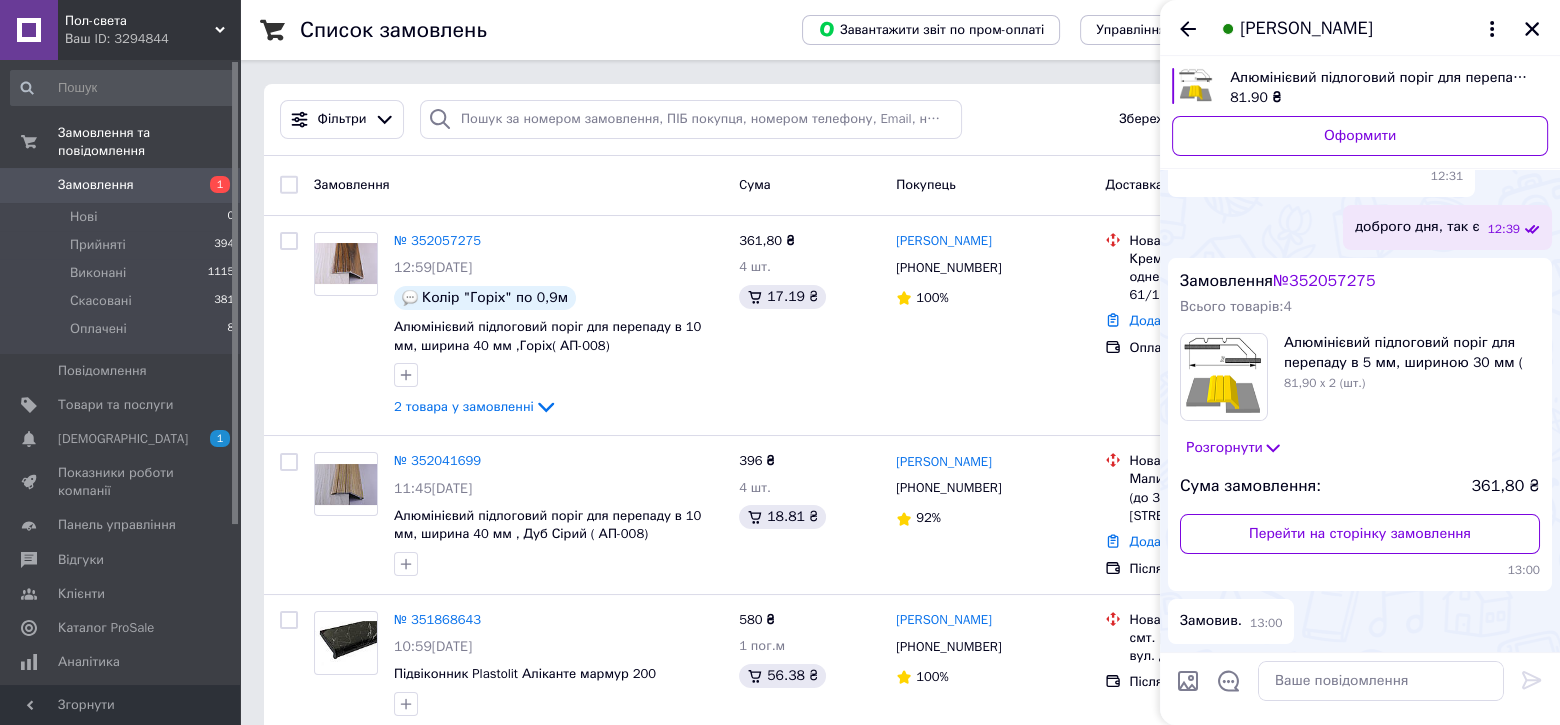 click at bounding box center (1188, 681) 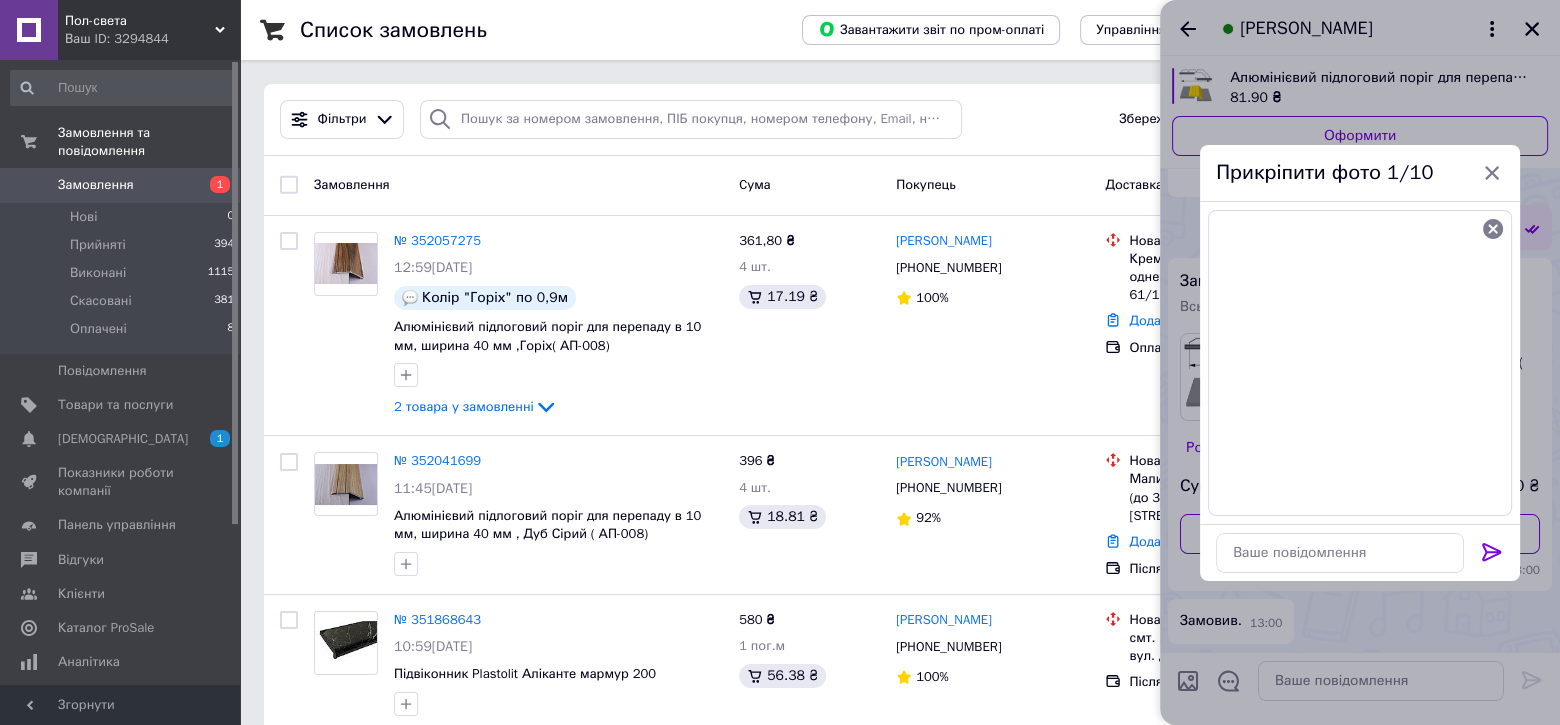 click 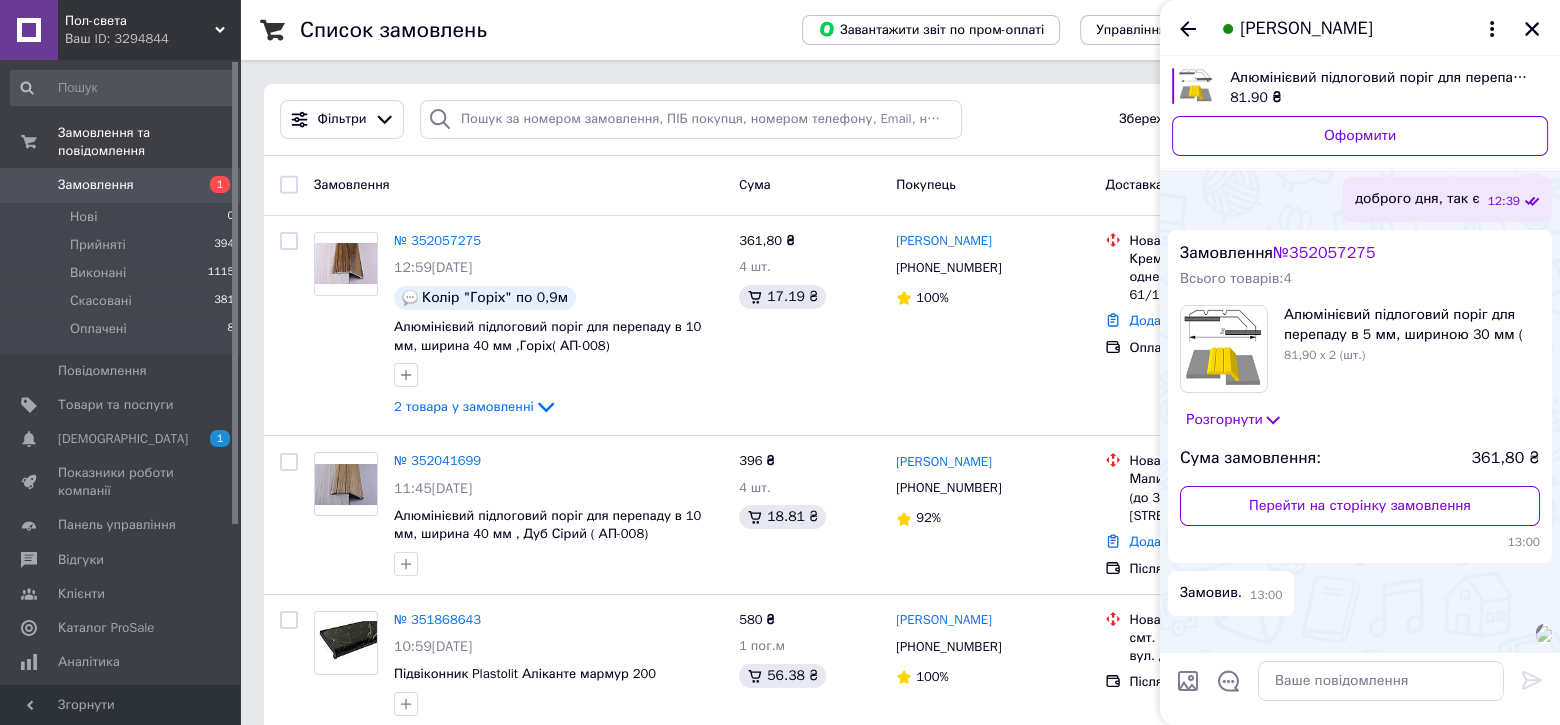 click at bounding box center [1188, 681] 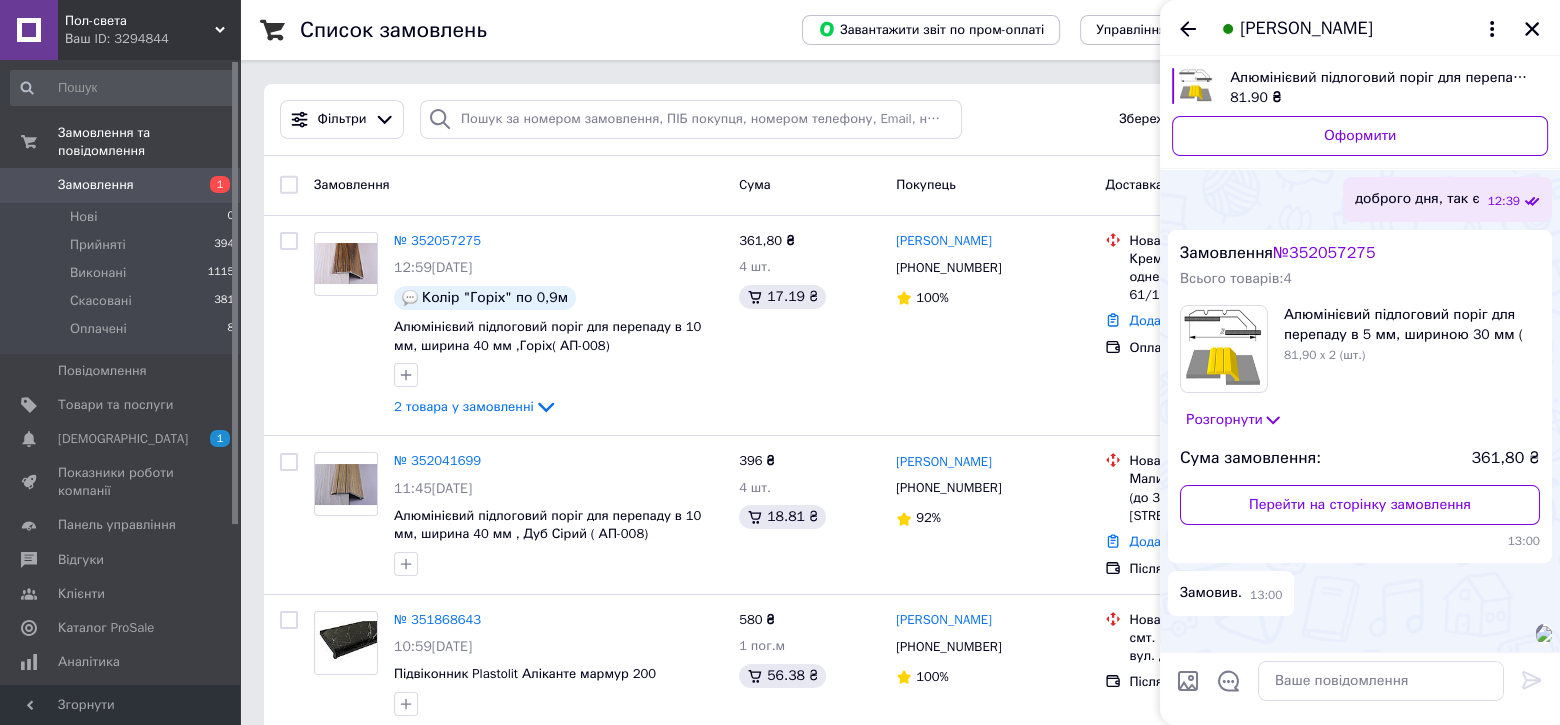 scroll, scrollTop: 592, scrollLeft: 0, axis: vertical 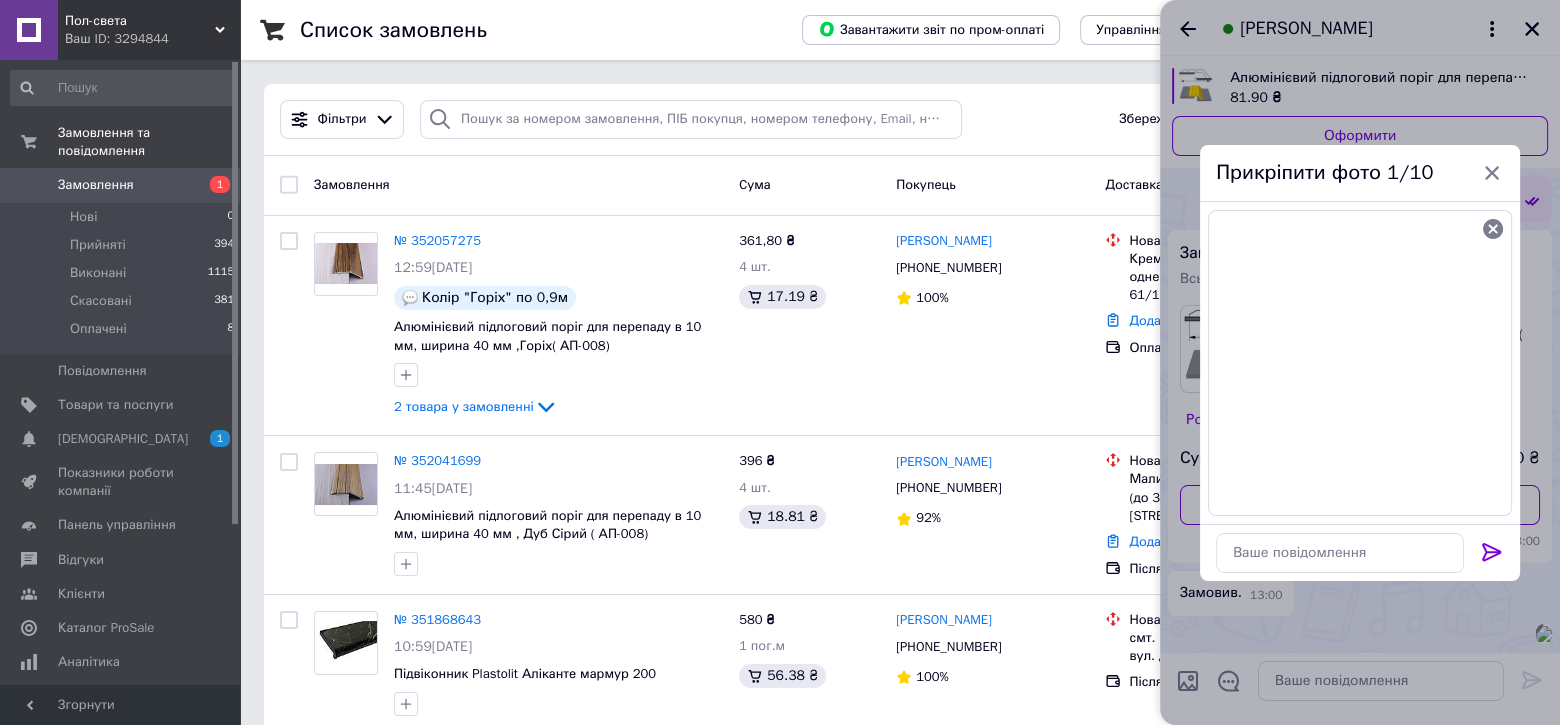 click 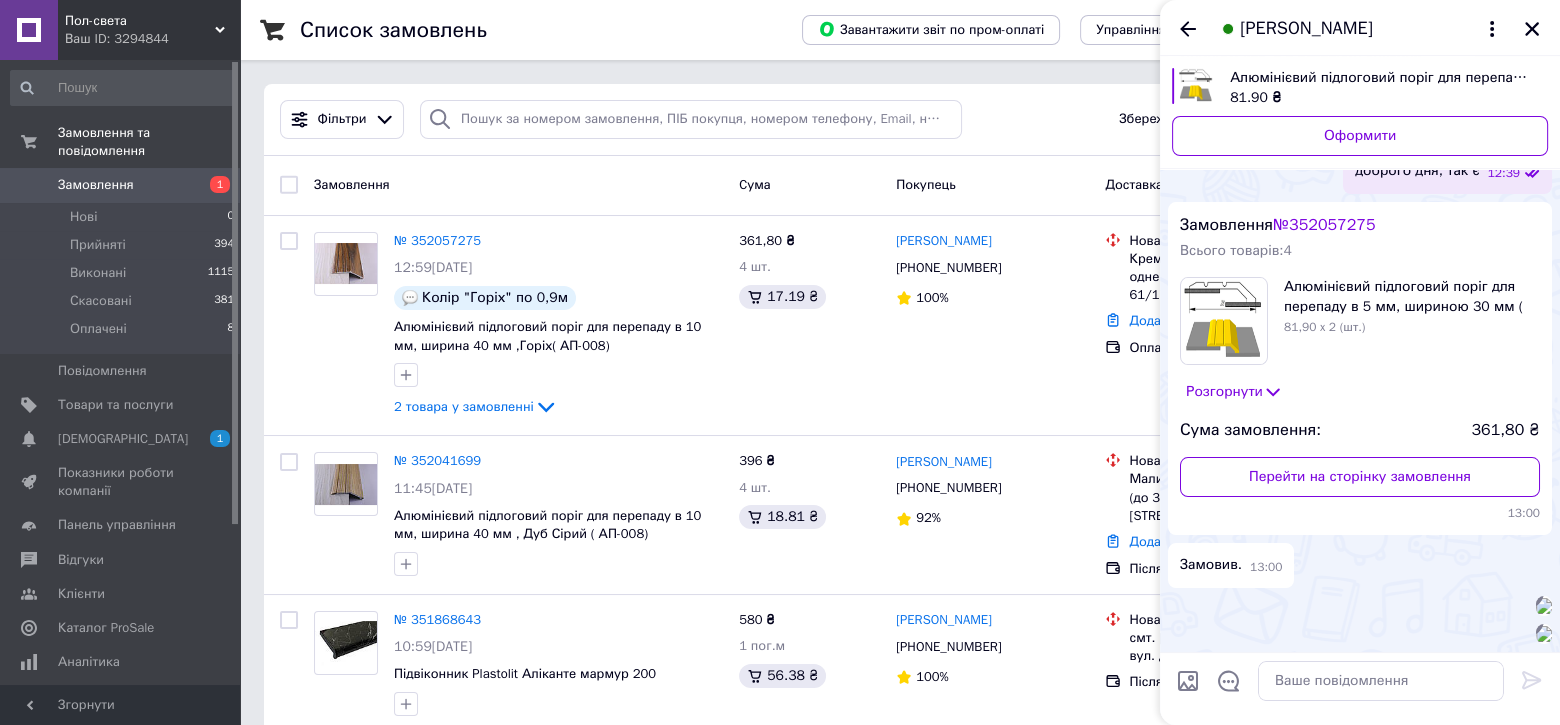 scroll, scrollTop: 838, scrollLeft: 0, axis: vertical 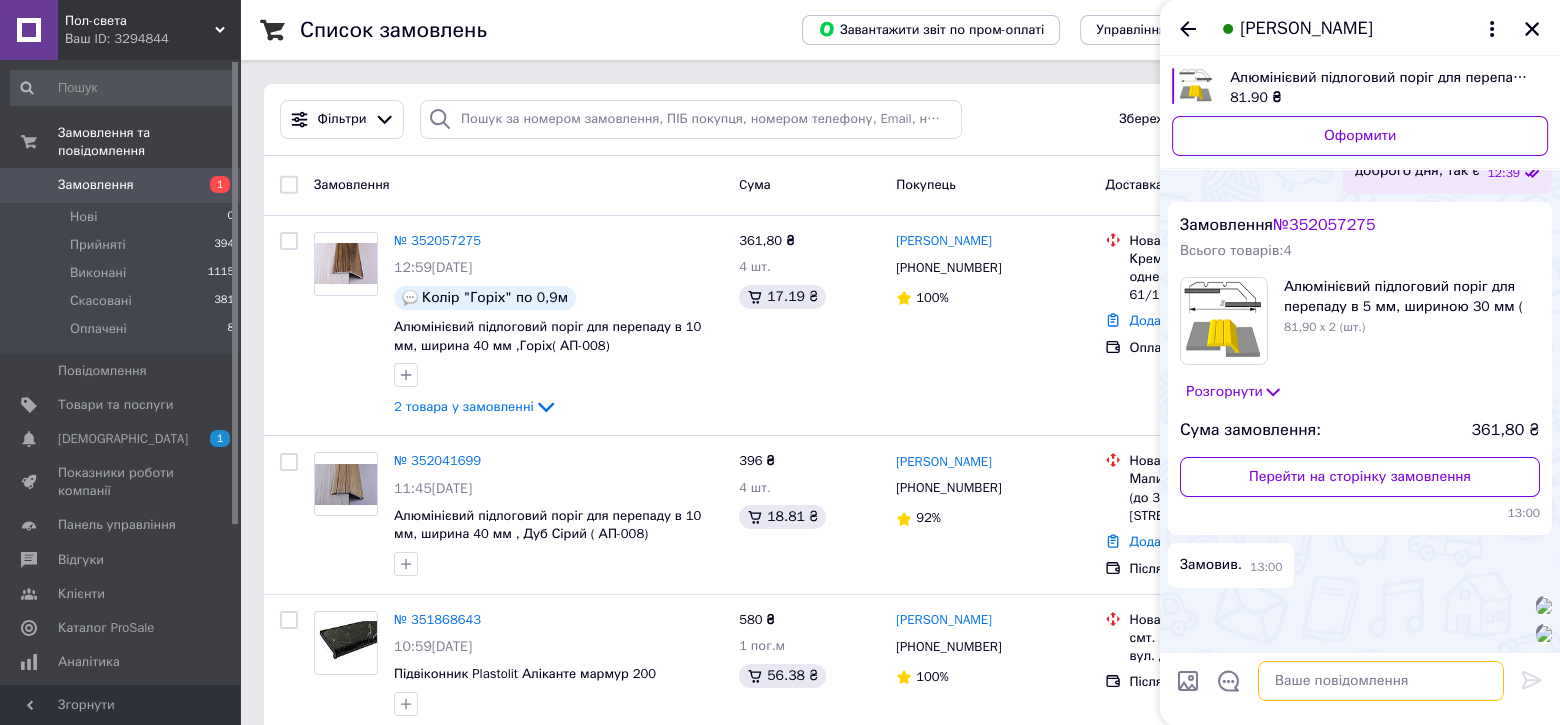 click at bounding box center [1381, 681] 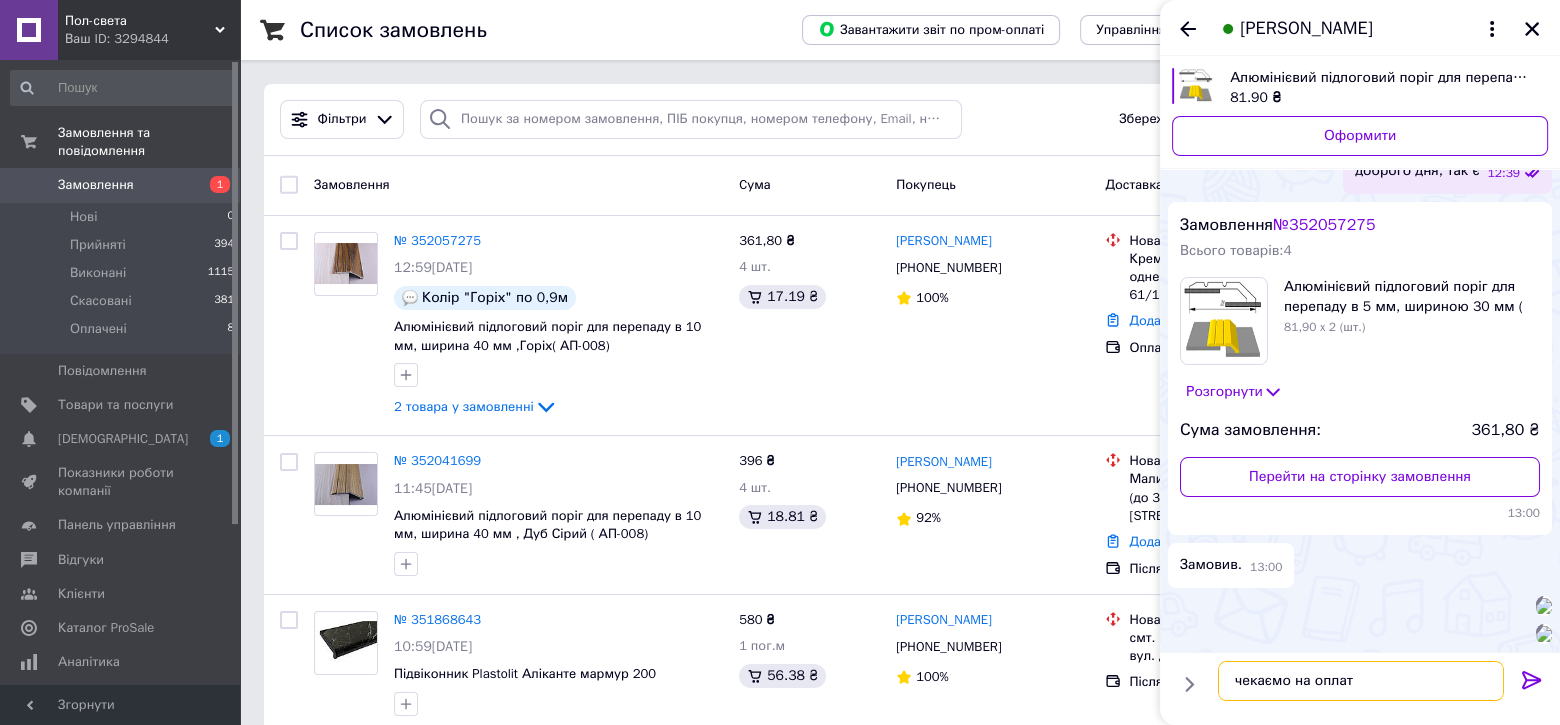 type on "чекаємо на оплату" 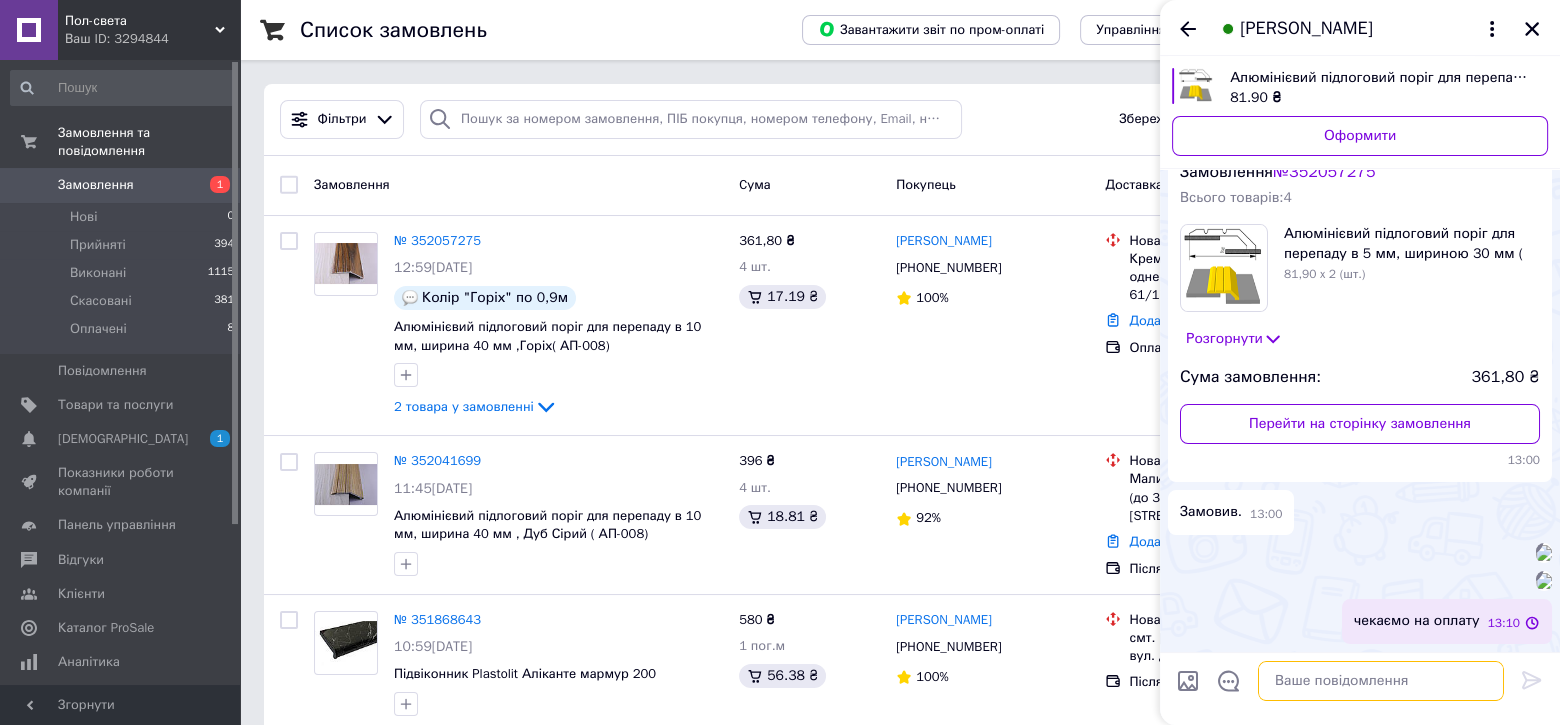scroll, scrollTop: 890, scrollLeft: 0, axis: vertical 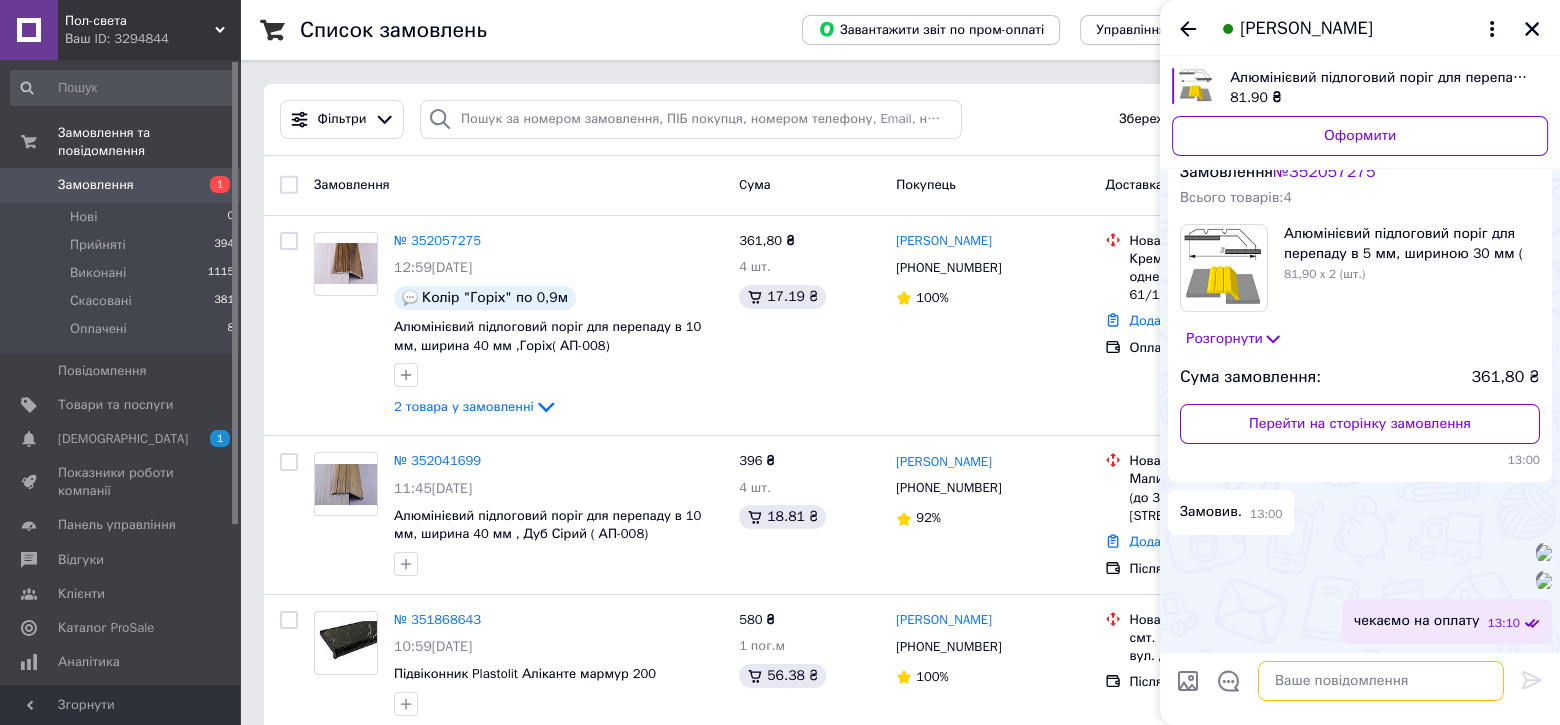 click at bounding box center [1381, 681] 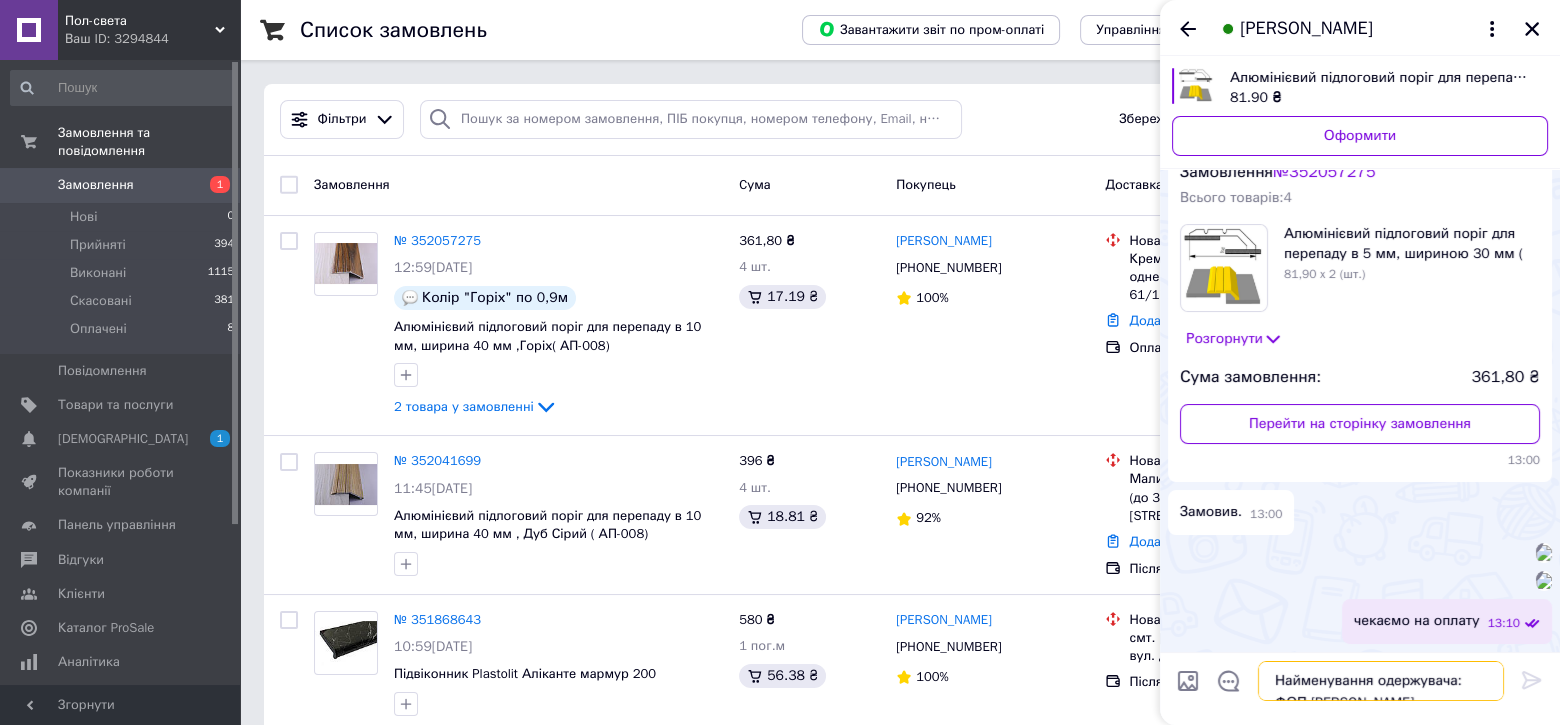 scroll, scrollTop: 0, scrollLeft: 0, axis: both 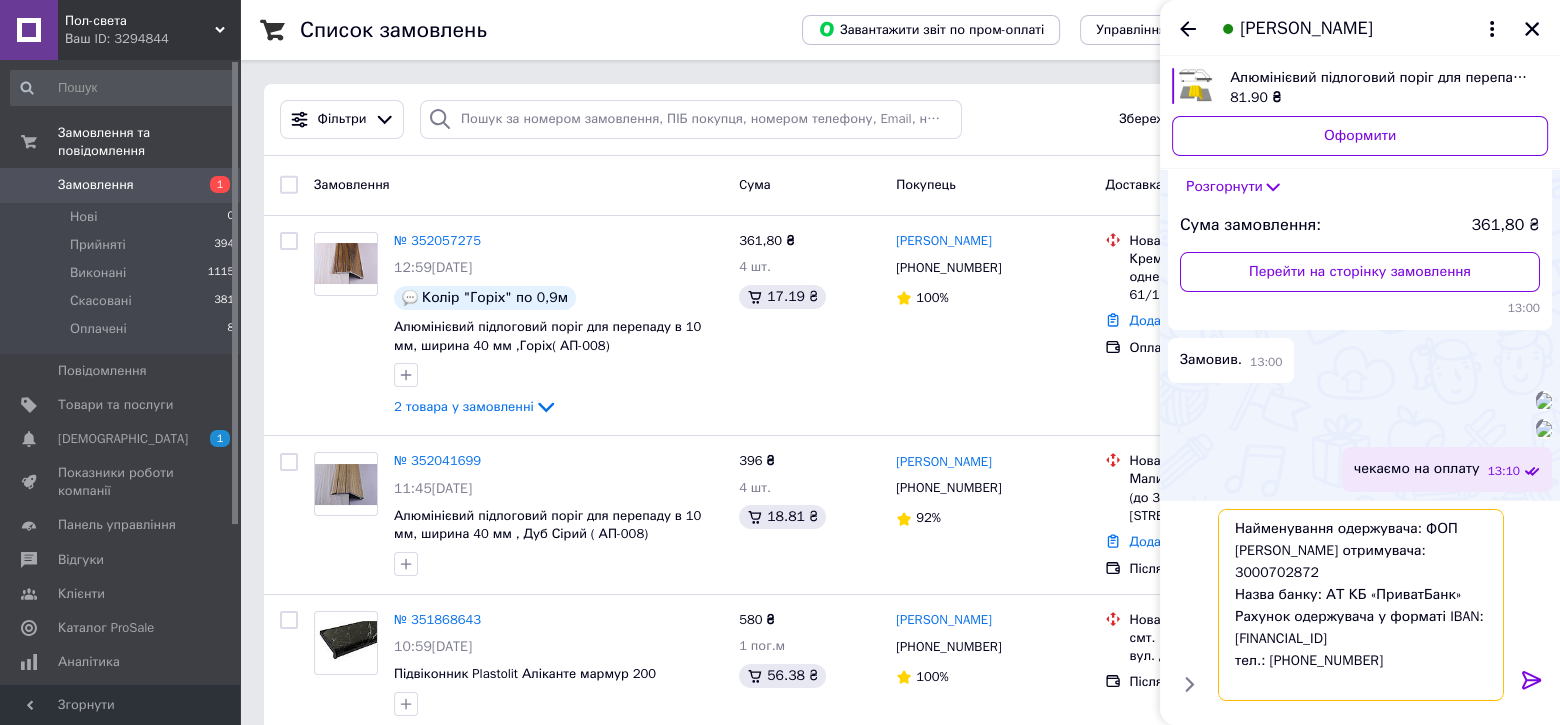 type on "Найменування одержувача: ФОП [PERSON_NAME] отримувача: 3000702872
Назва банку: АТ КБ «ПриватБанк»
Рахунок одержувача у форматі IBAN: [FINANCIAL_ID]                                                                   тел.: [PHONE_NUMBER]" 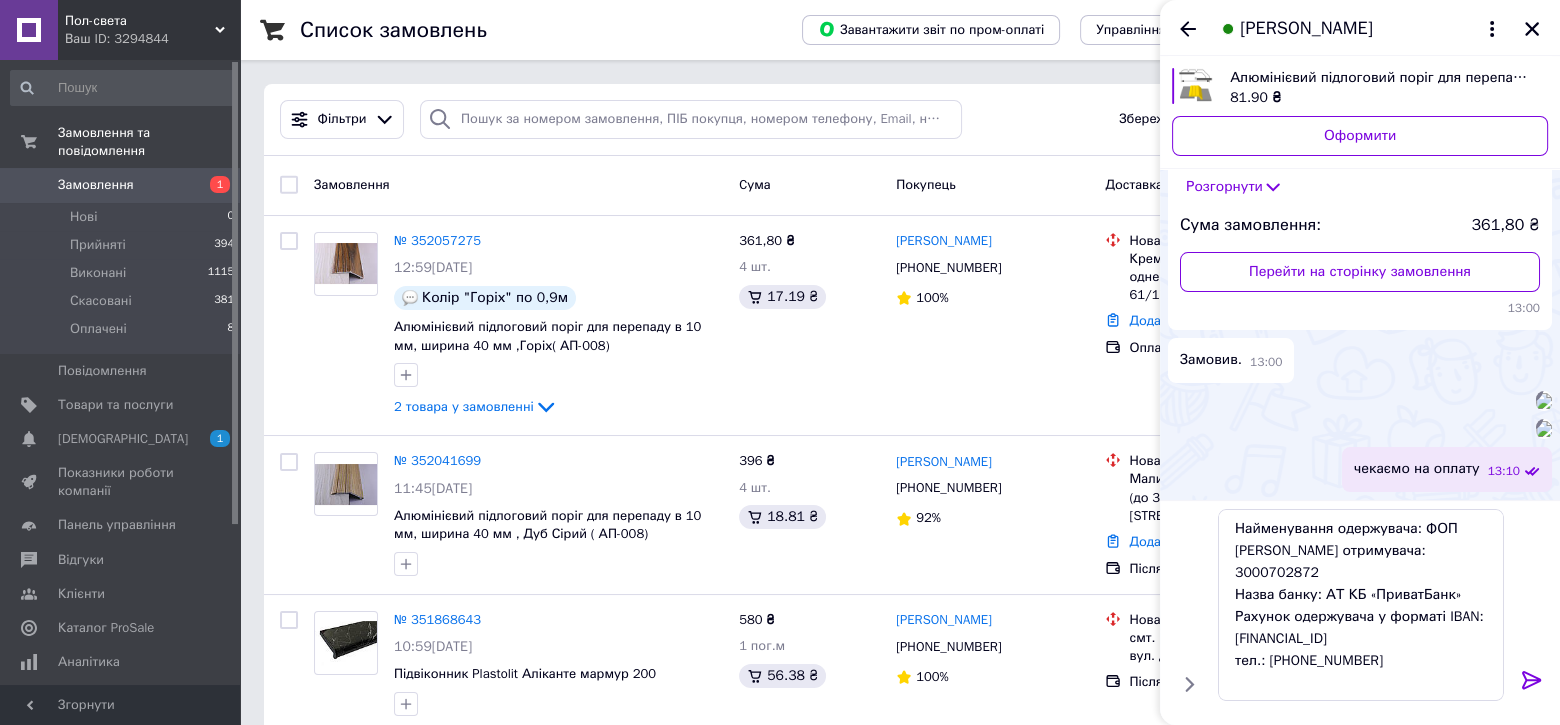 click 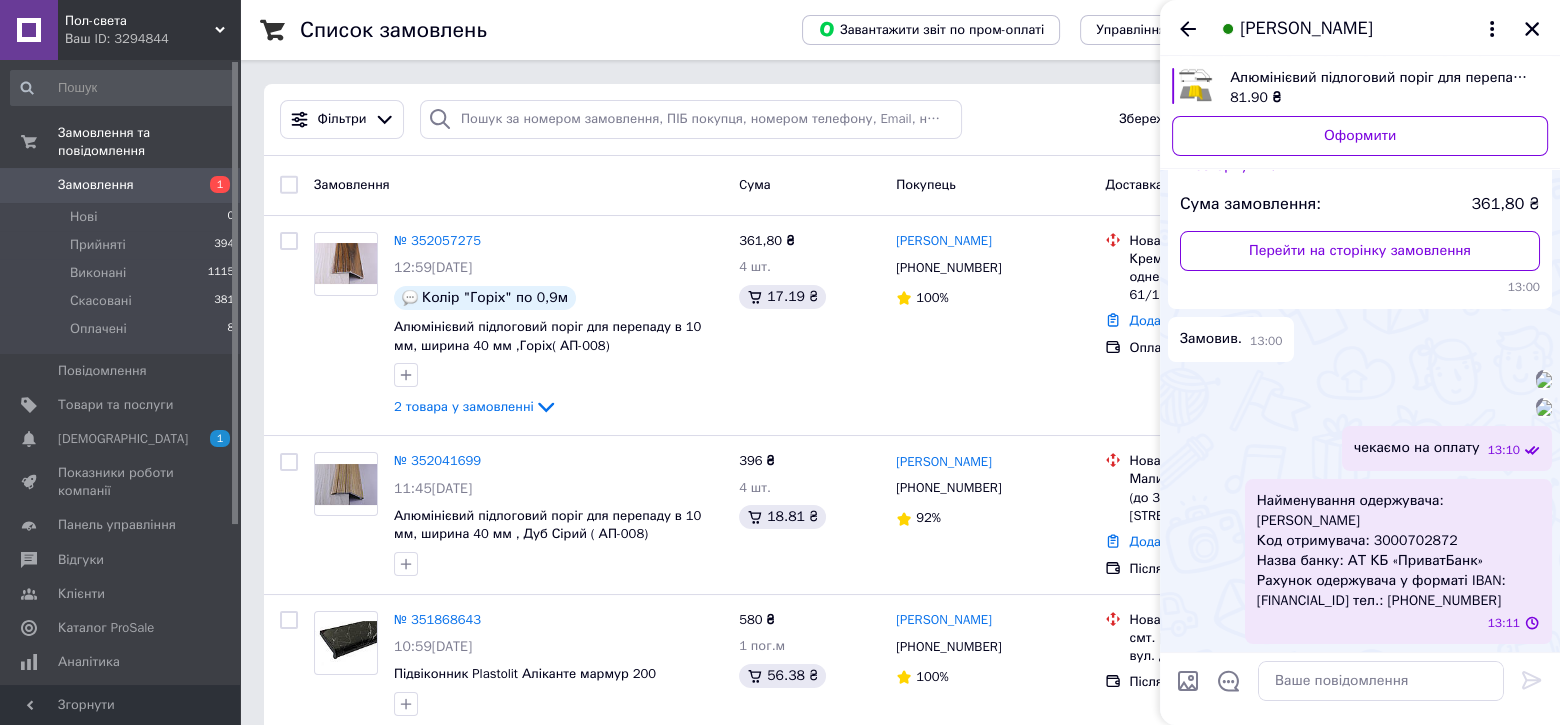 scroll, scrollTop: 1084, scrollLeft: 0, axis: vertical 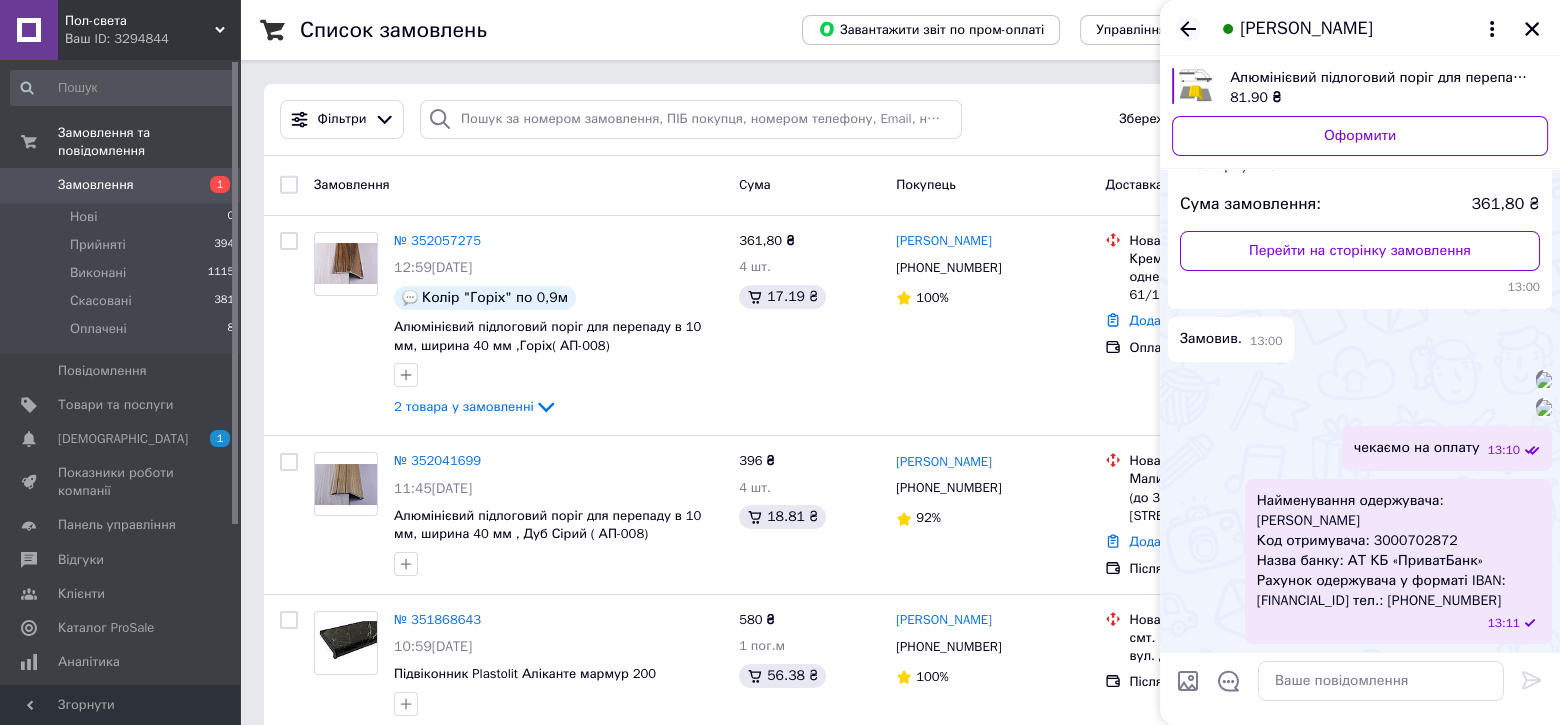 click 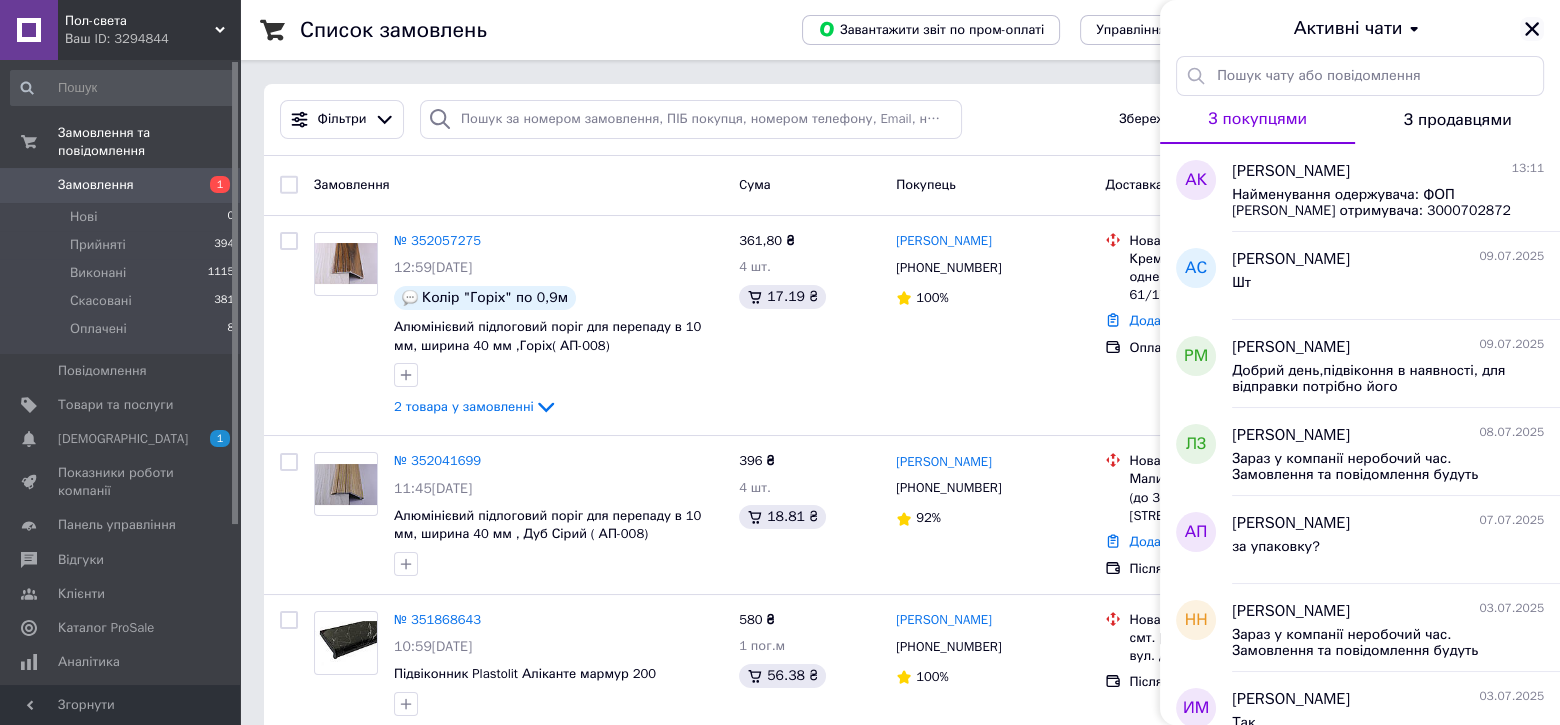 click 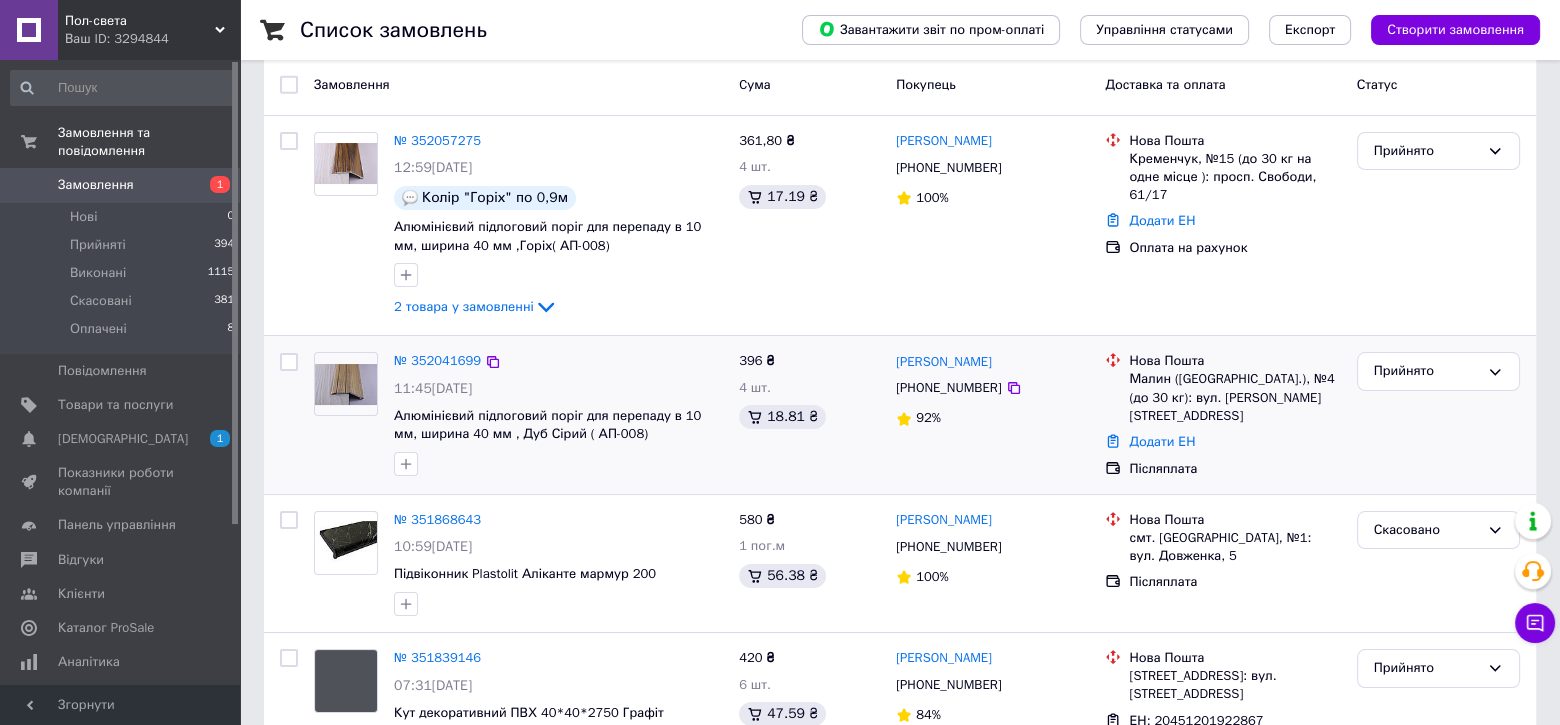 scroll, scrollTop: 200, scrollLeft: 0, axis: vertical 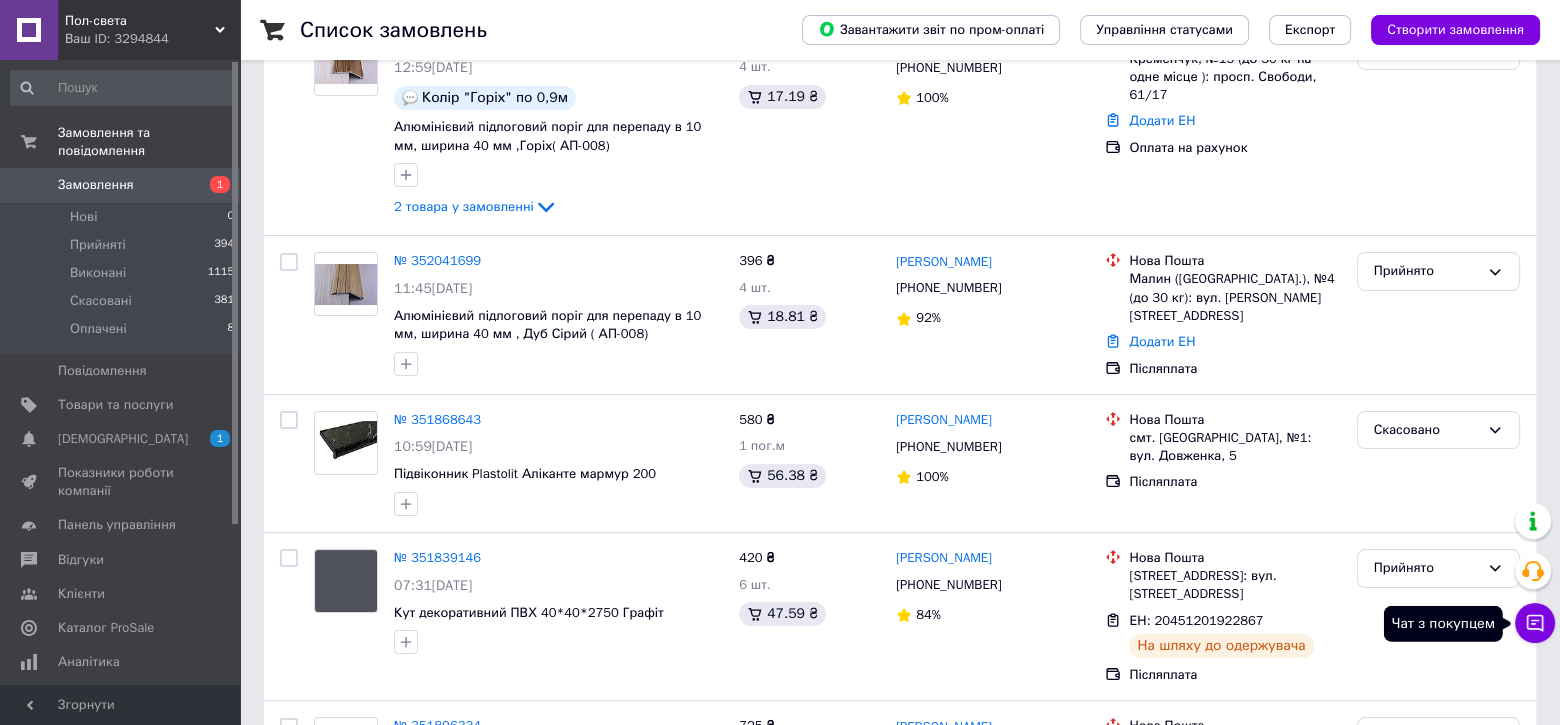 click 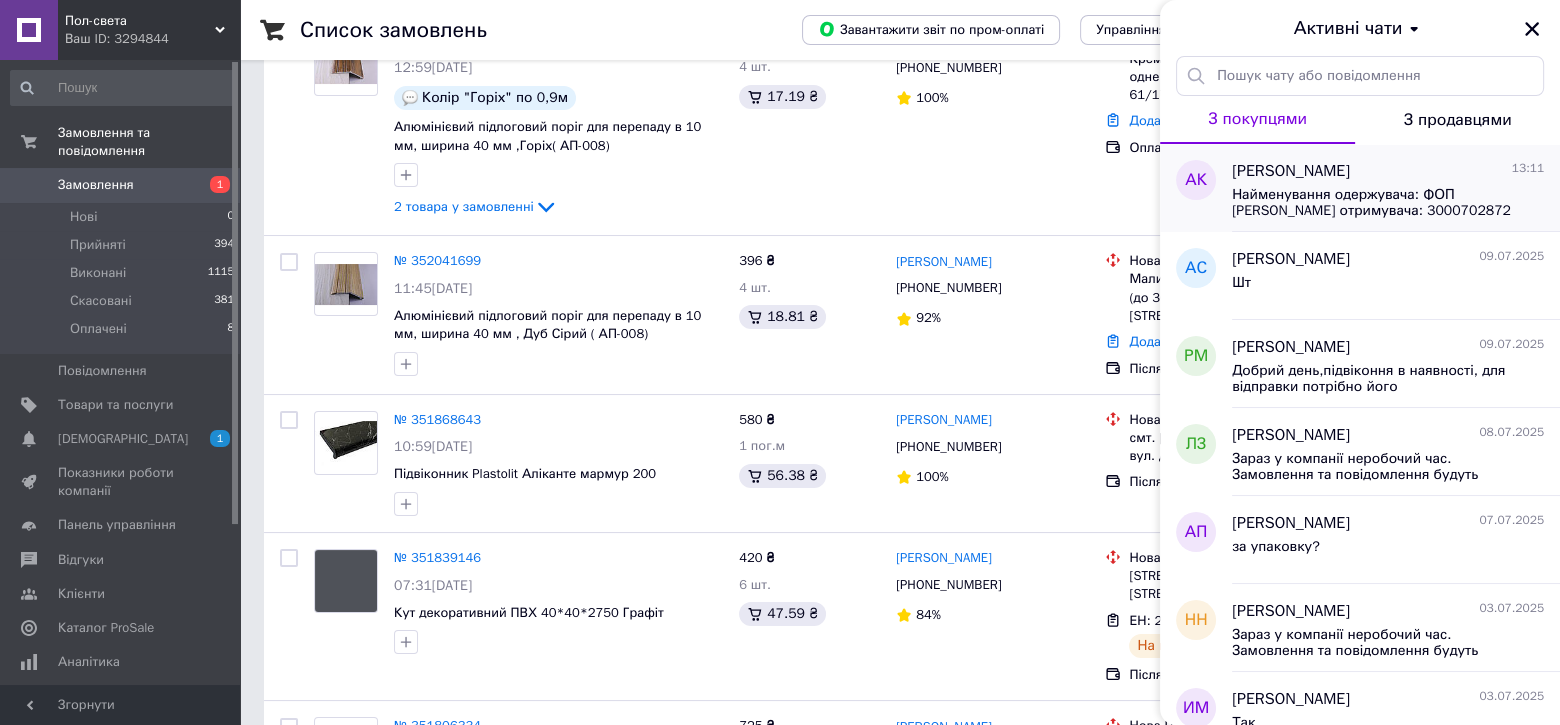 click on "Найменування одержувача: ФОП [PERSON_NAME] отримувача: 3000702872
Назва банку: АТ КБ «ПриватБанк»
Рахунок одержувача у форматі IBAN: [FINANCIAL_ID]                                                                   тел.: [PHONE_NUMBER]" at bounding box center (1374, 203) 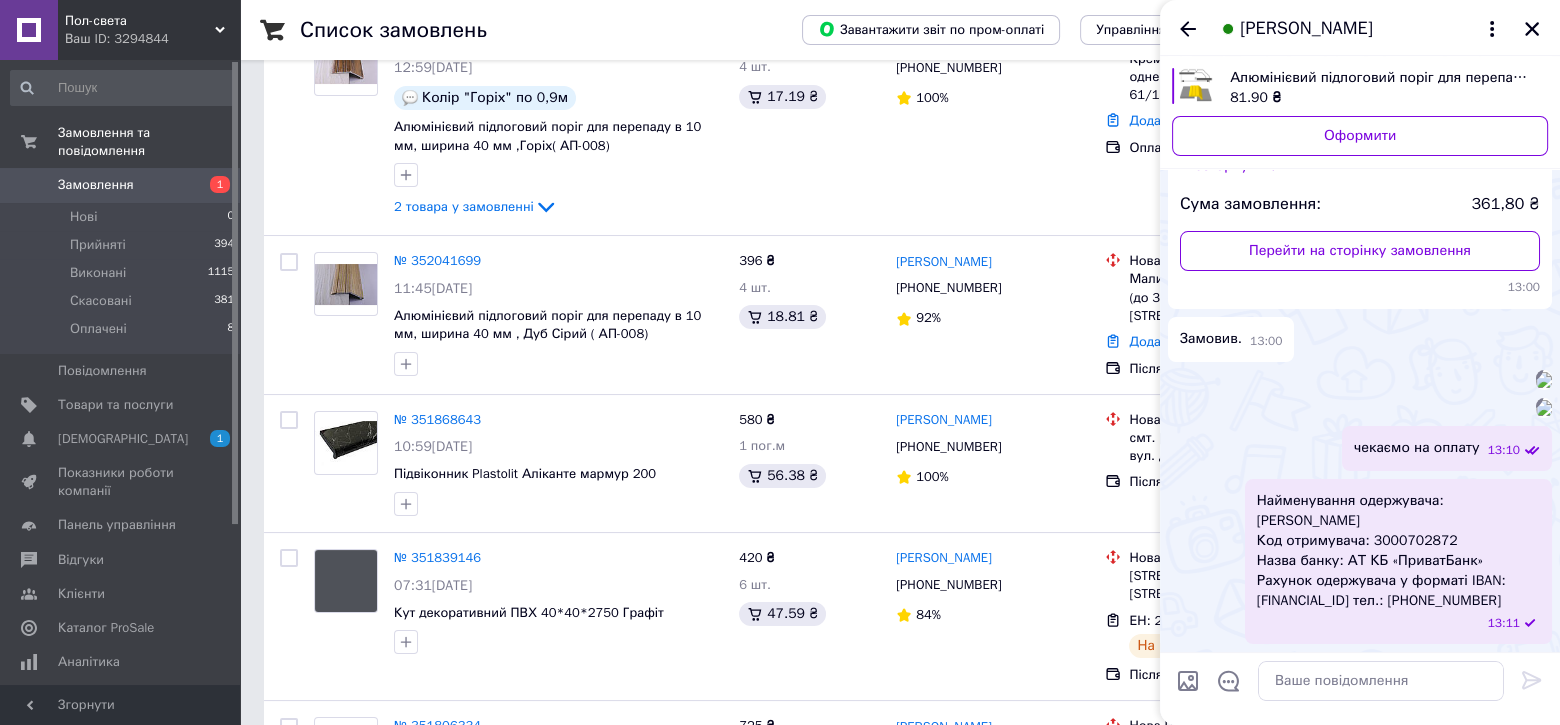 scroll, scrollTop: 784, scrollLeft: 0, axis: vertical 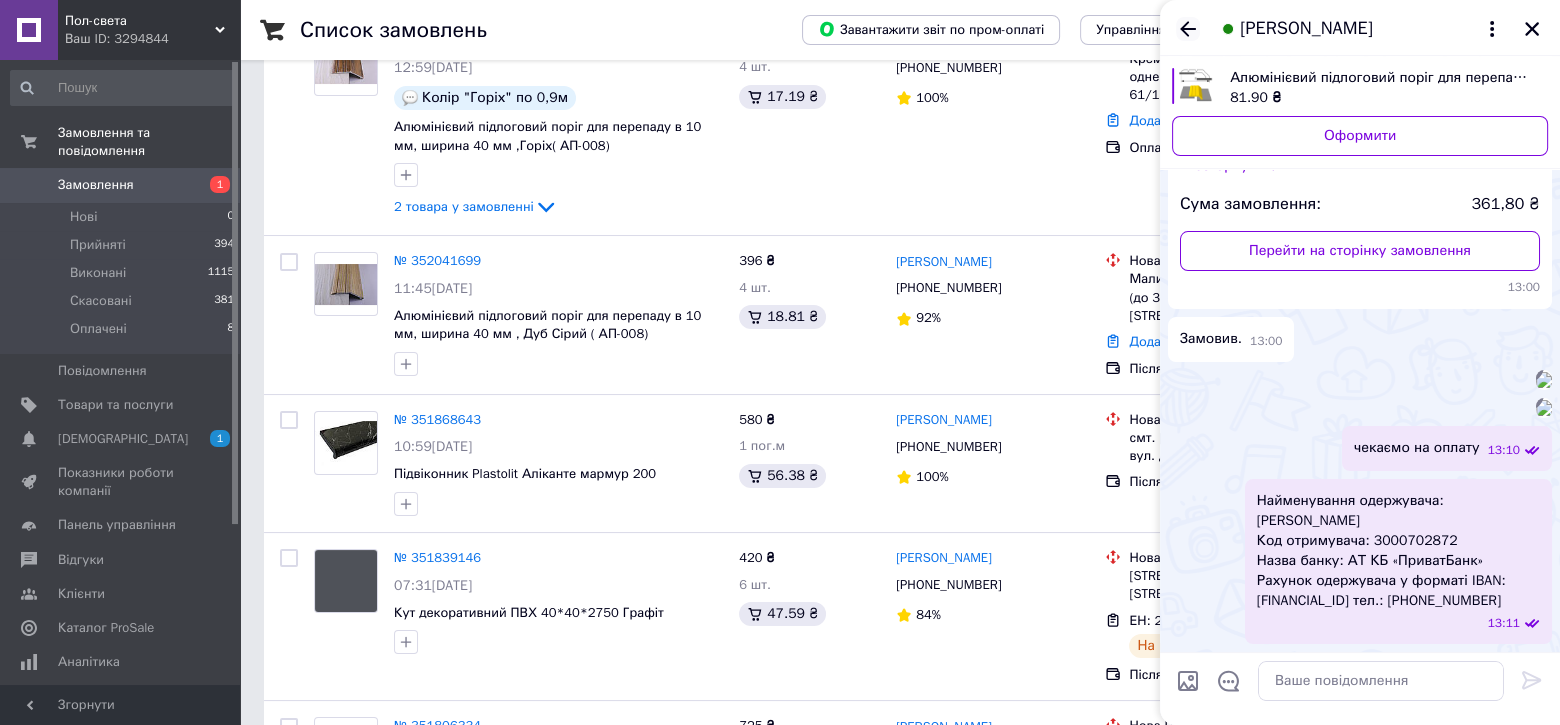 click 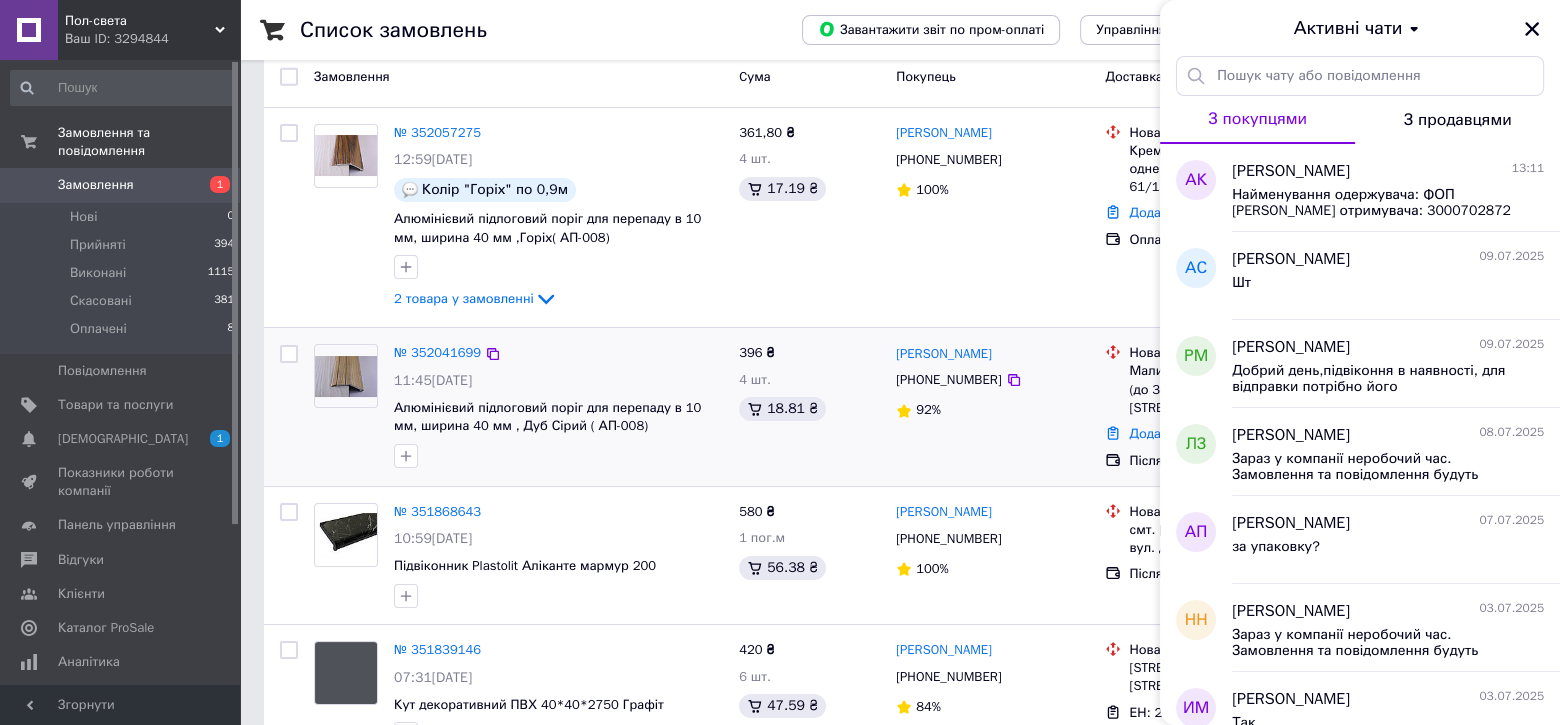 scroll, scrollTop: 0, scrollLeft: 0, axis: both 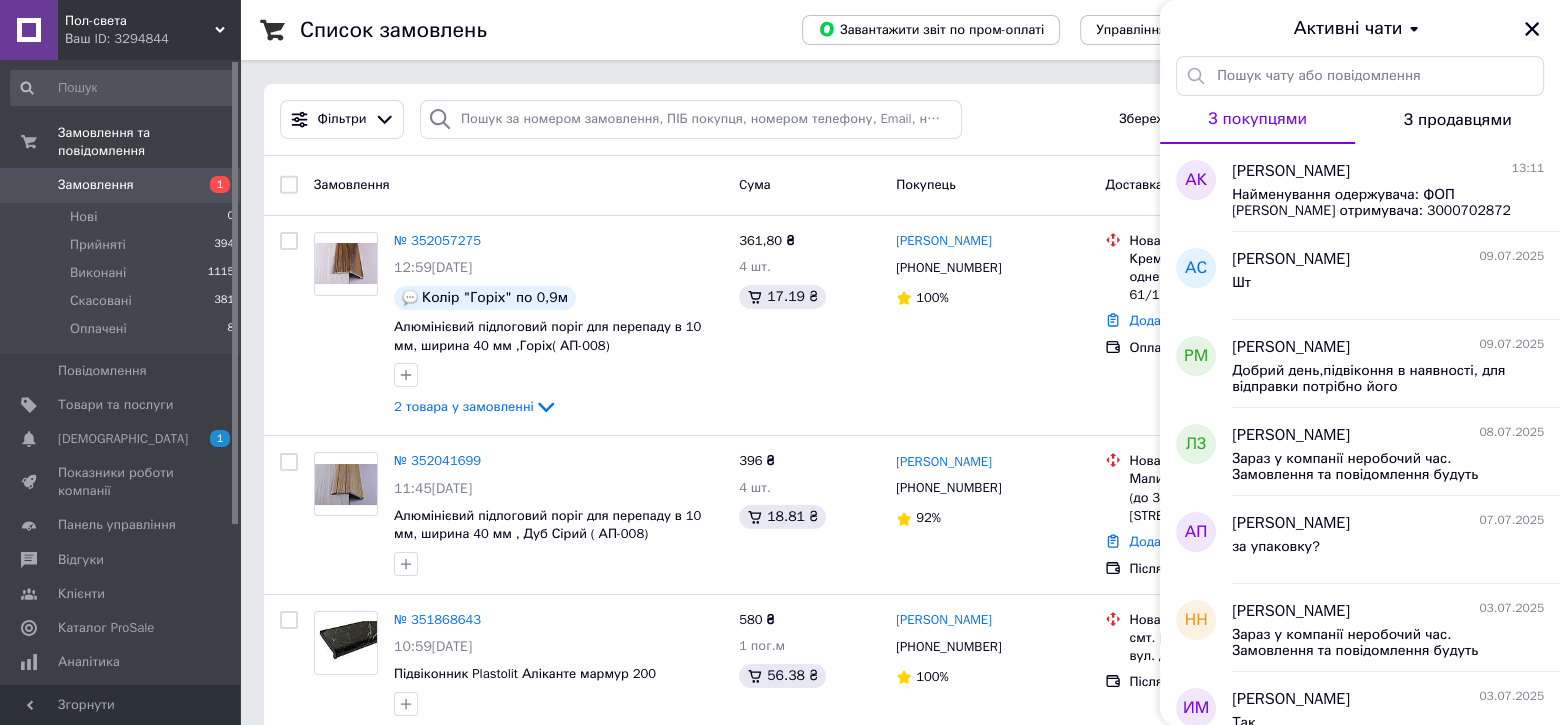 click 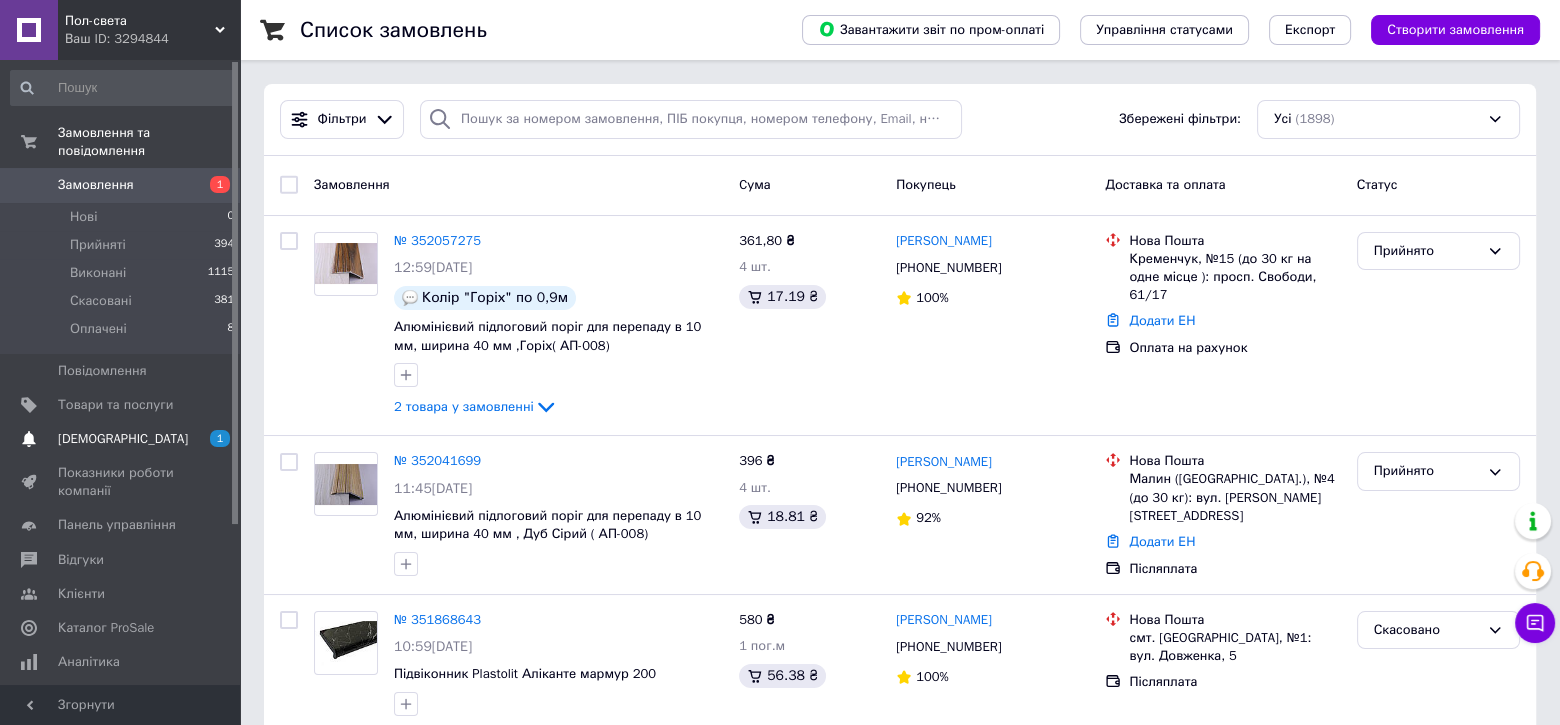 click on "[DEMOGRAPHIC_DATA]" at bounding box center [123, 439] 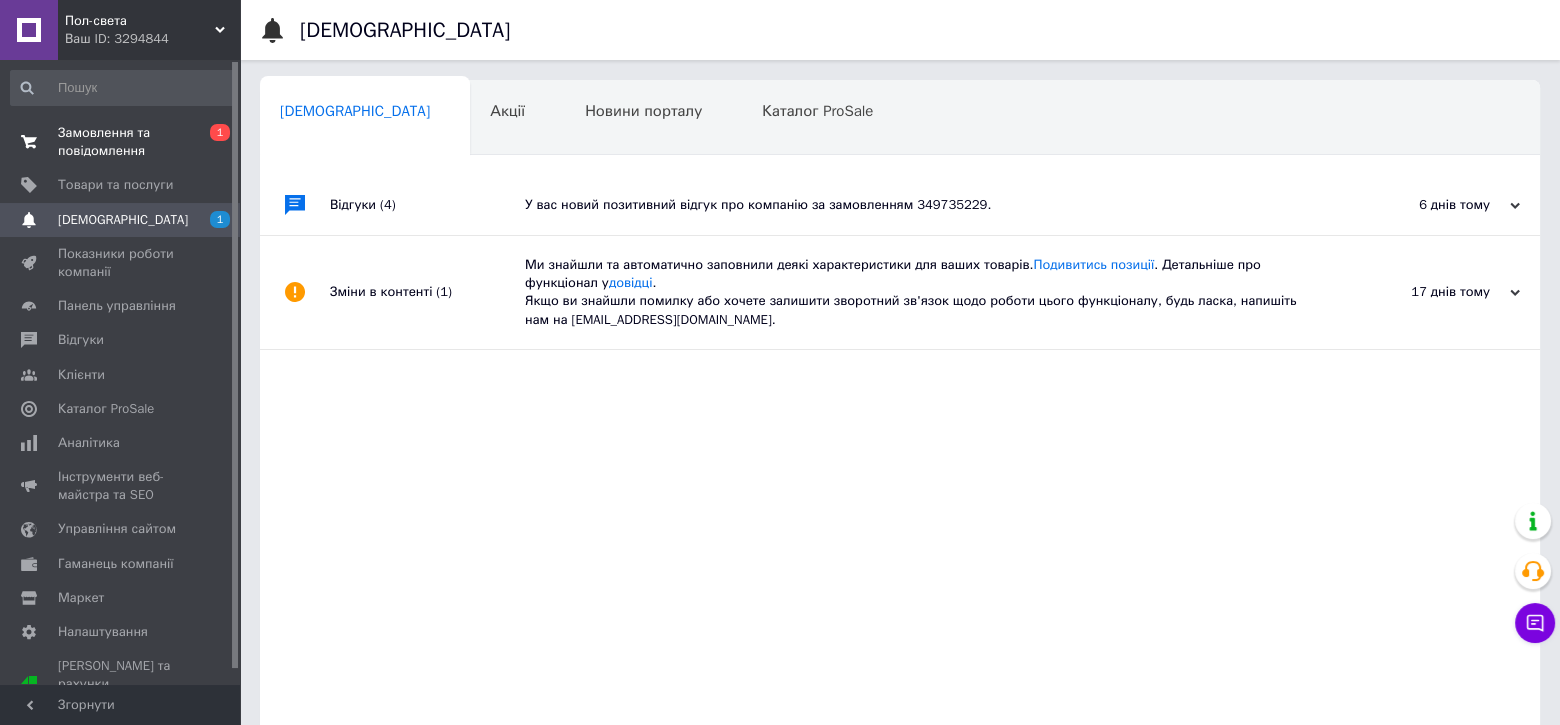 click on "Замовлення та повідомлення" at bounding box center (121, 142) 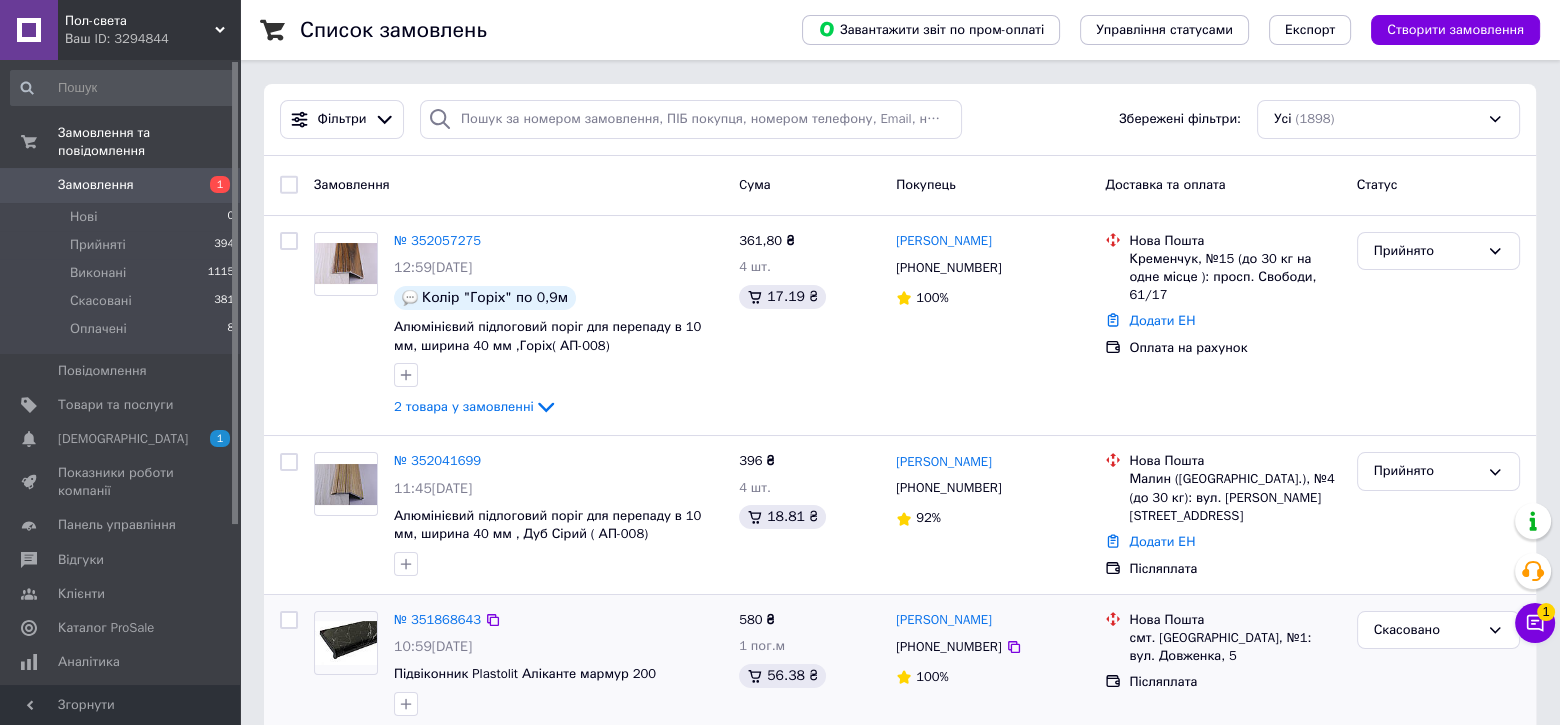 click on "Скасовано" at bounding box center [1438, 663] 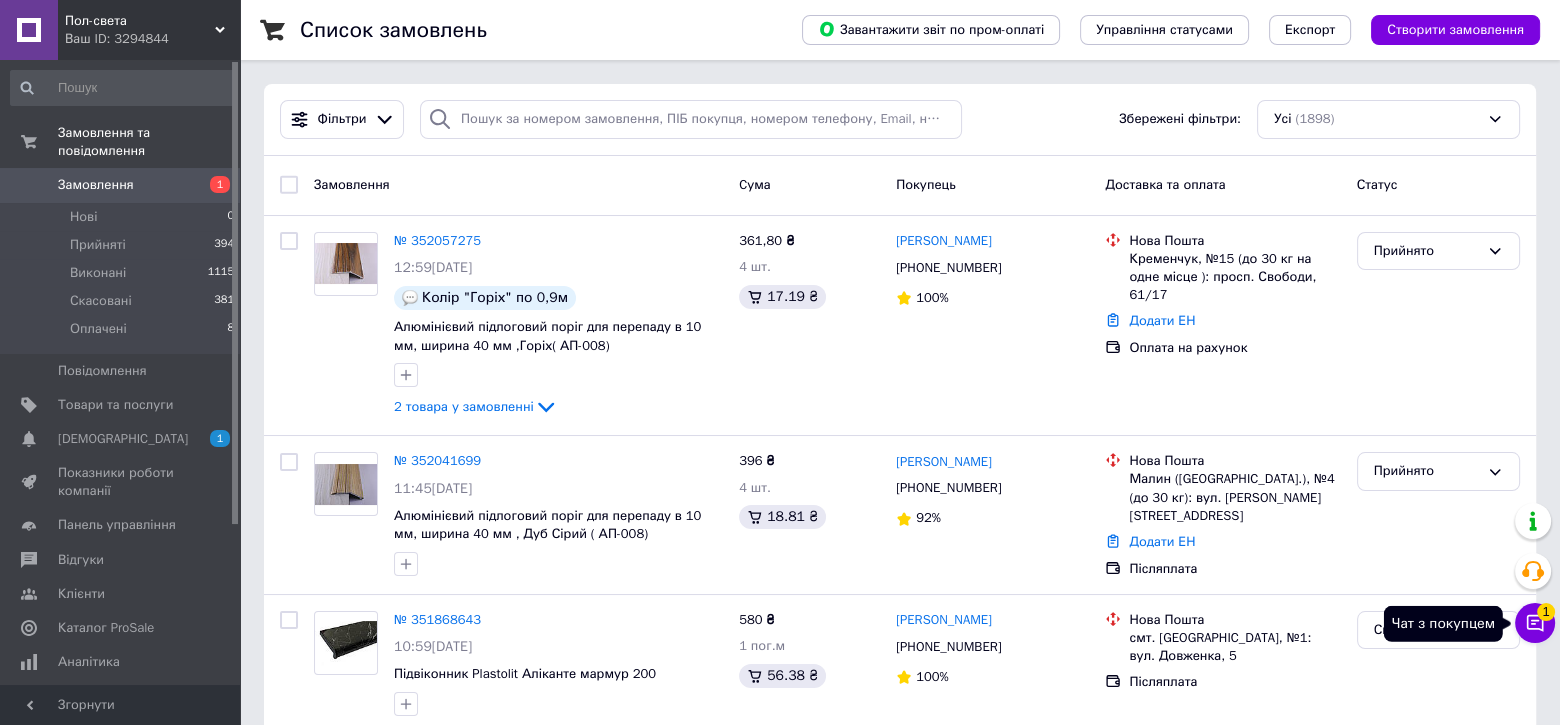 click on "1" at bounding box center [1546, 612] 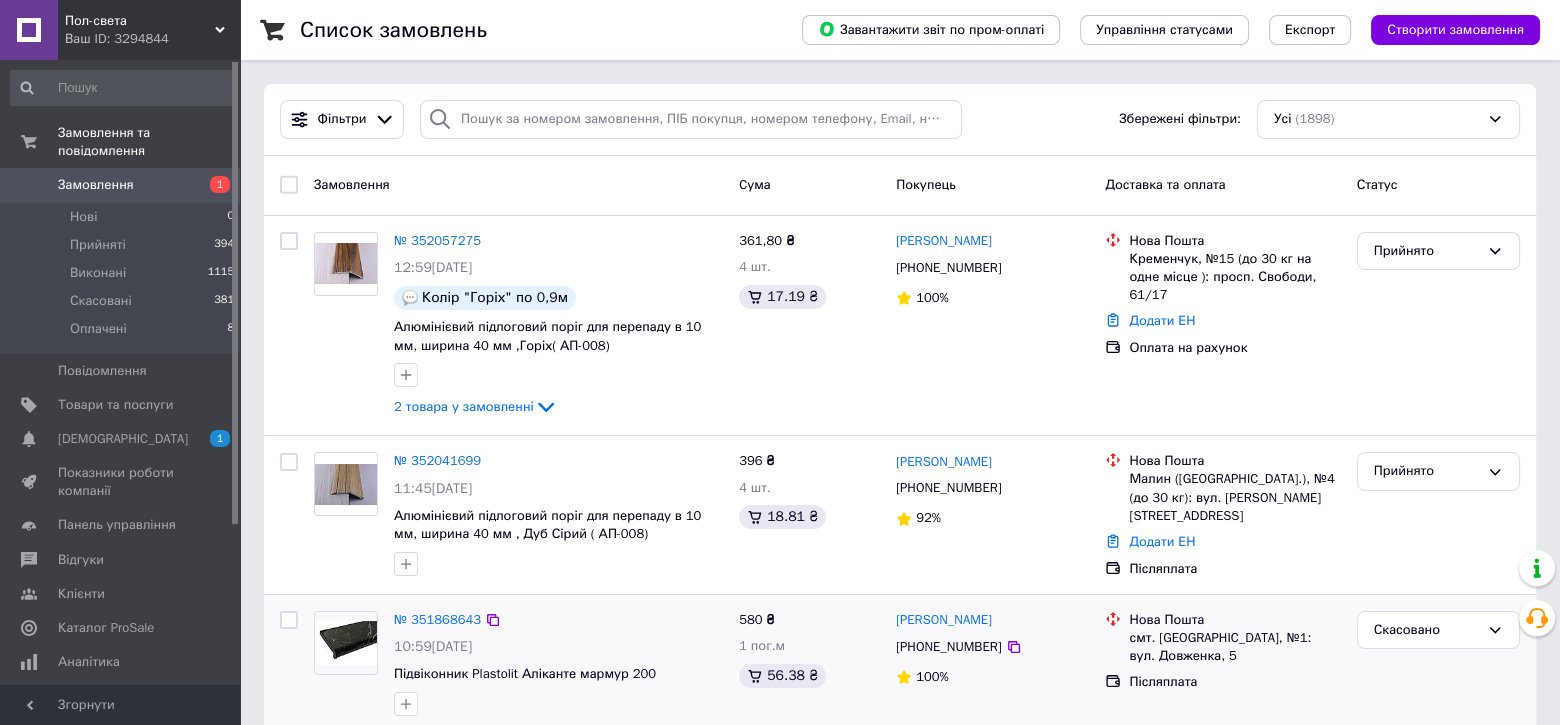 click on "Скасовано" at bounding box center (1438, 663) 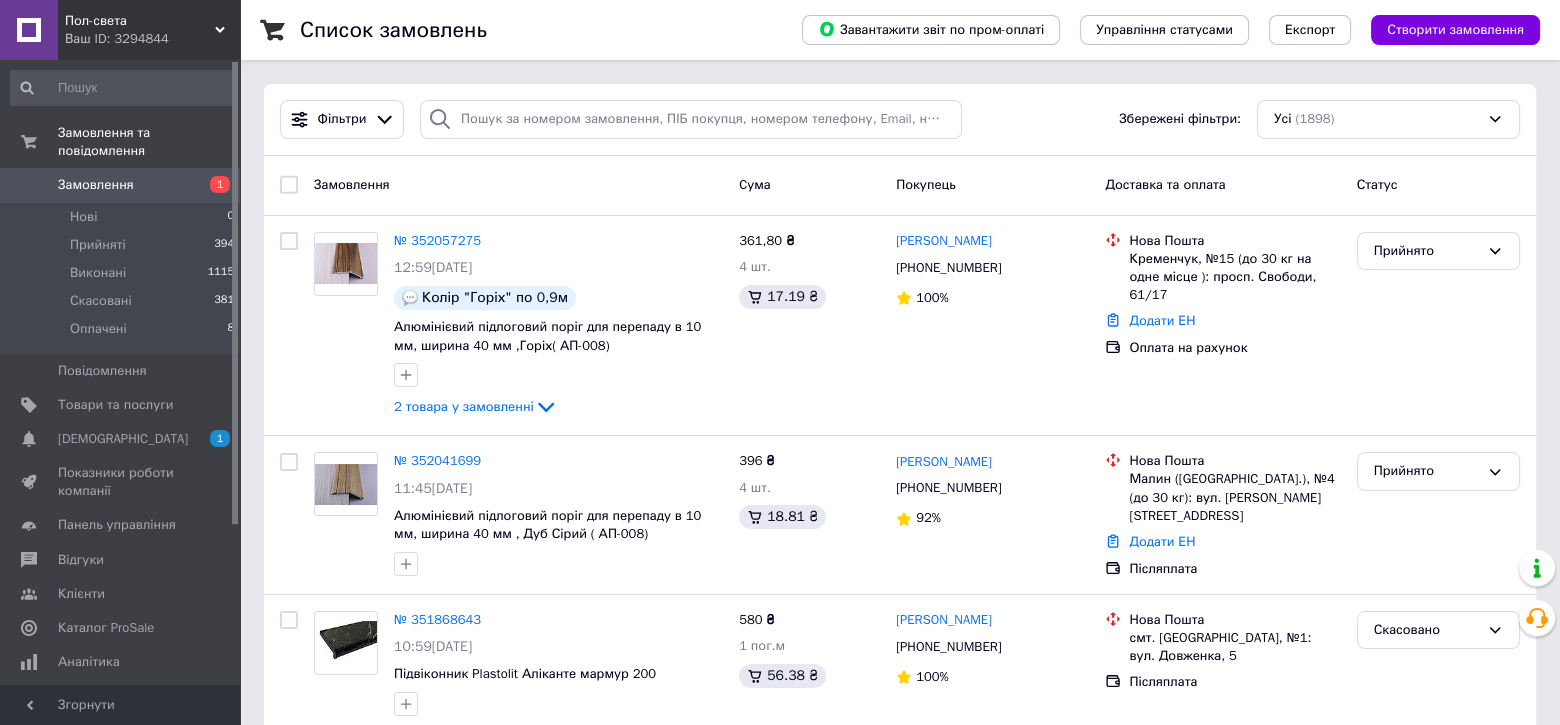 click on "Замовлення" at bounding box center [96, 185] 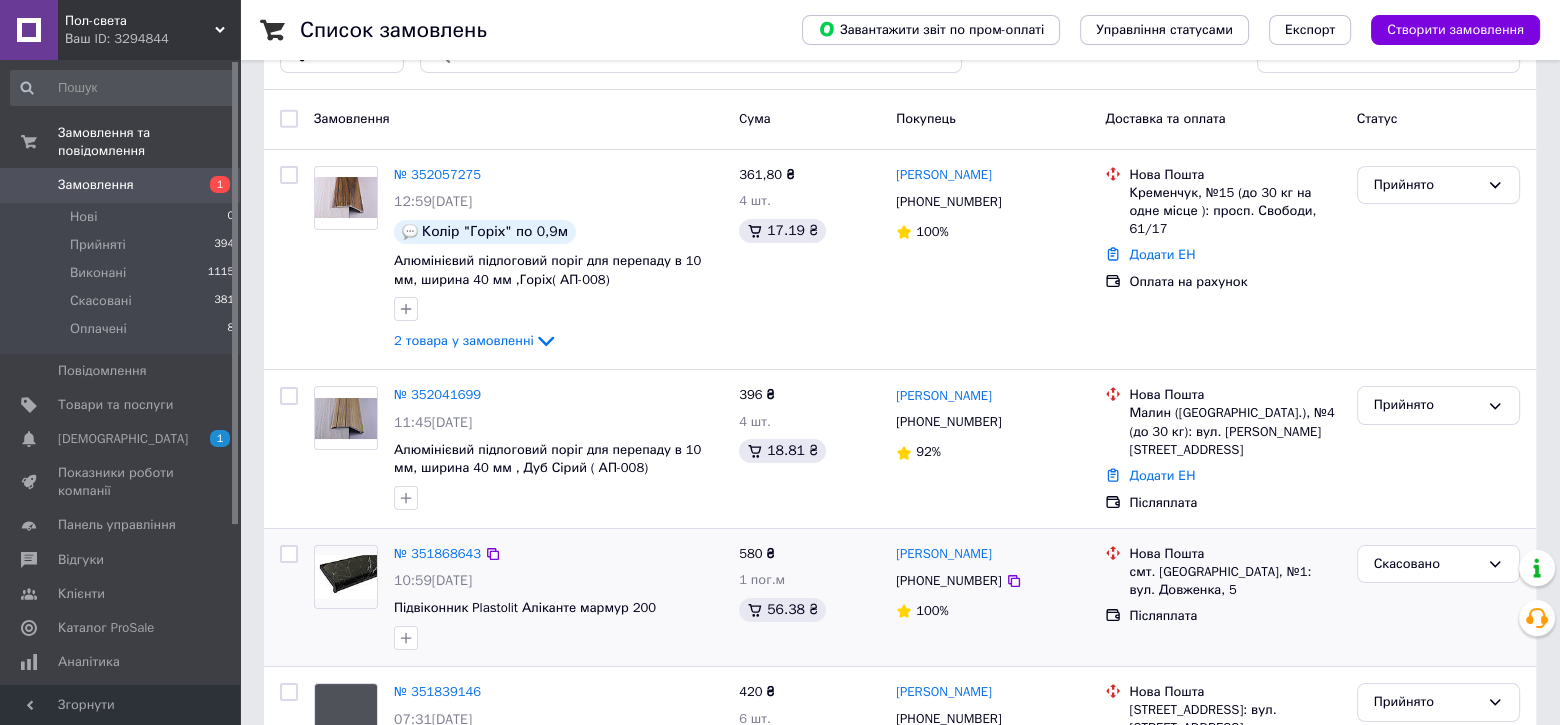 scroll, scrollTop: 100, scrollLeft: 0, axis: vertical 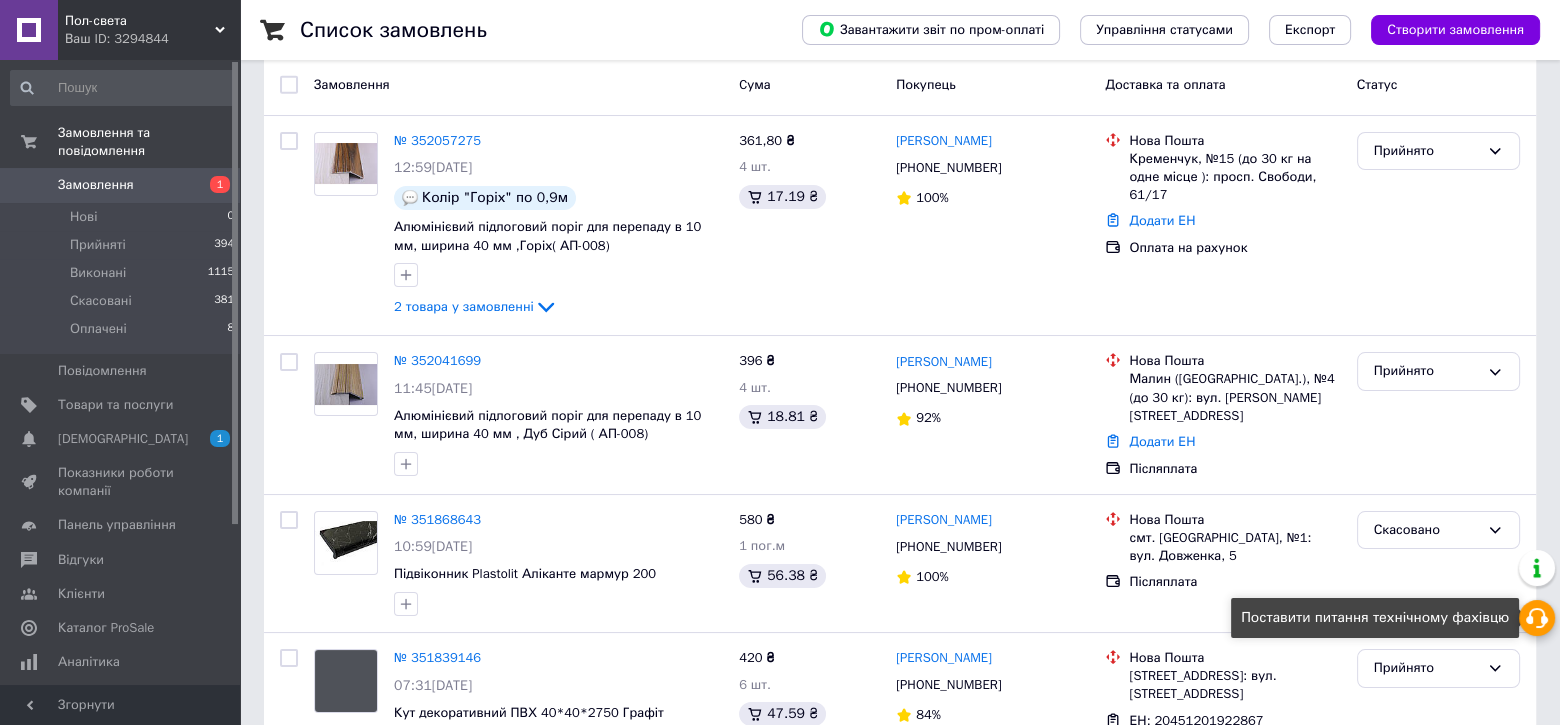 click 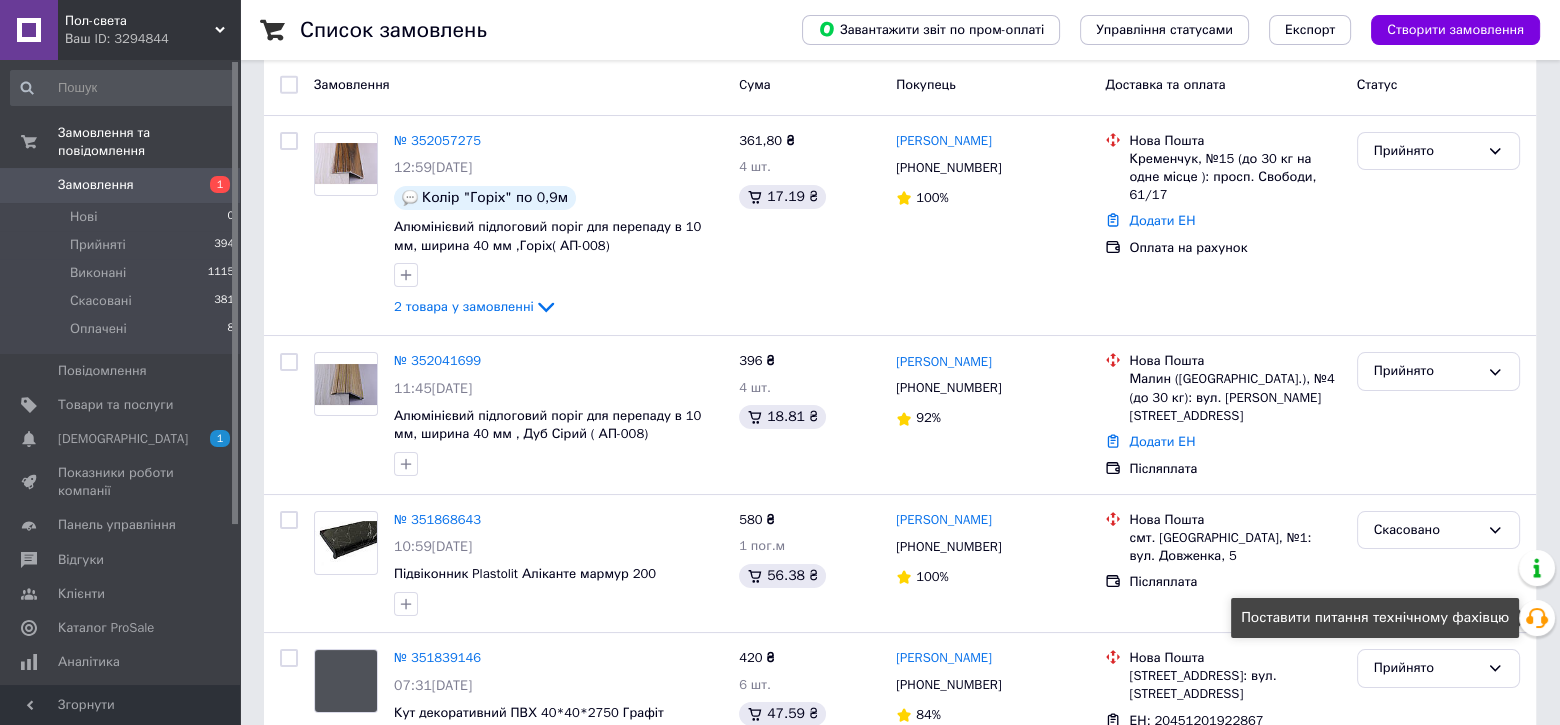 click on "Створити замовлення" at bounding box center (1455, 30) 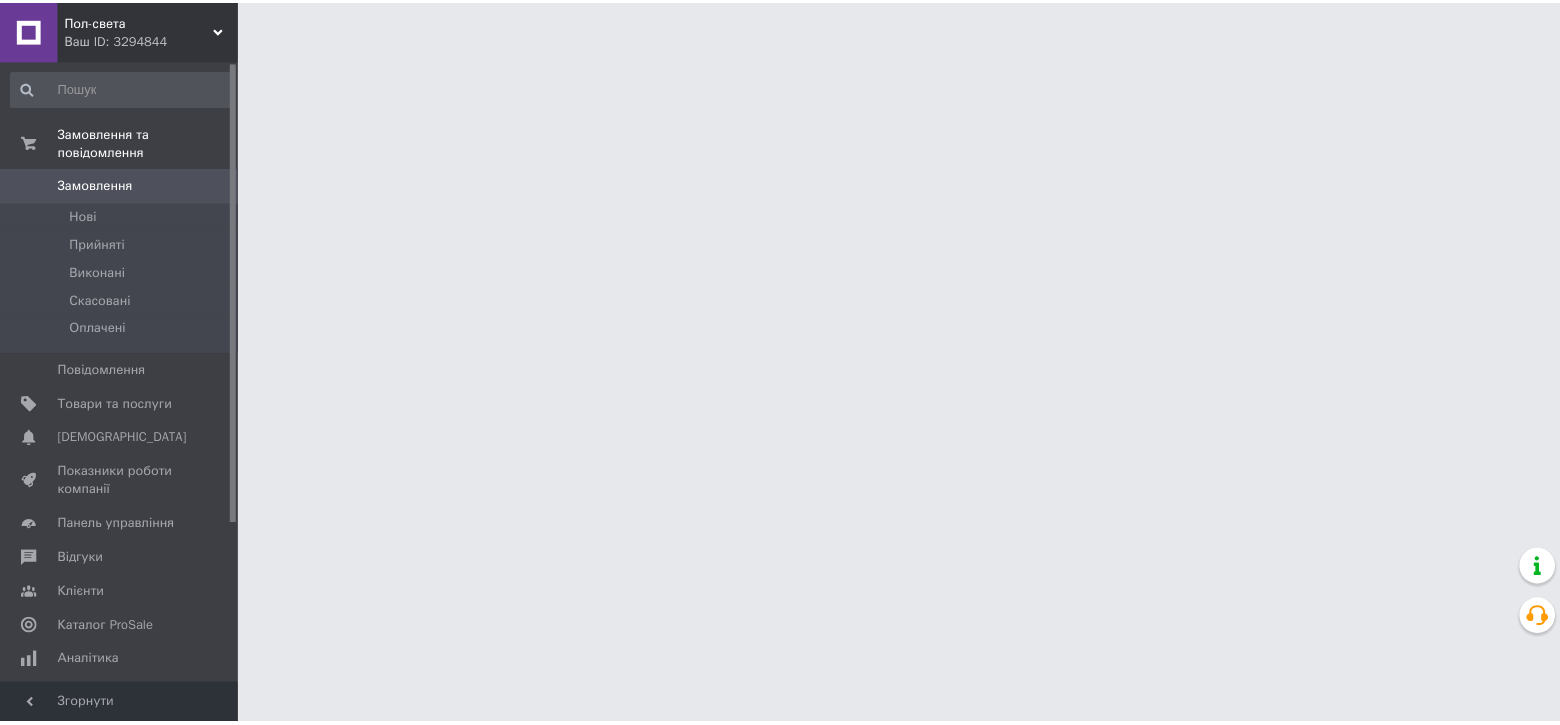 scroll, scrollTop: 0, scrollLeft: 0, axis: both 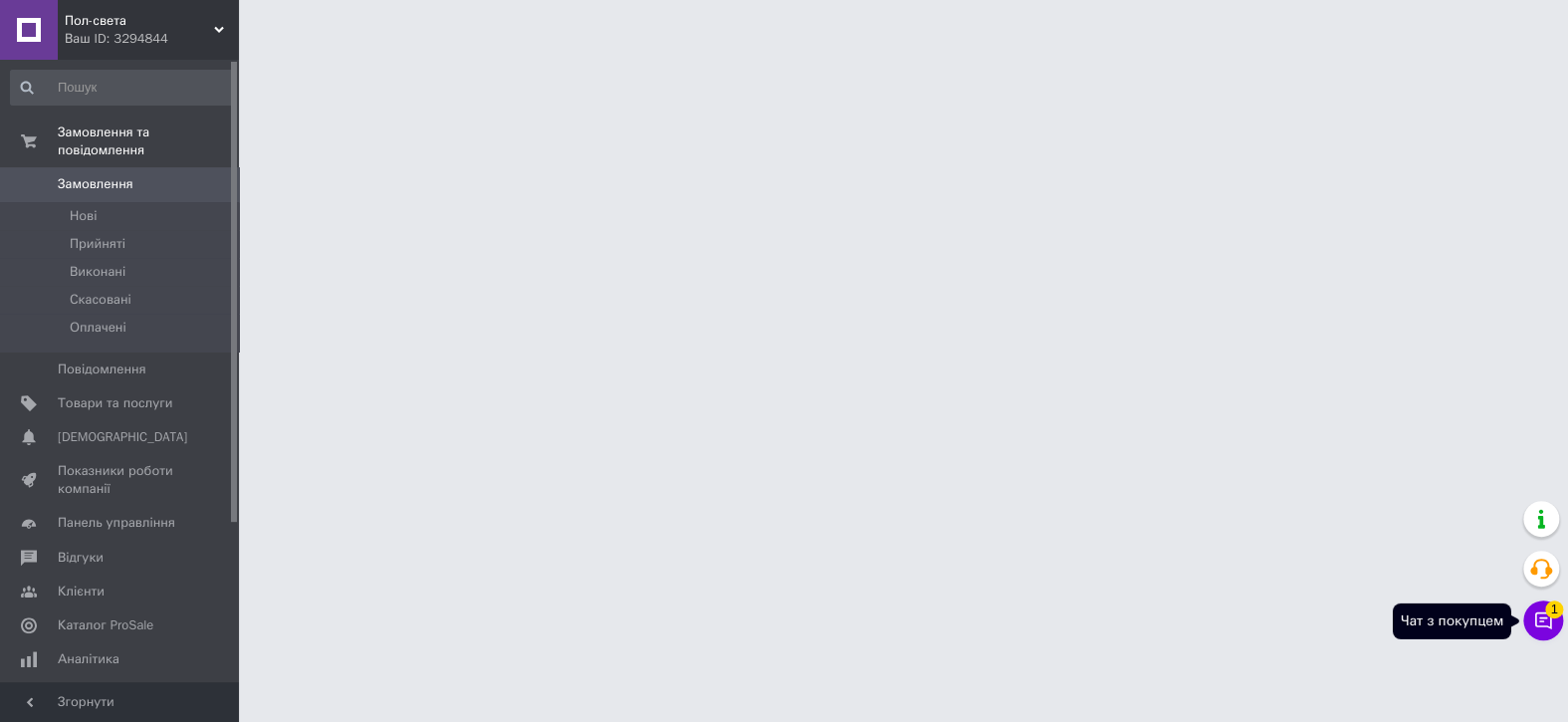 click 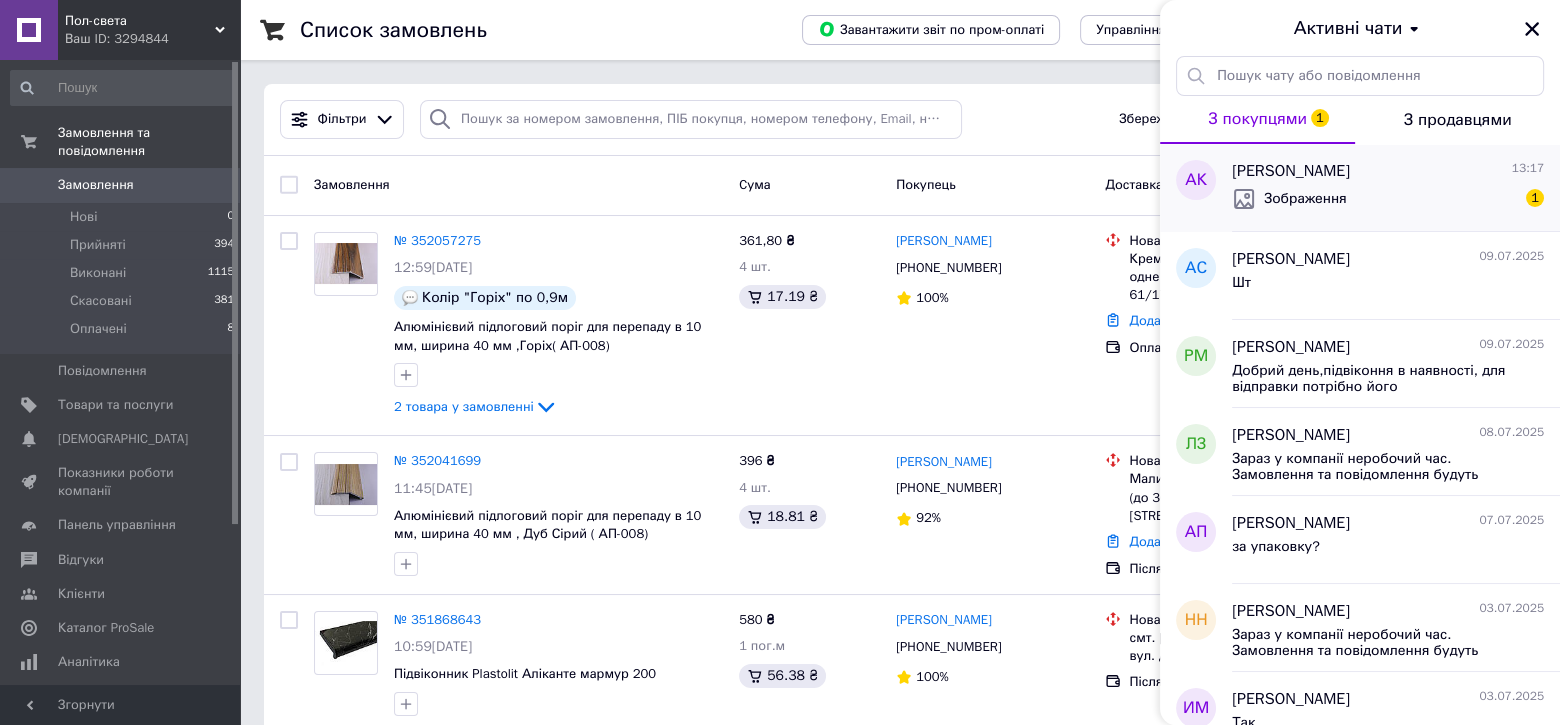click on "Зображення 1" at bounding box center (1388, 199) 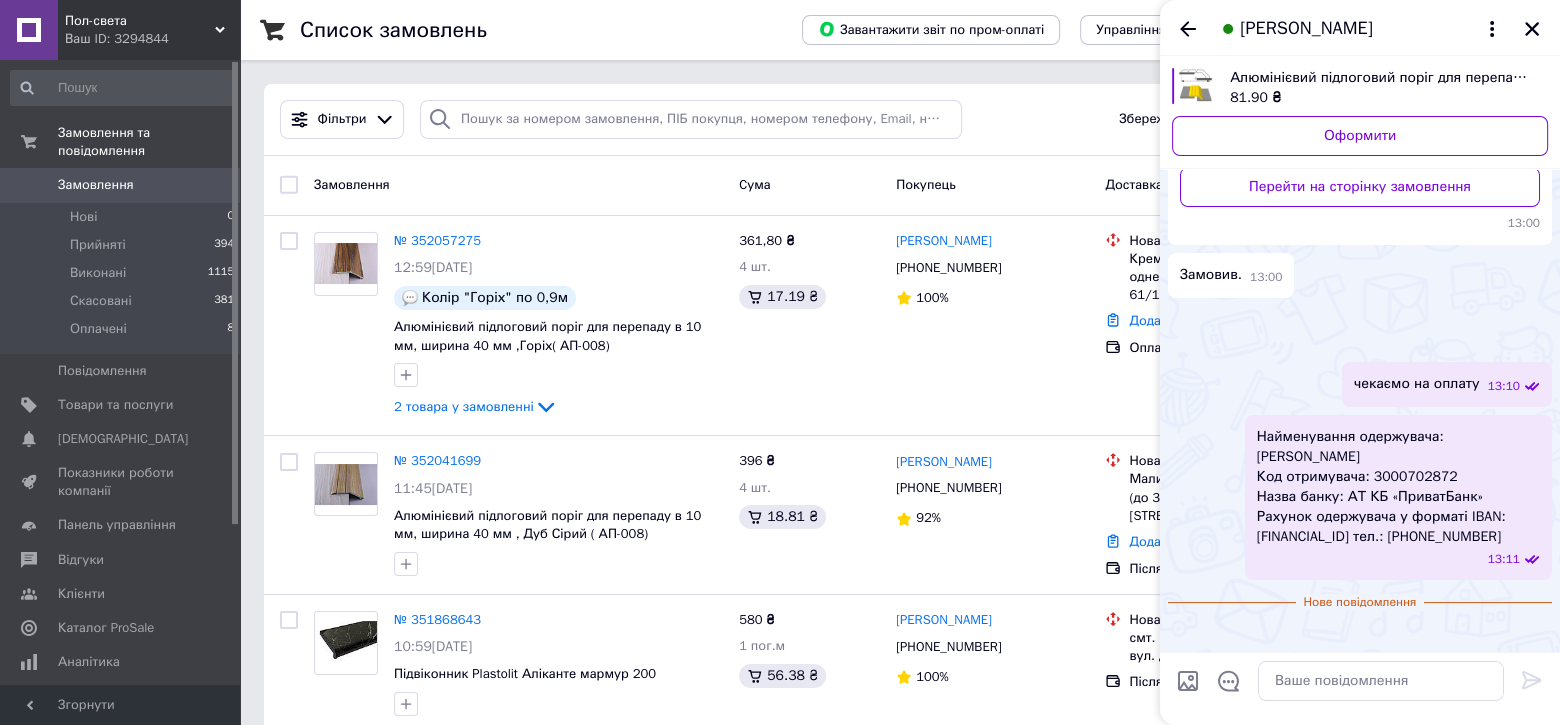 scroll, scrollTop: 1304, scrollLeft: 0, axis: vertical 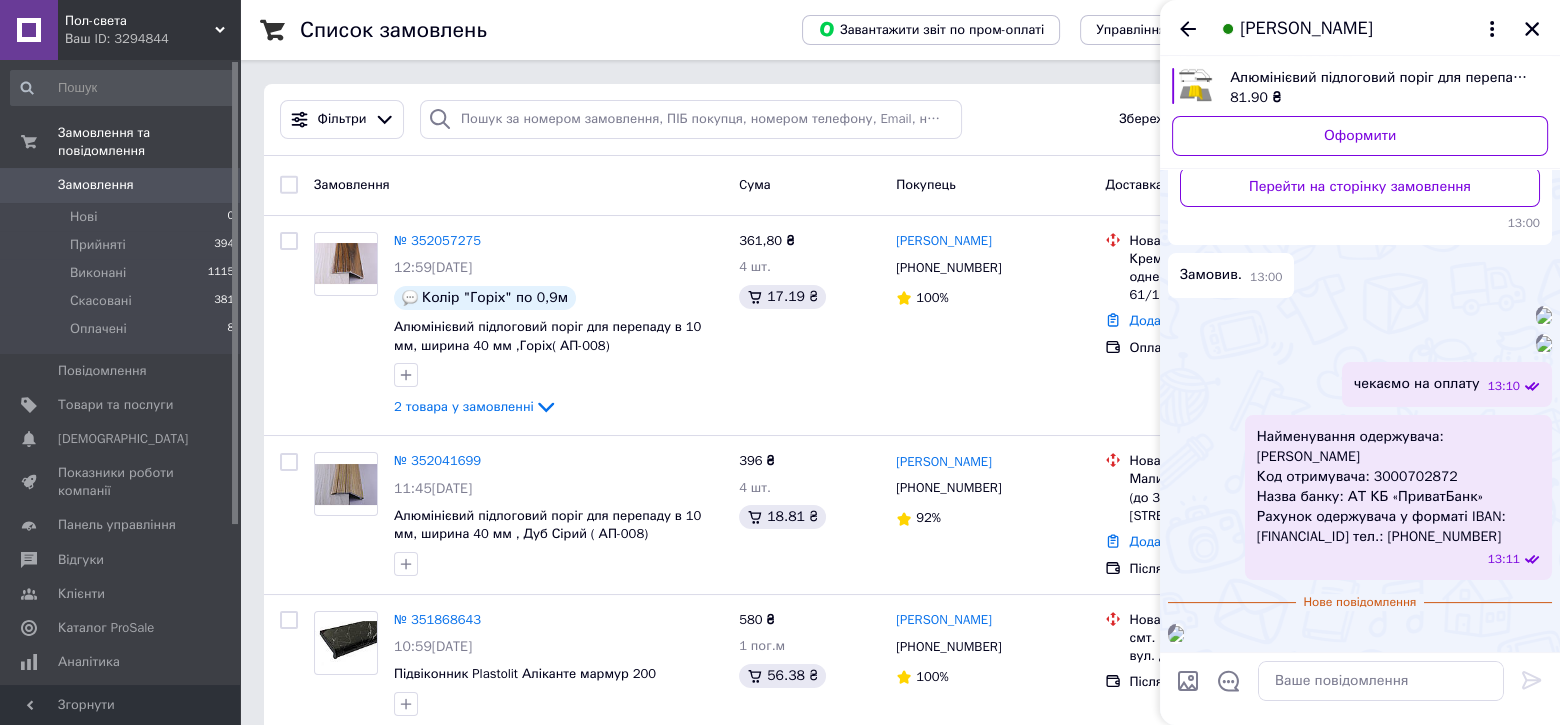 click at bounding box center [1176, 634] 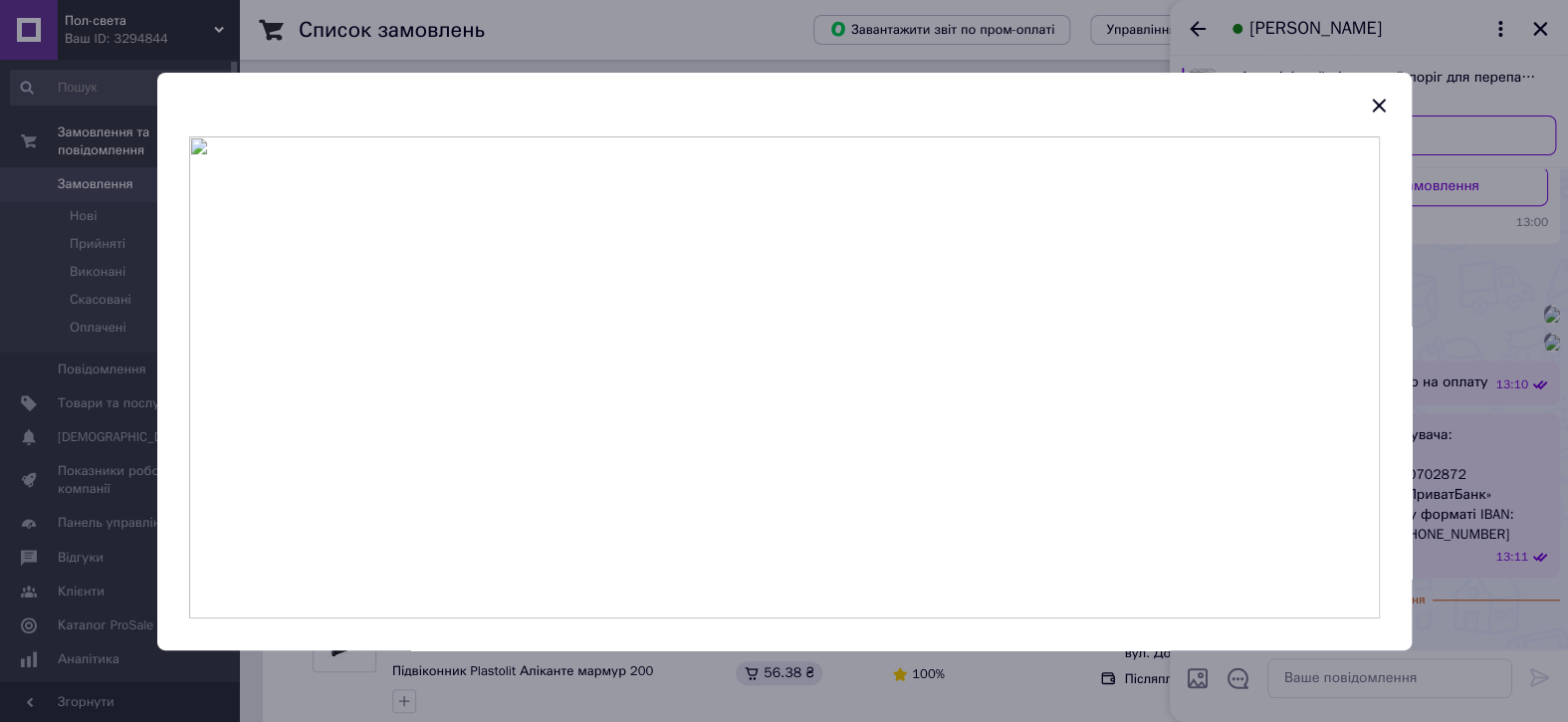 click at bounding box center [784, 377] 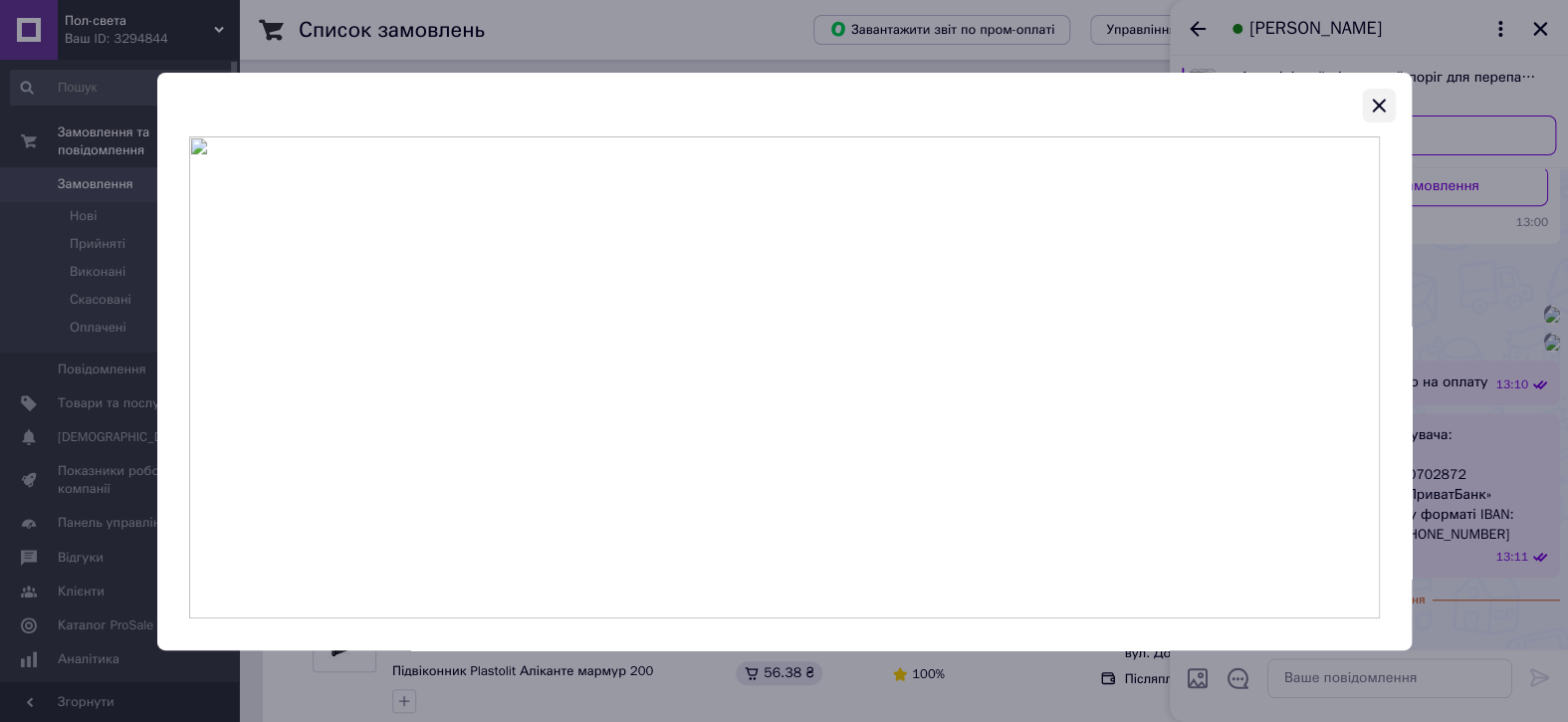 click 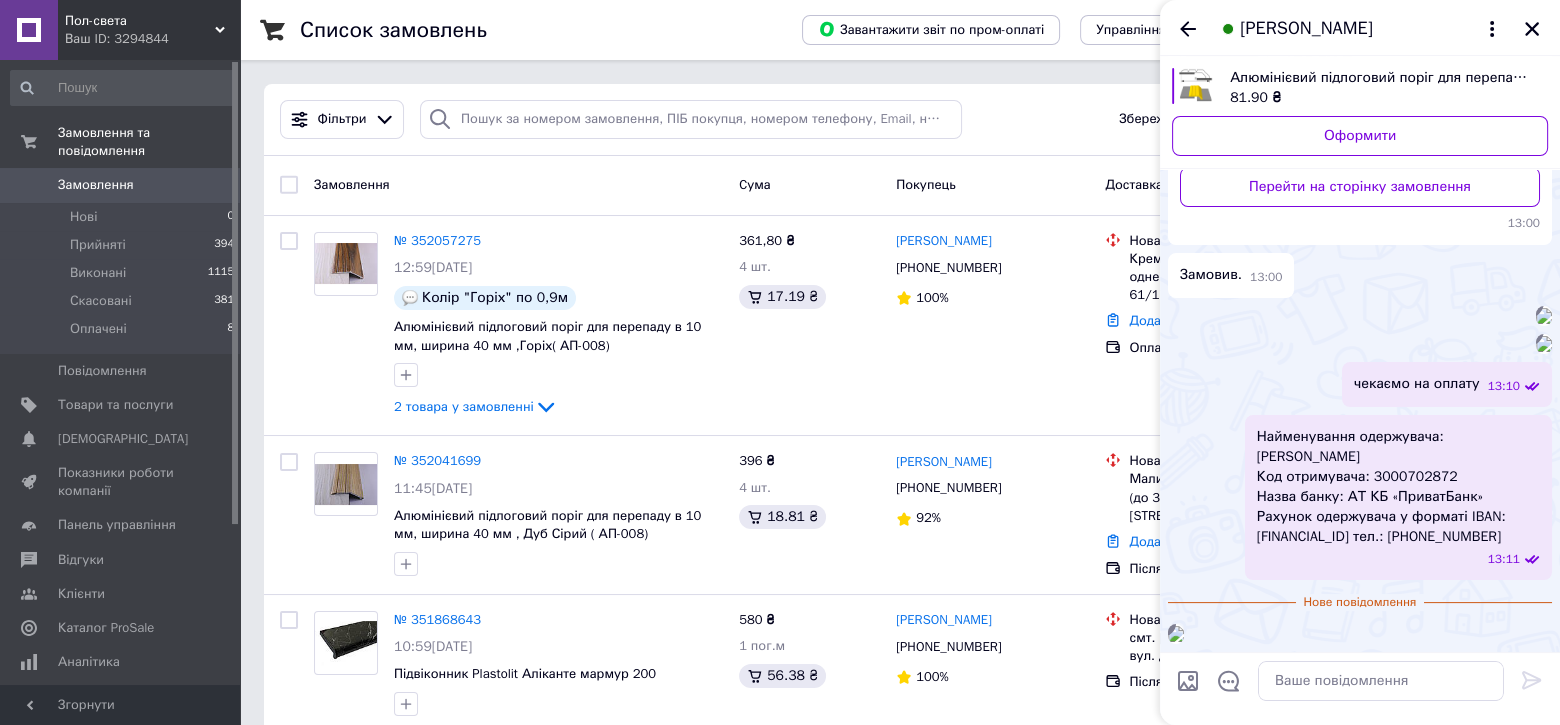 scroll, scrollTop: 1427, scrollLeft: 0, axis: vertical 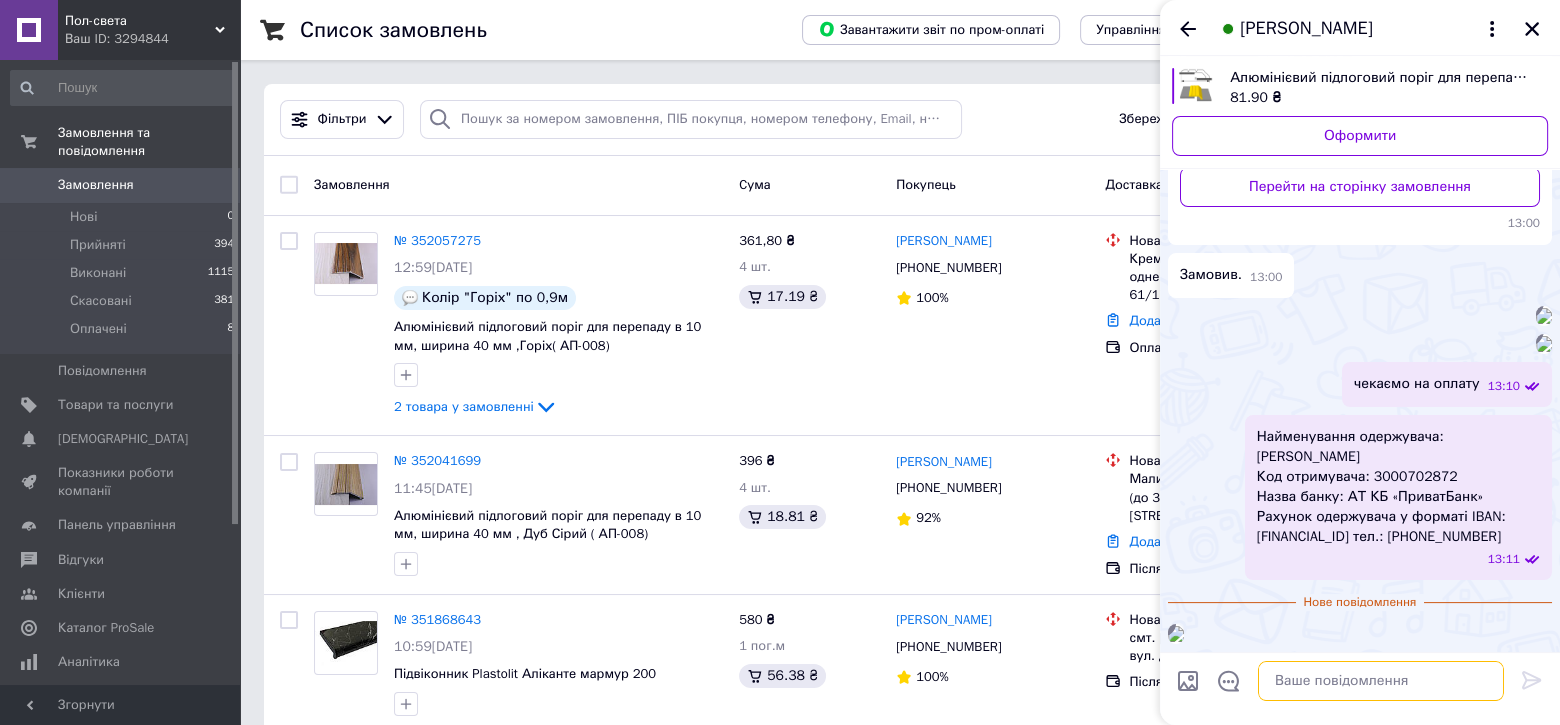 click at bounding box center (1381, 681) 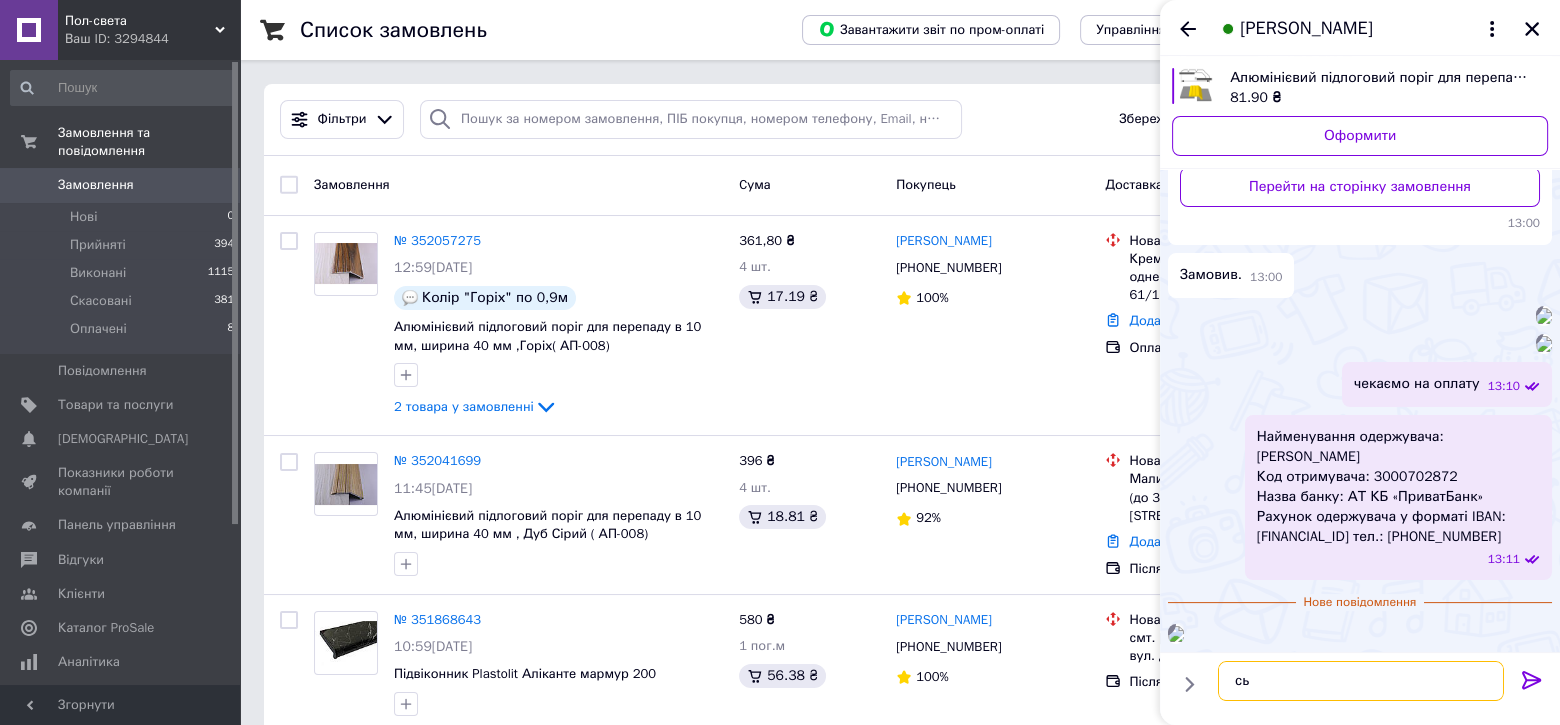 type on "с" 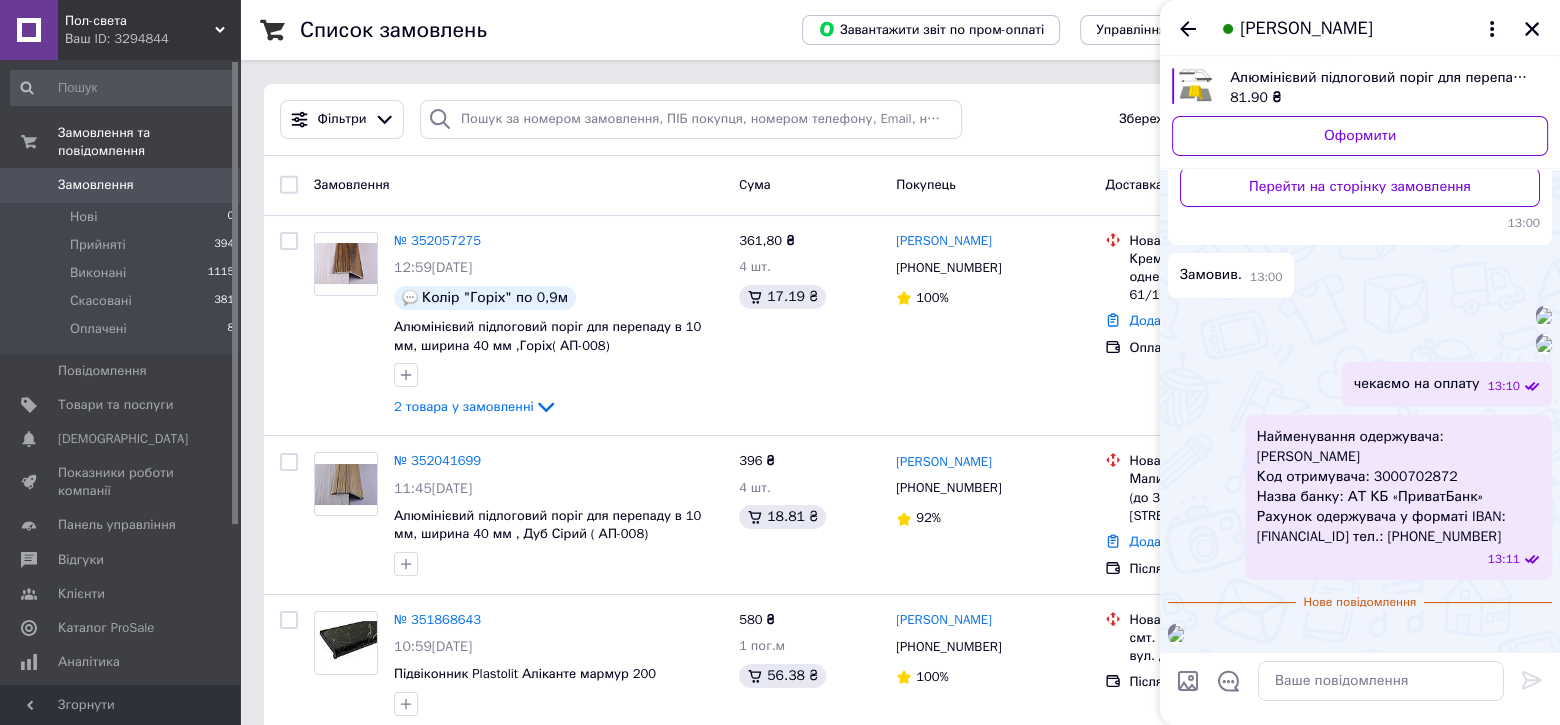 scroll, scrollTop: 1427, scrollLeft: 0, axis: vertical 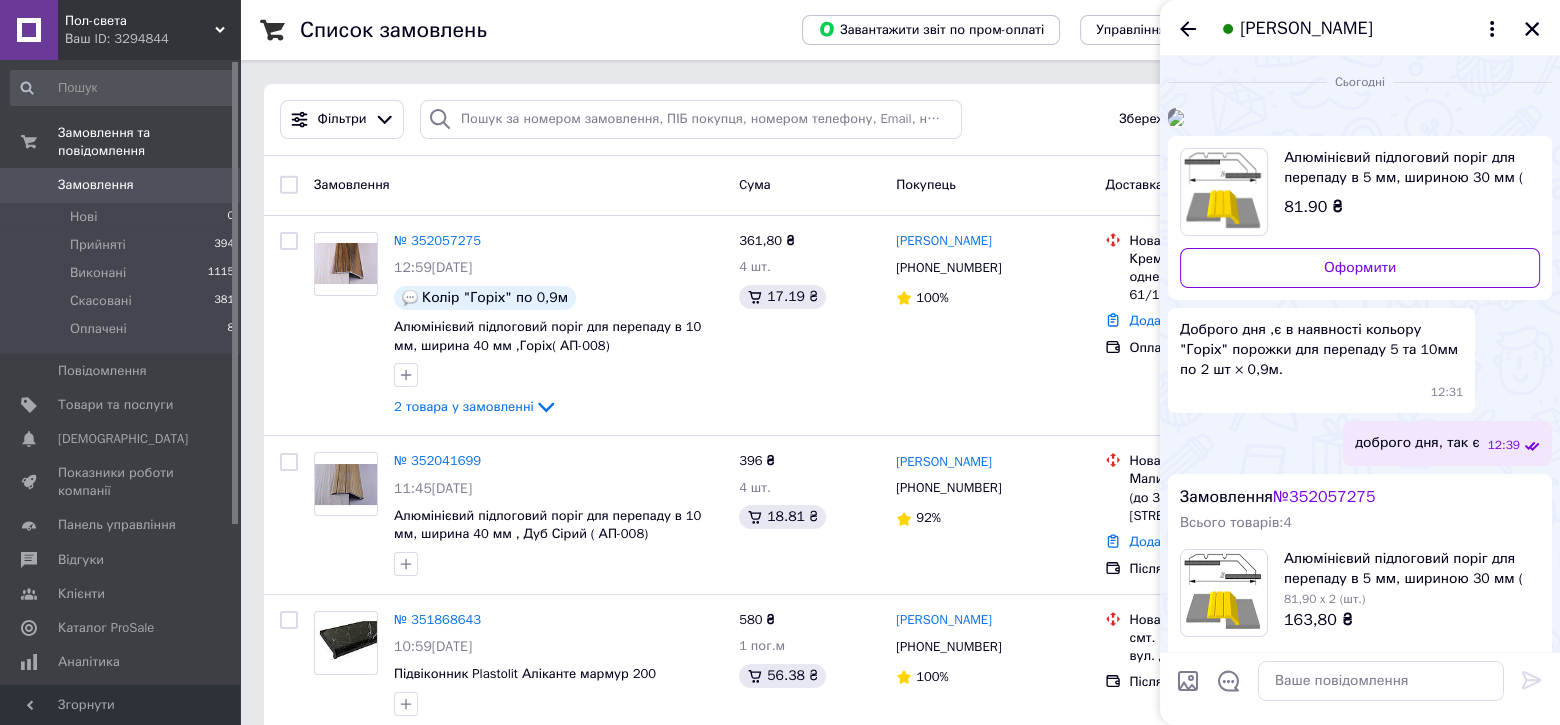 click at bounding box center [1176, 118] 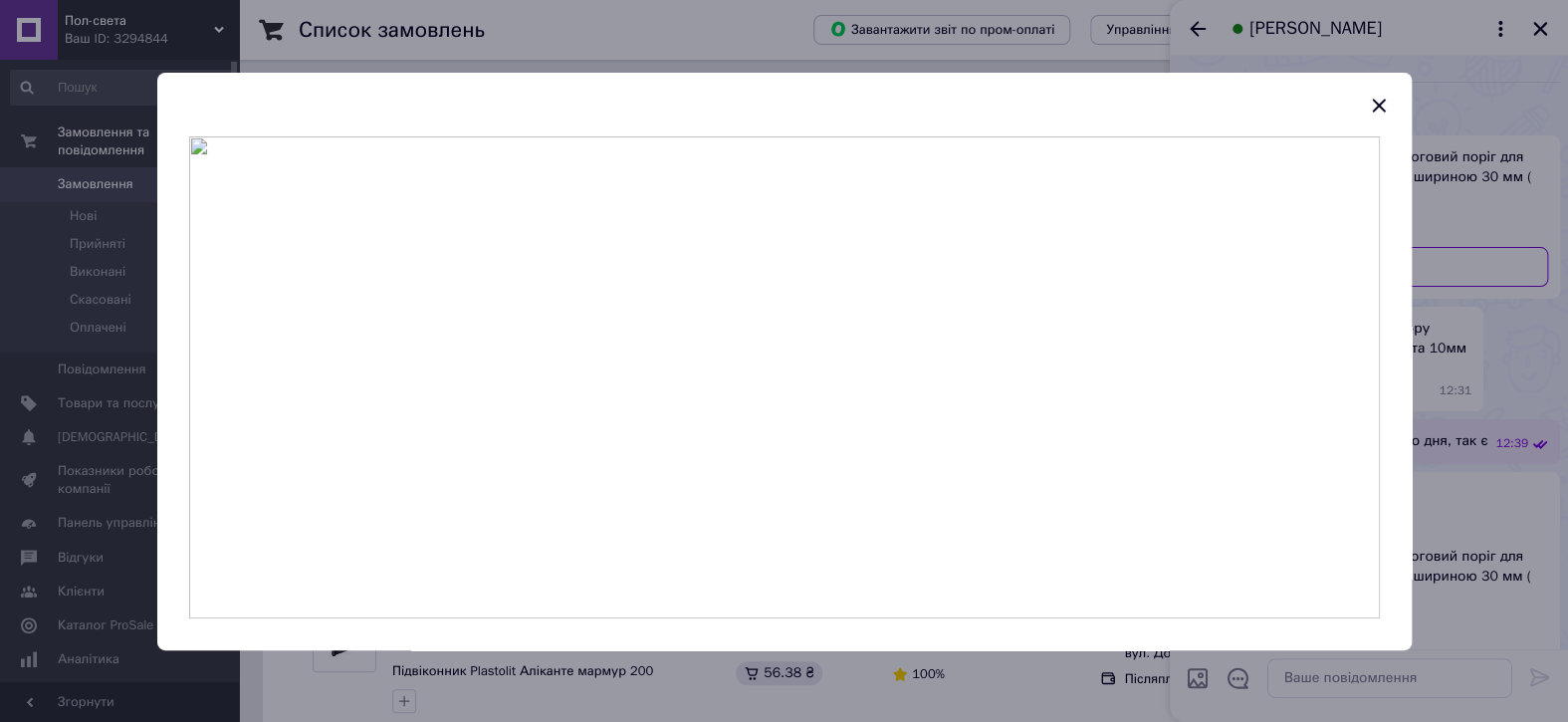 click at bounding box center [784, 361] 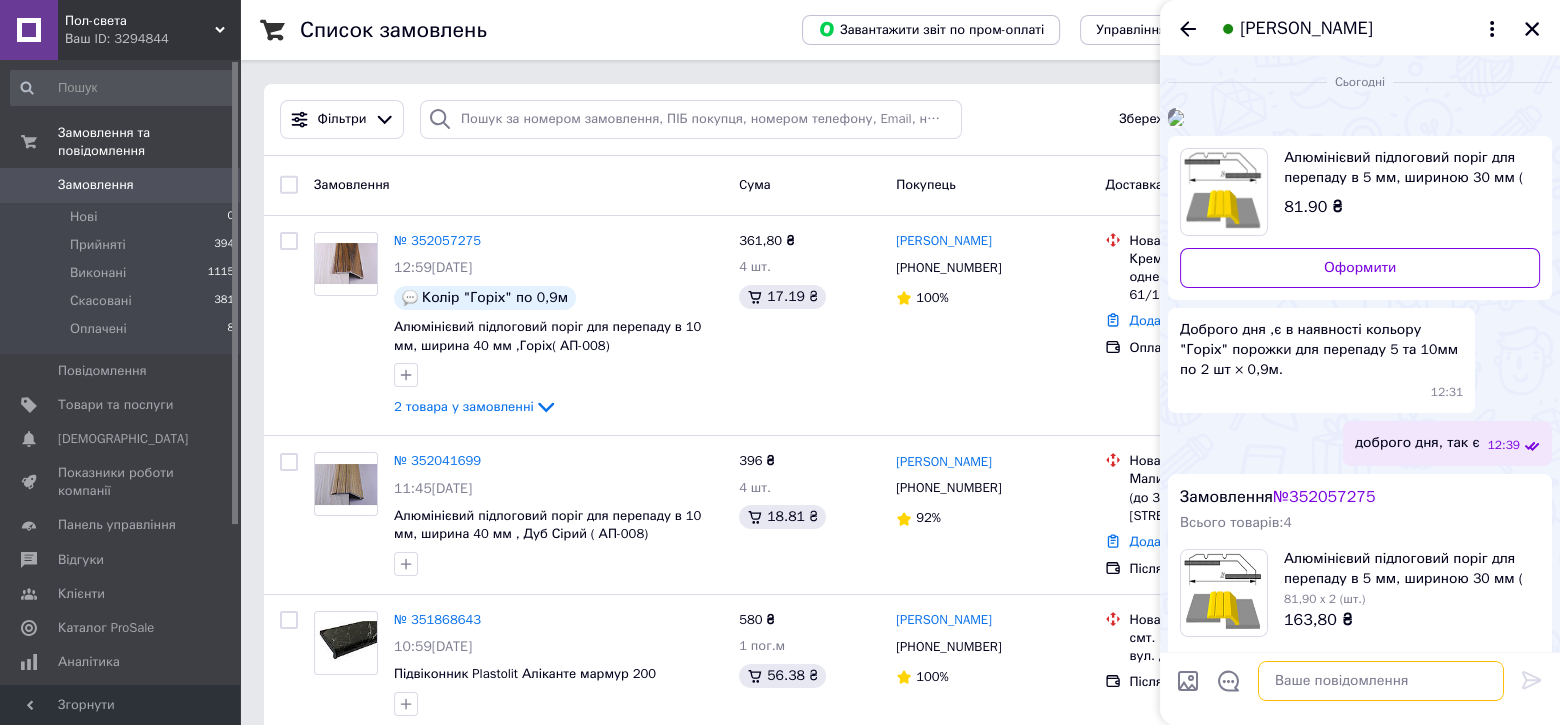 click at bounding box center (1381, 681) 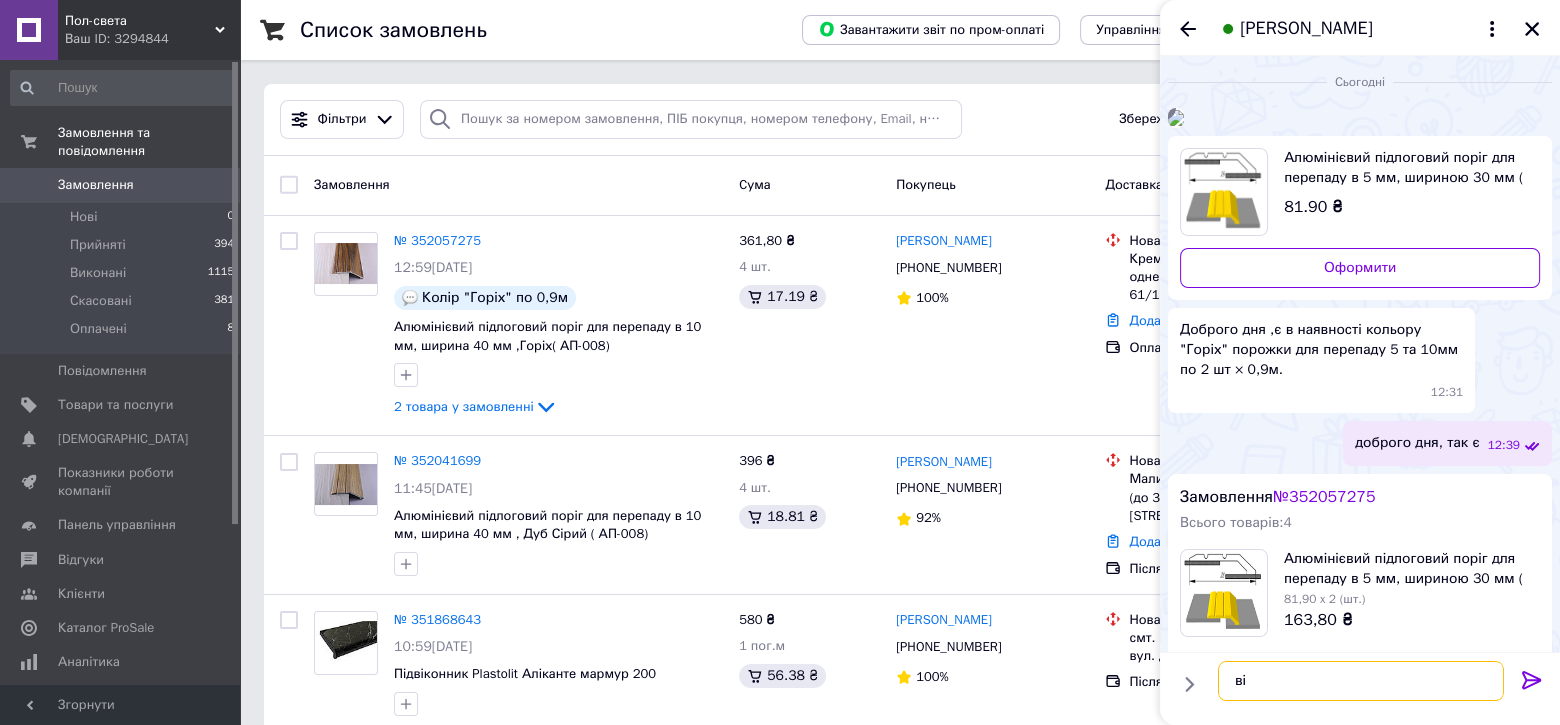 type on "в" 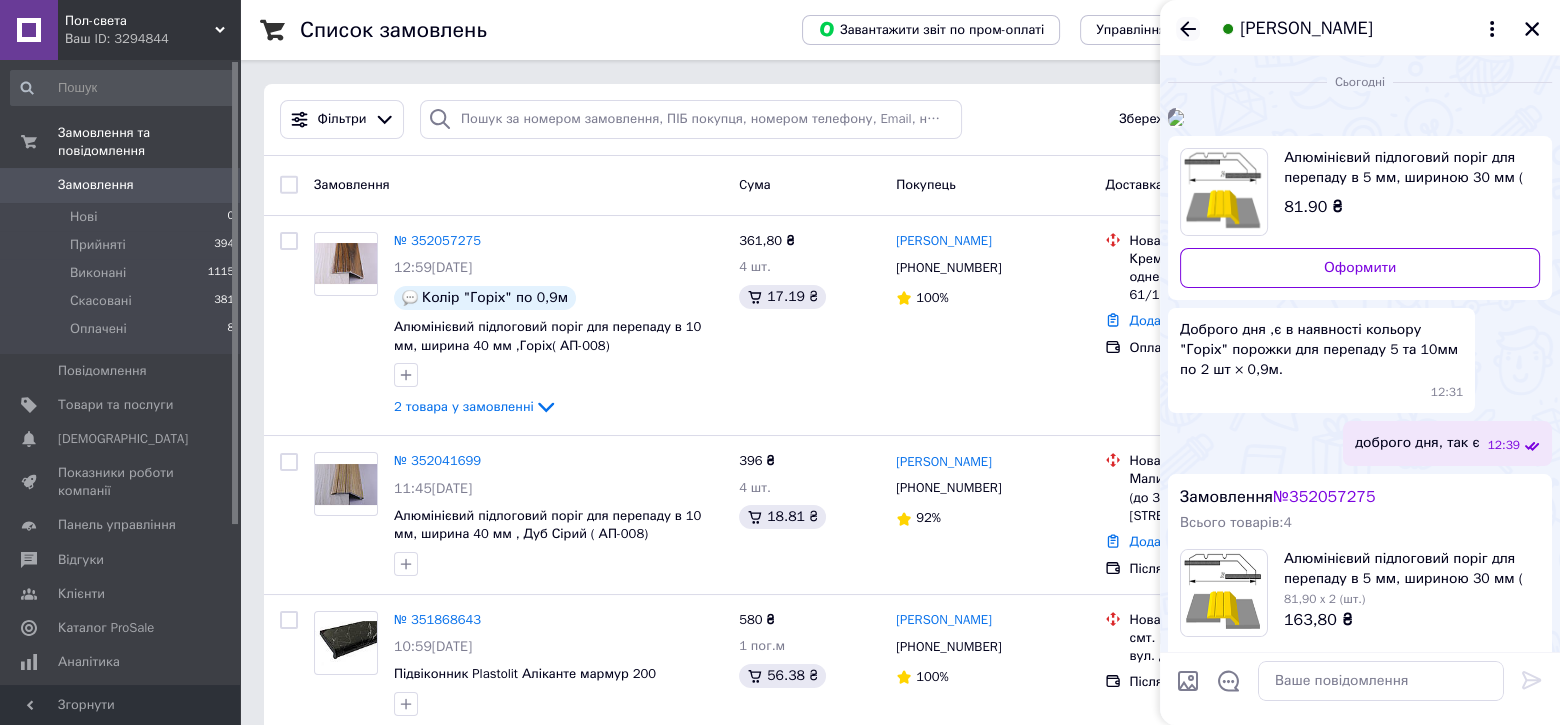 drag, startPoint x: 1181, startPoint y: 24, endPoint x: 1232, endPoint y: 50, distance: 57.245087 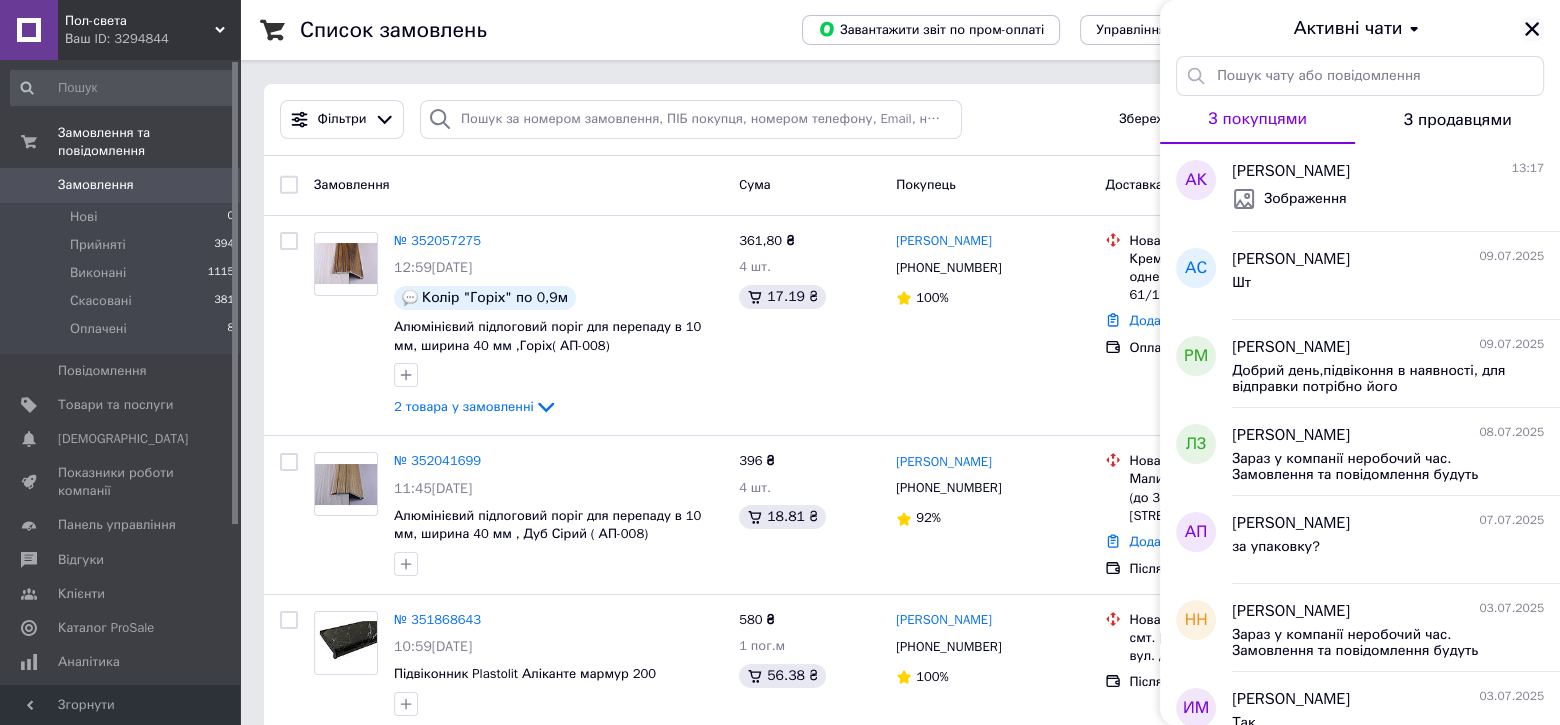 click 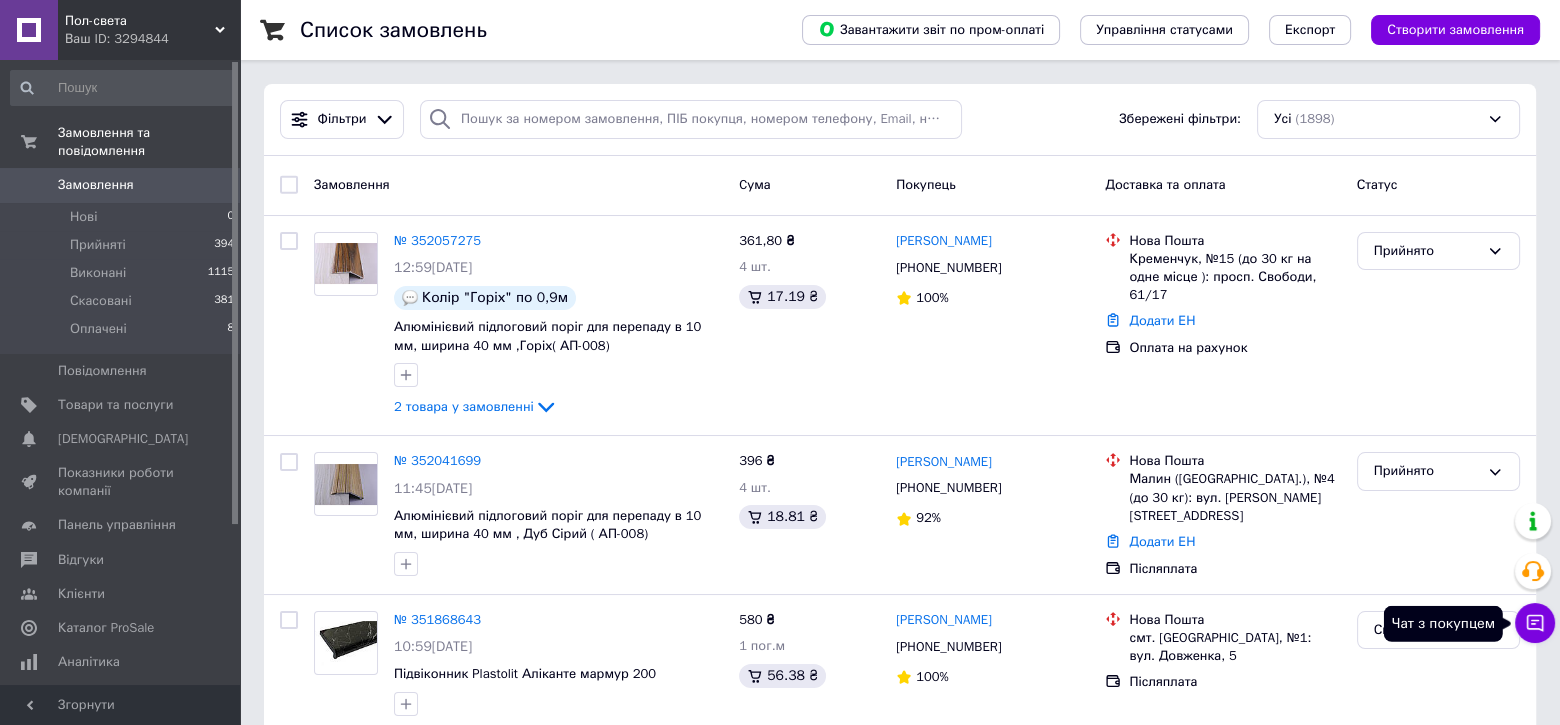 click 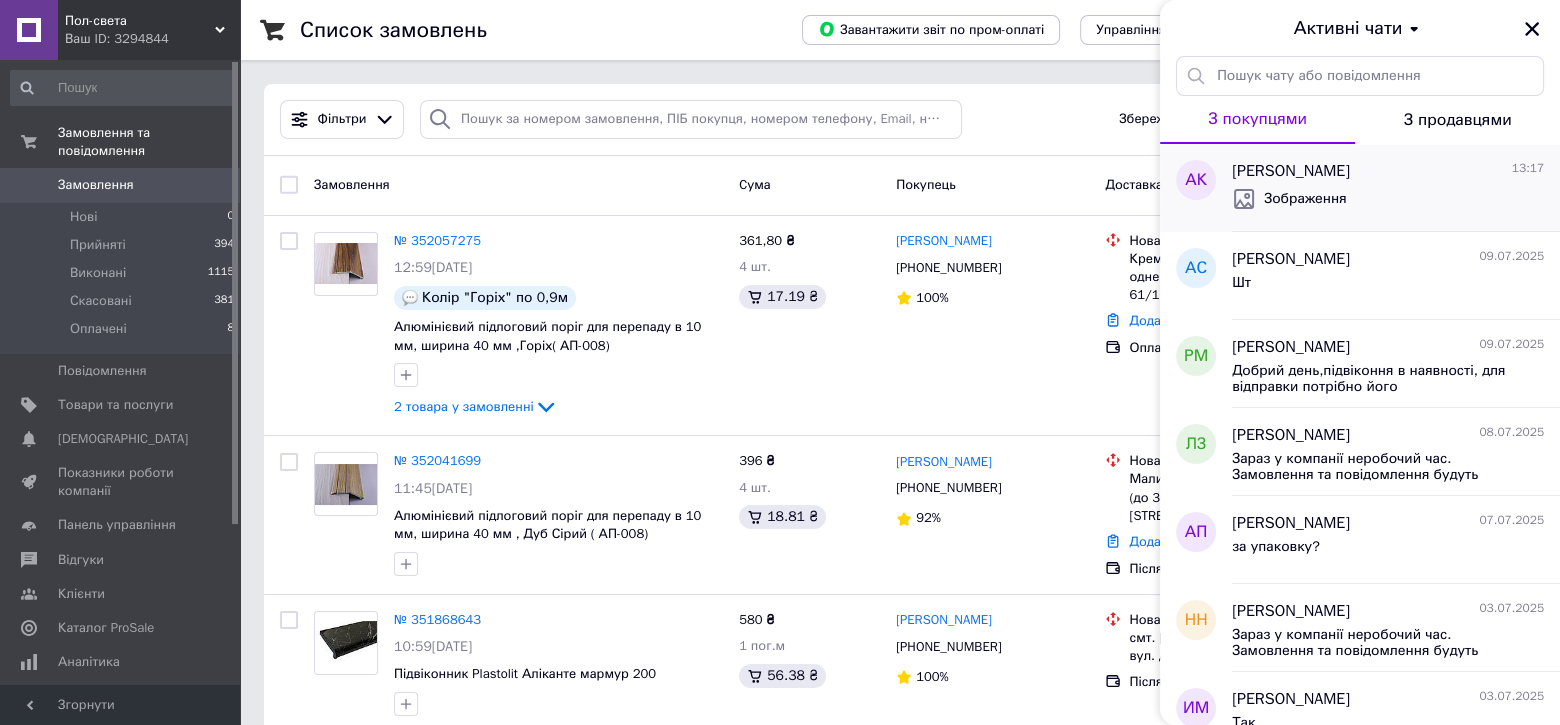 click on "Зображення" at bounding box center [1305, 199] 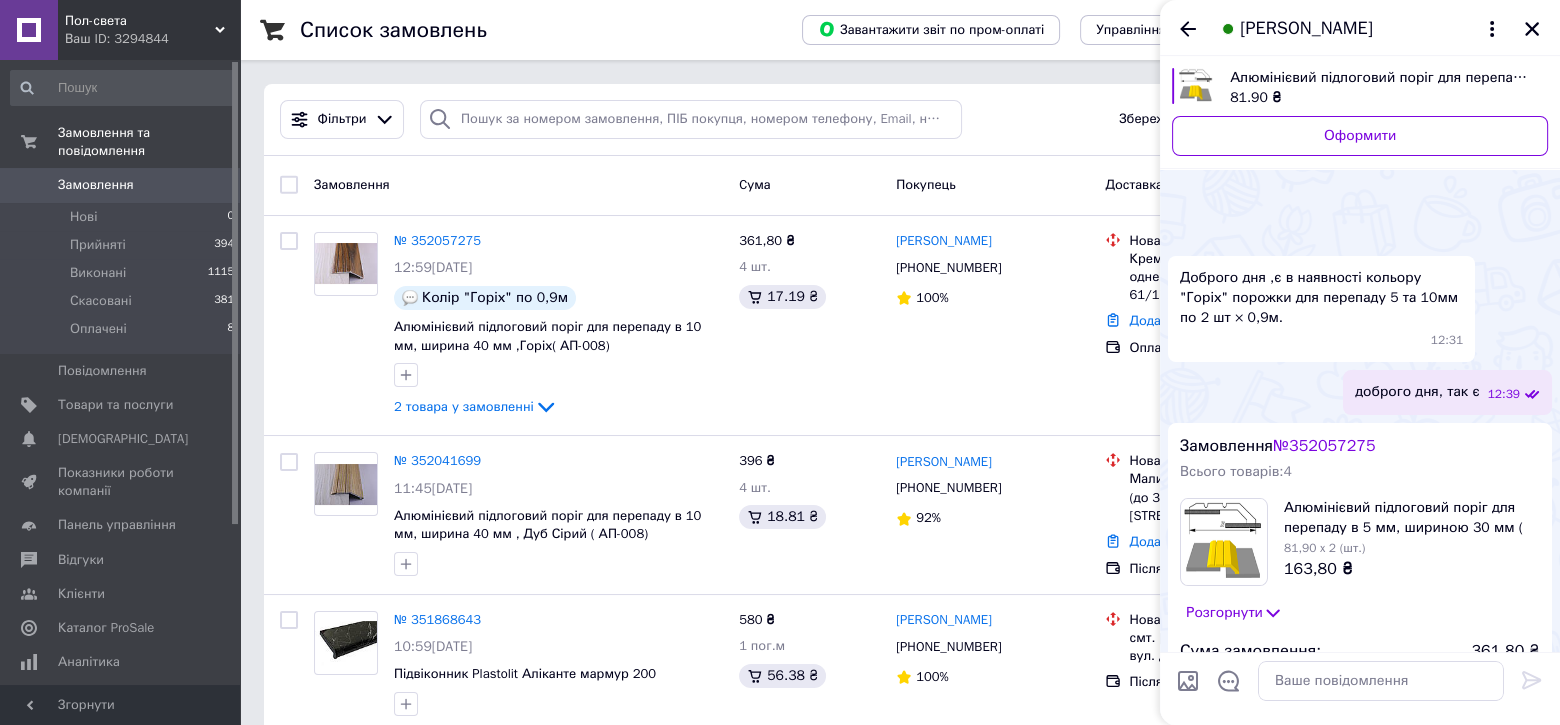 scroll, scrollTop: 1268, scrollLeft: 0, axis: vertical 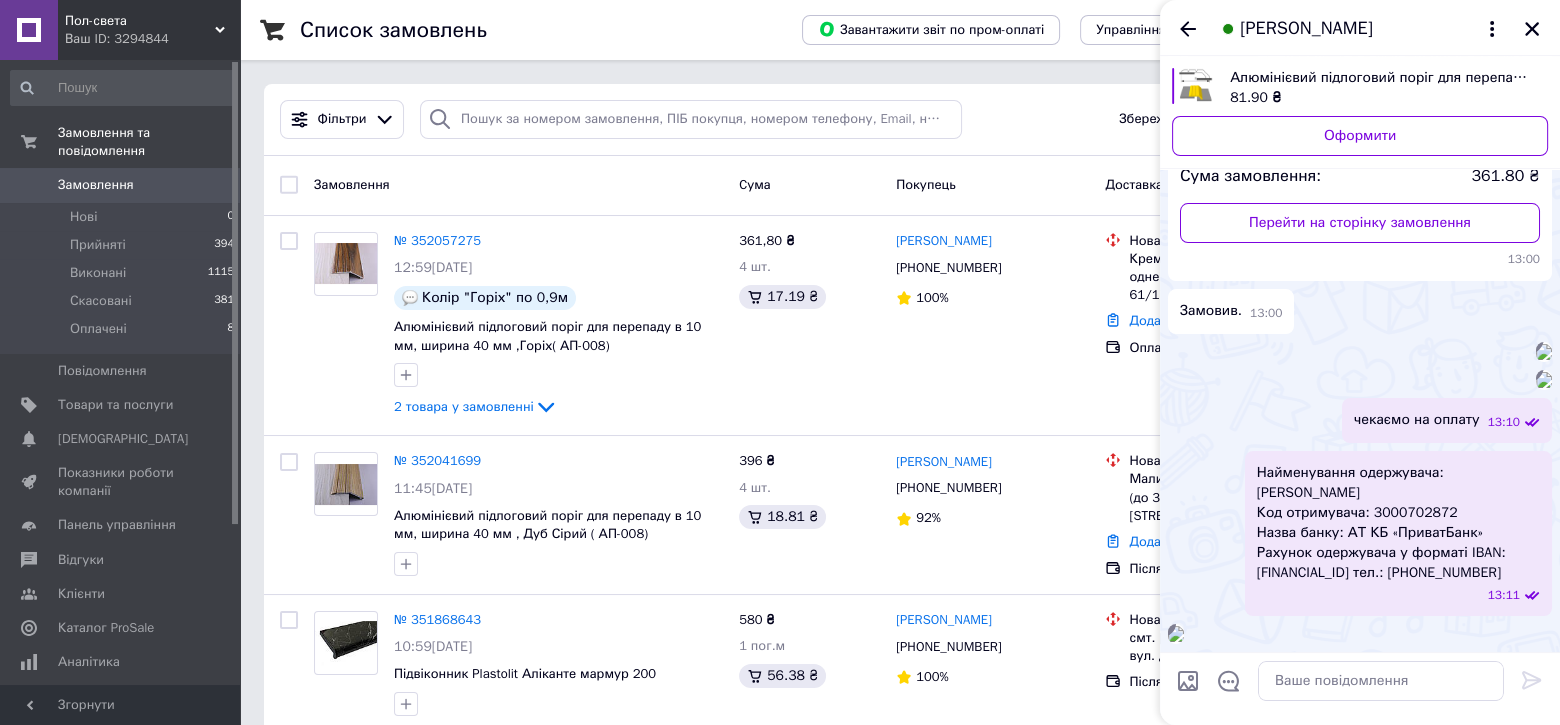 click at bounding box center (1176, 634) 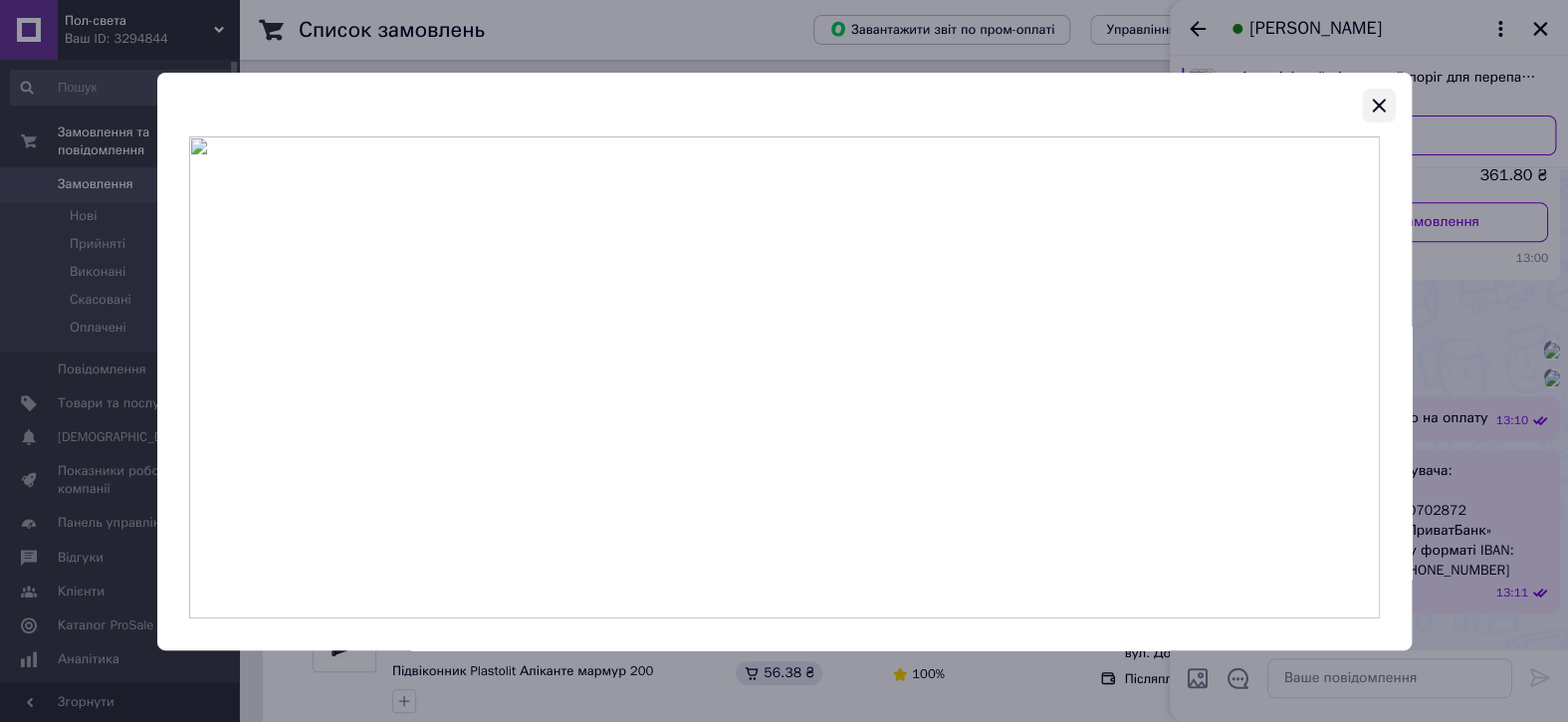 click 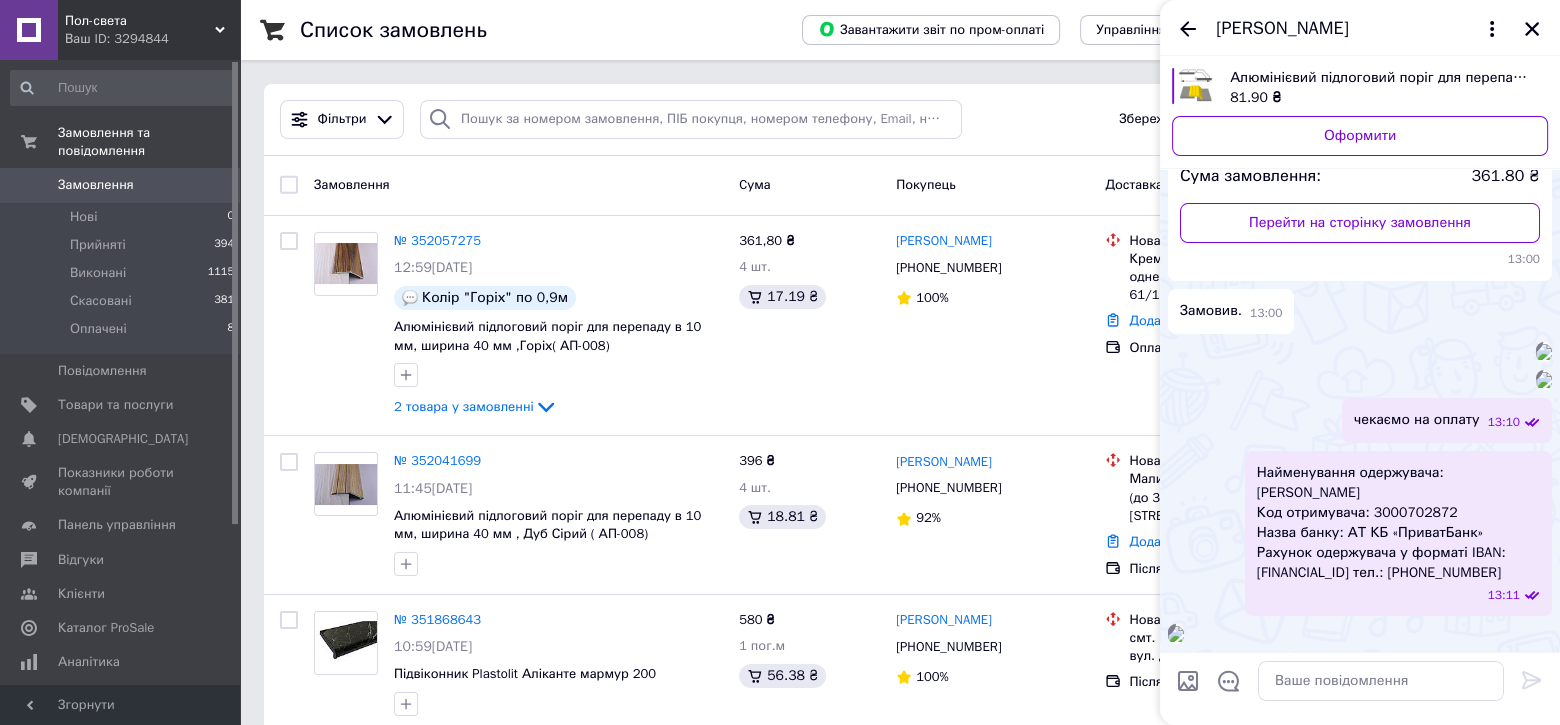 click on "13:17" at bounding box center (1360, 634) 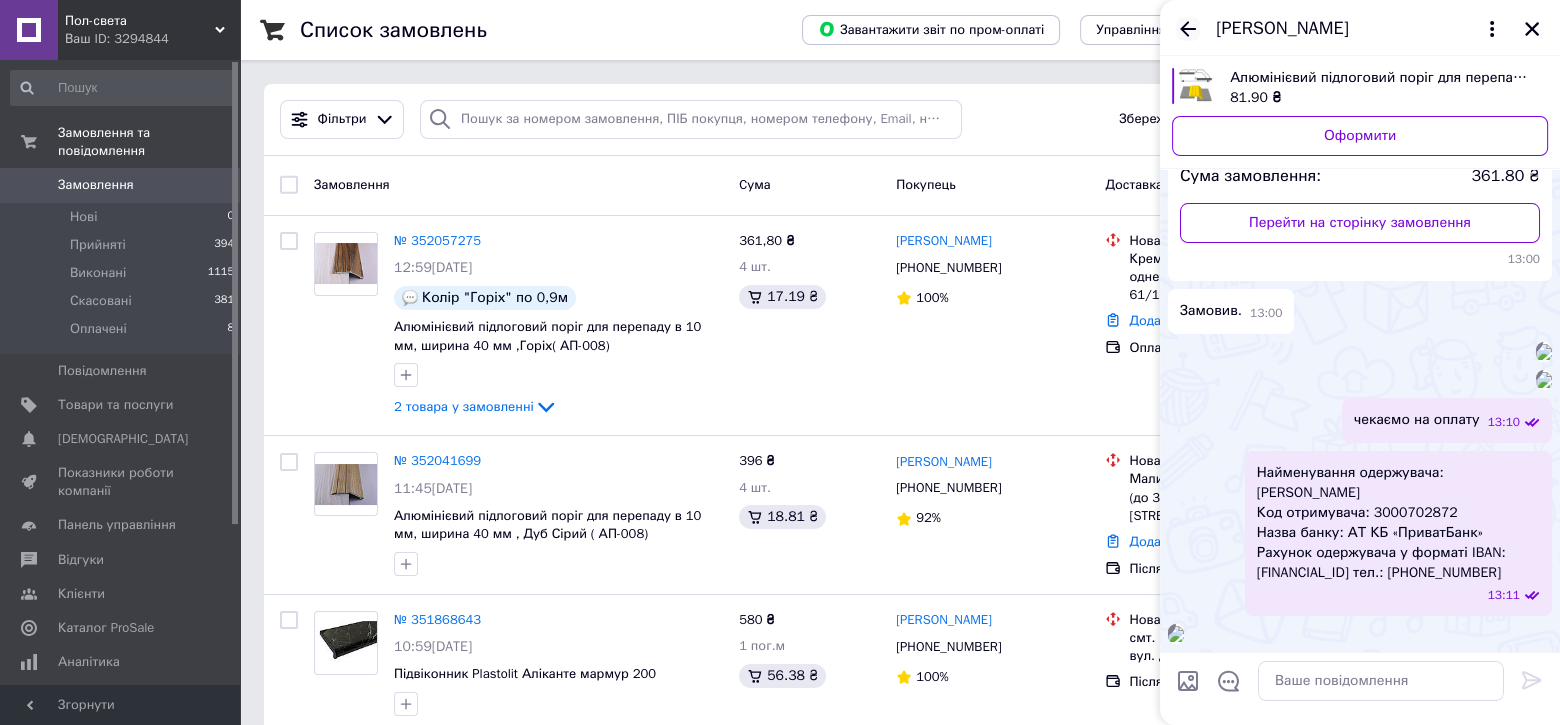 click 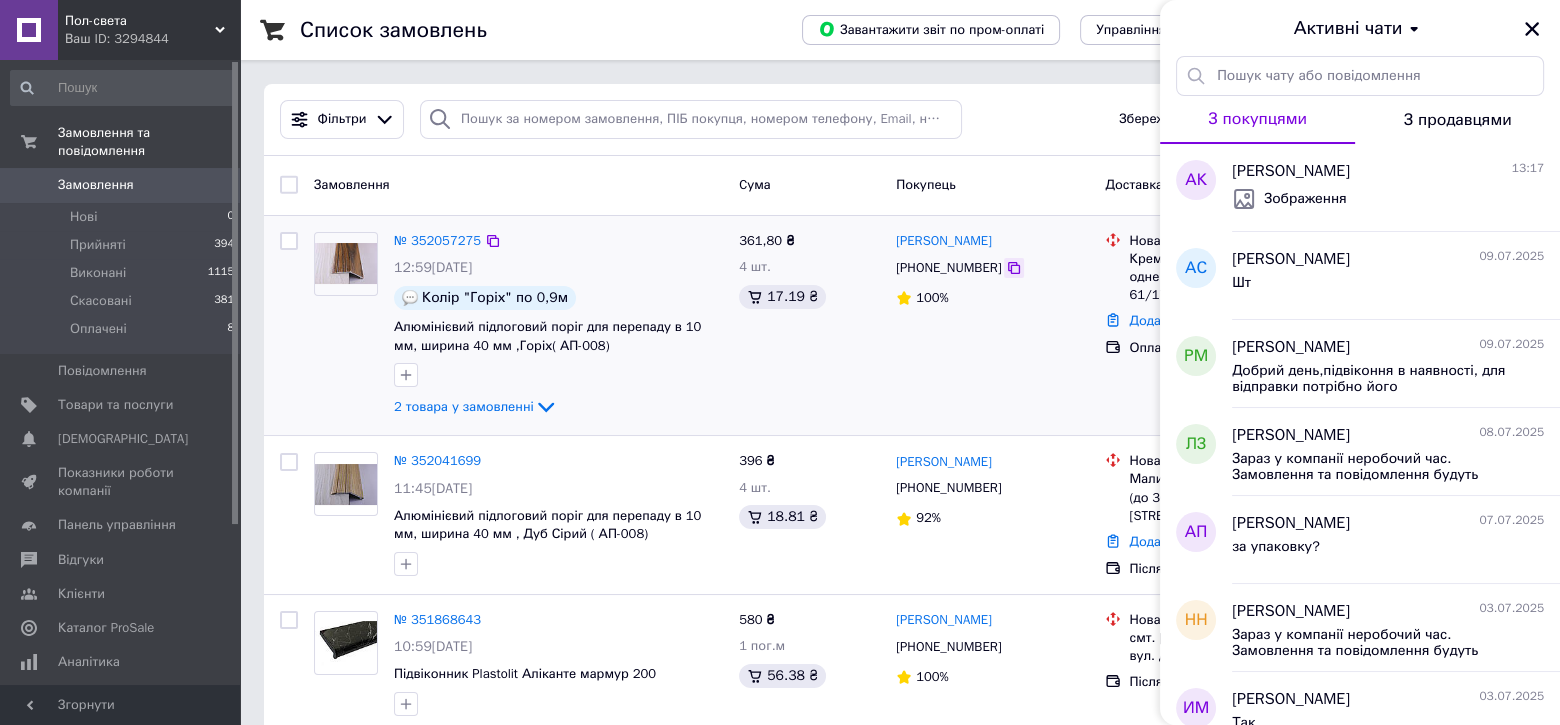 click 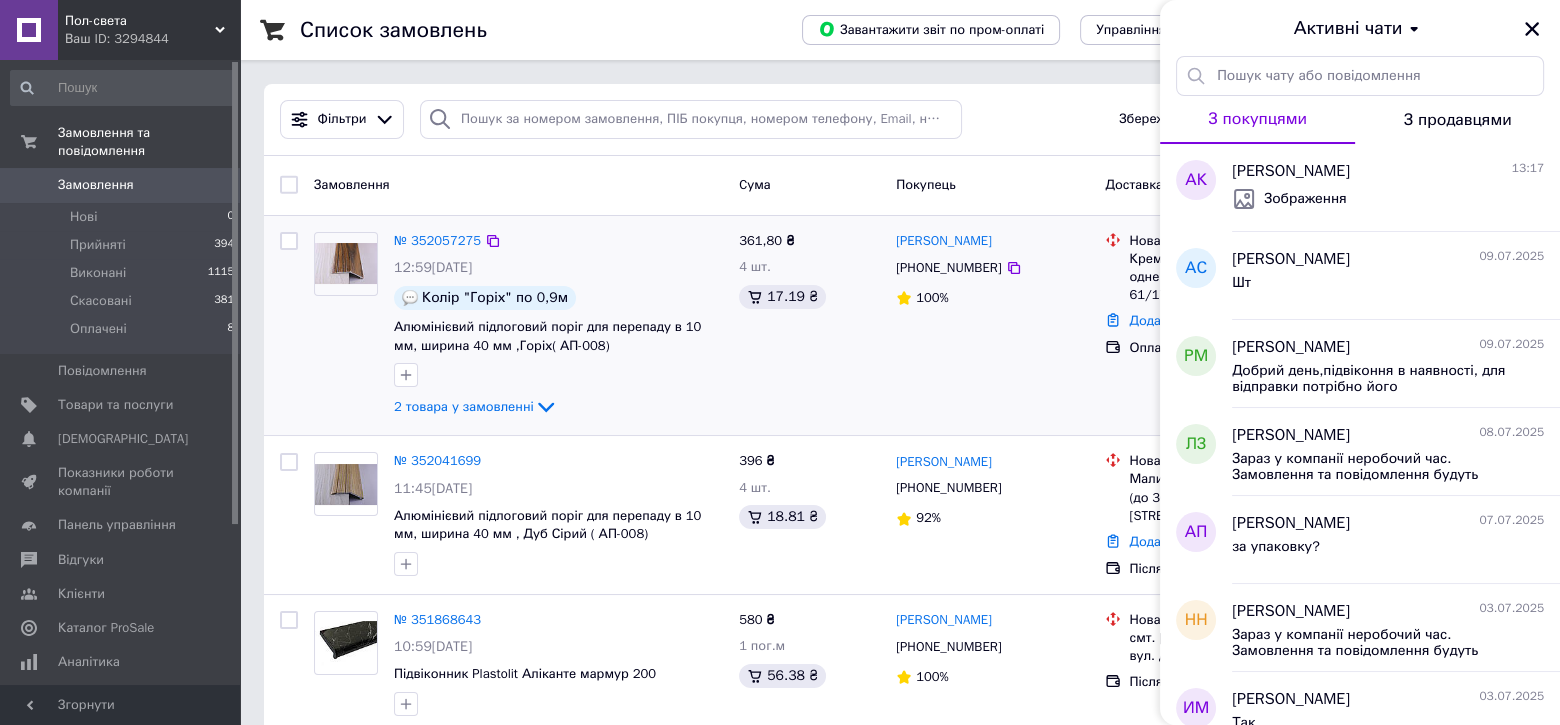 click on "Артем Куцовол +380978349245 100%" at bounding box center (992, 326) 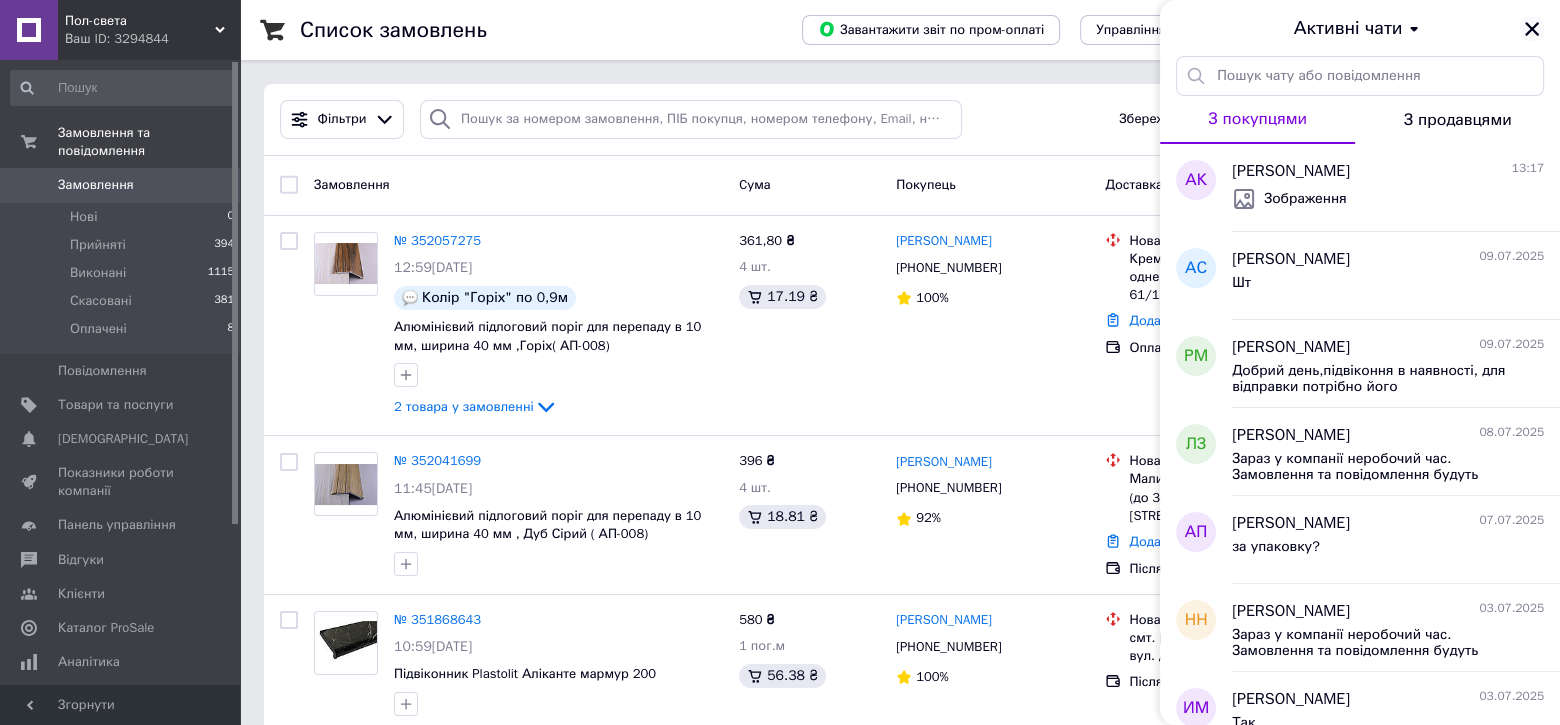 click 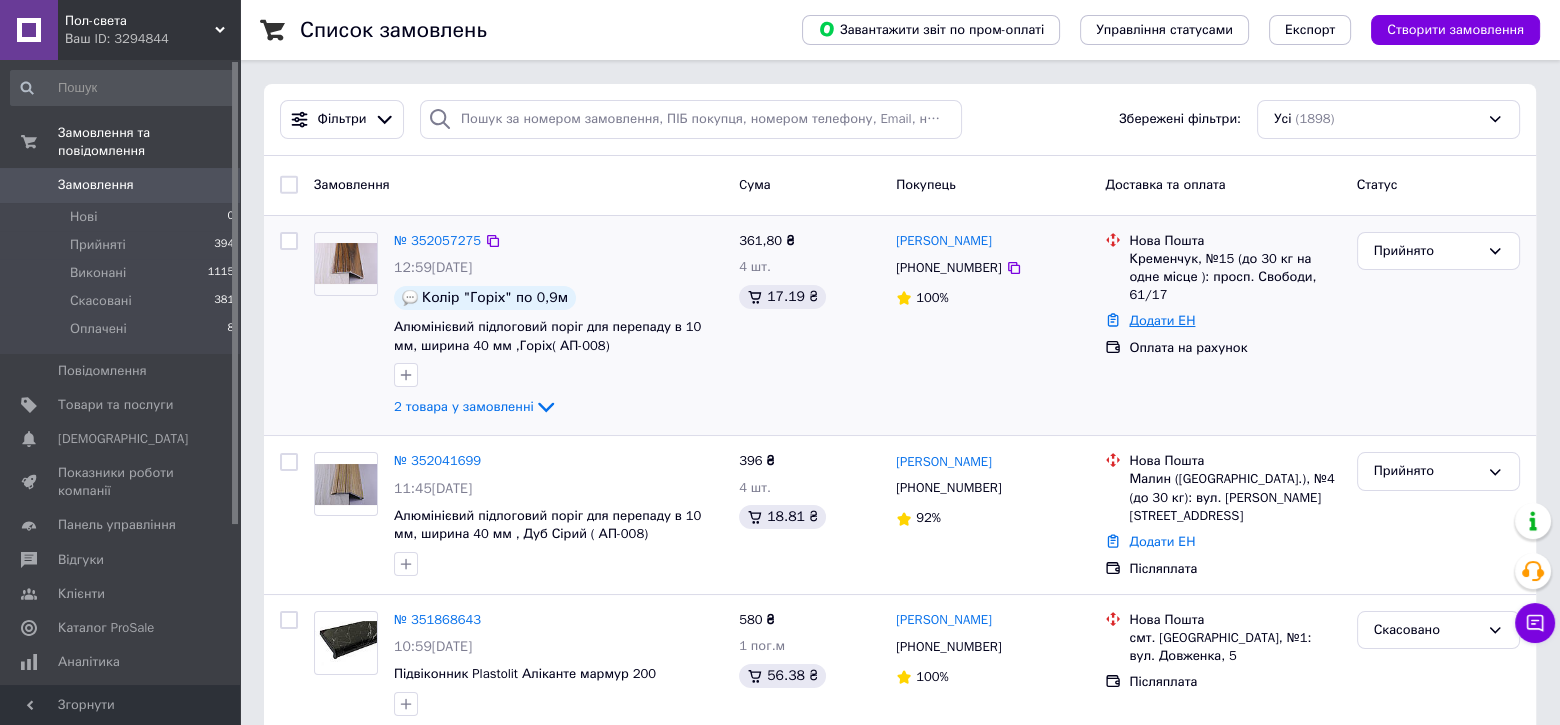 click on "Додати ЕН" at bounding box center (1162, 320) 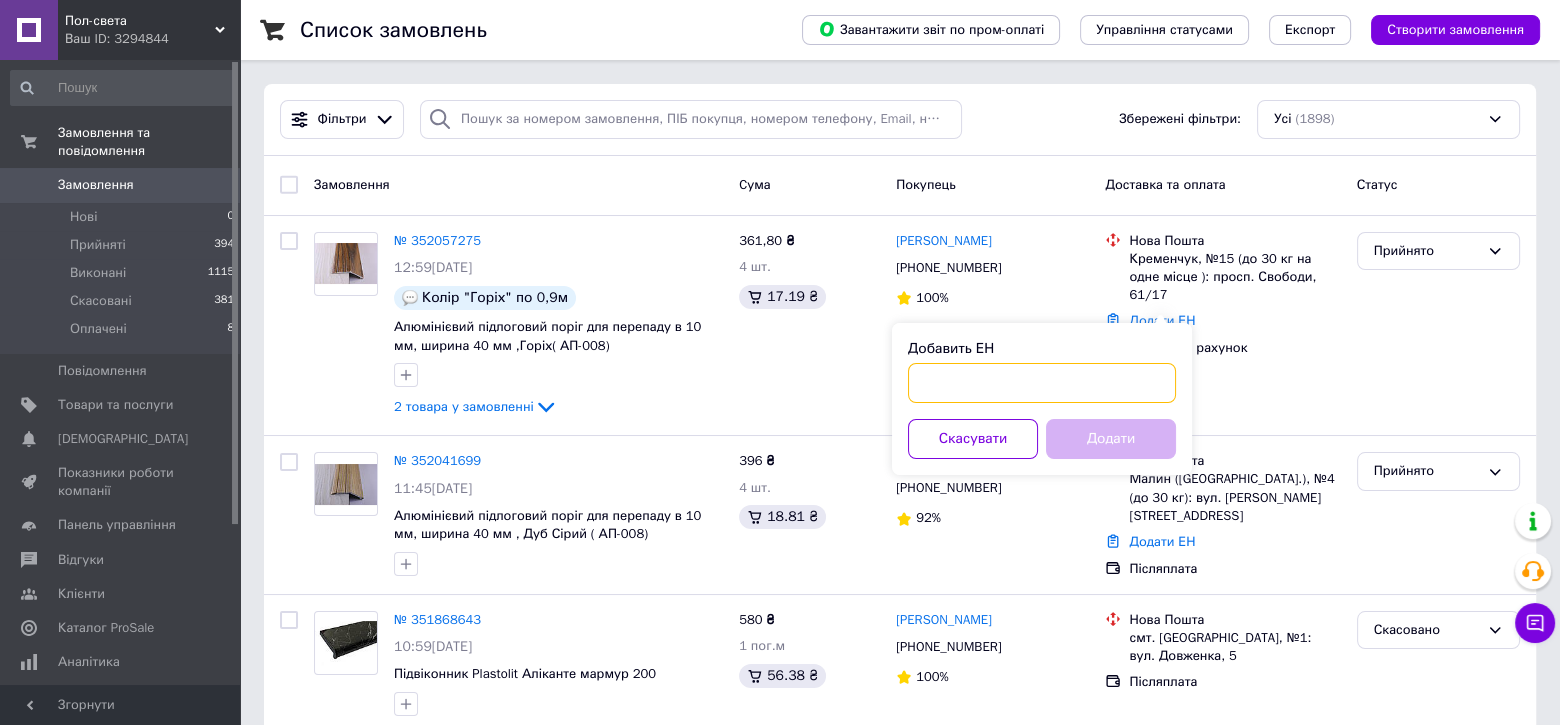 paste on "20451203032612" 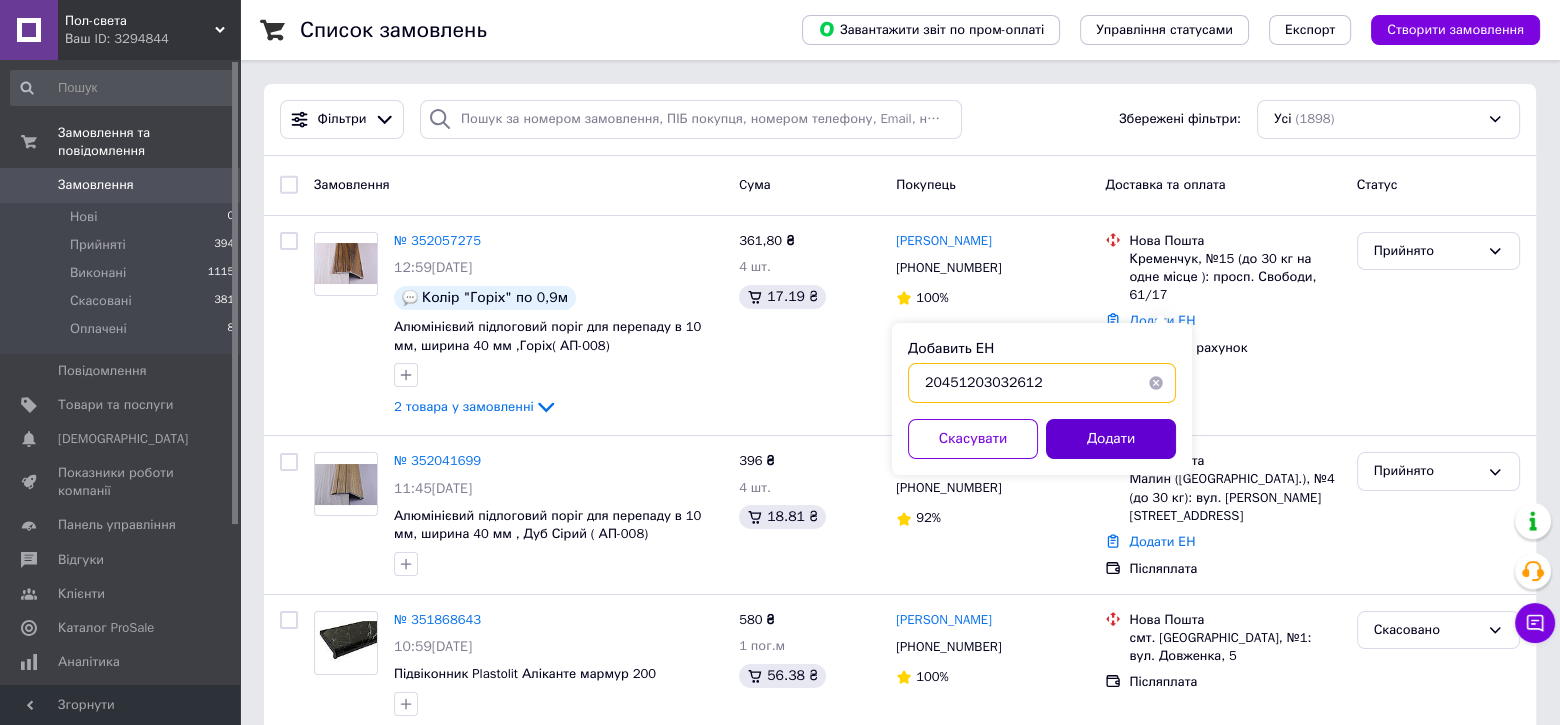 type on "20451203032612" 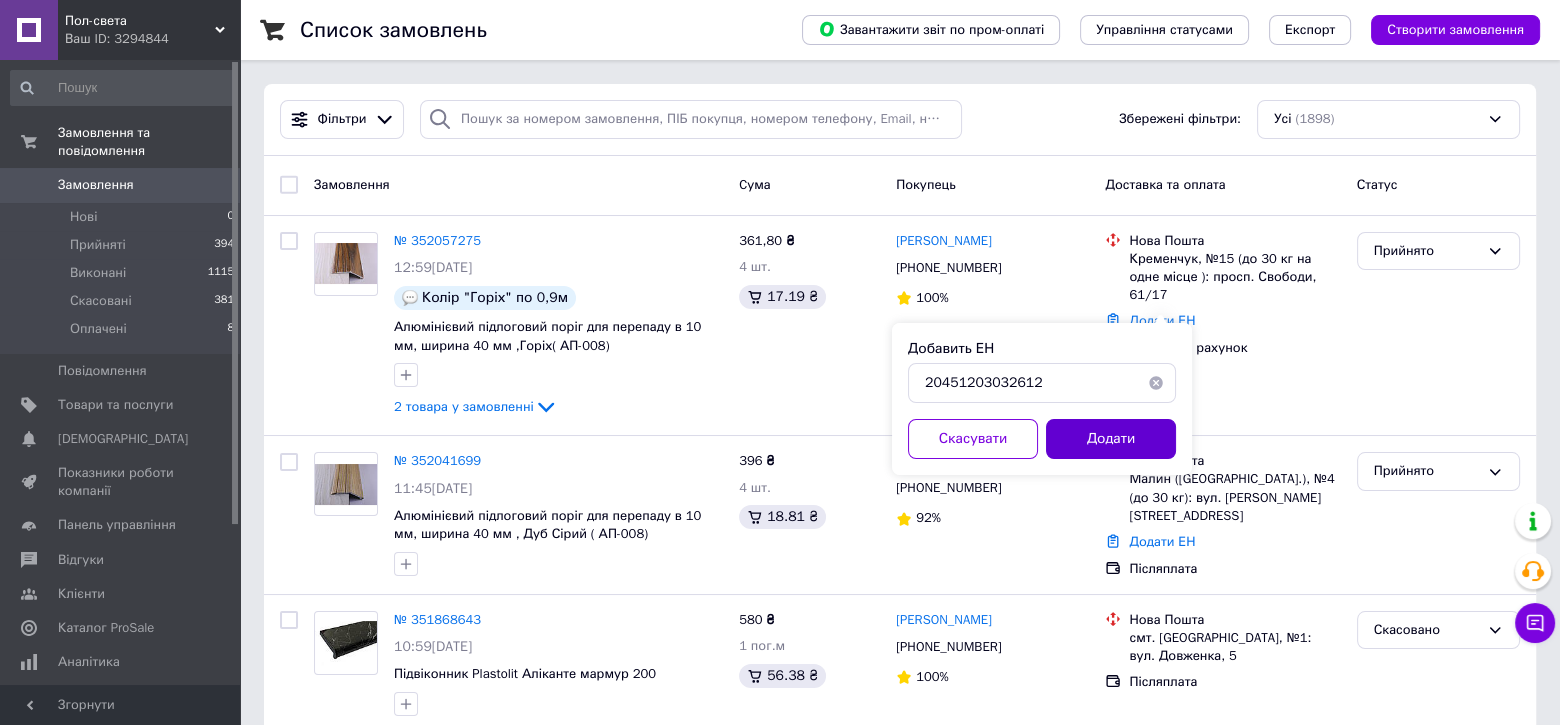 click on "Додати" at bounding box center [1111, 439] 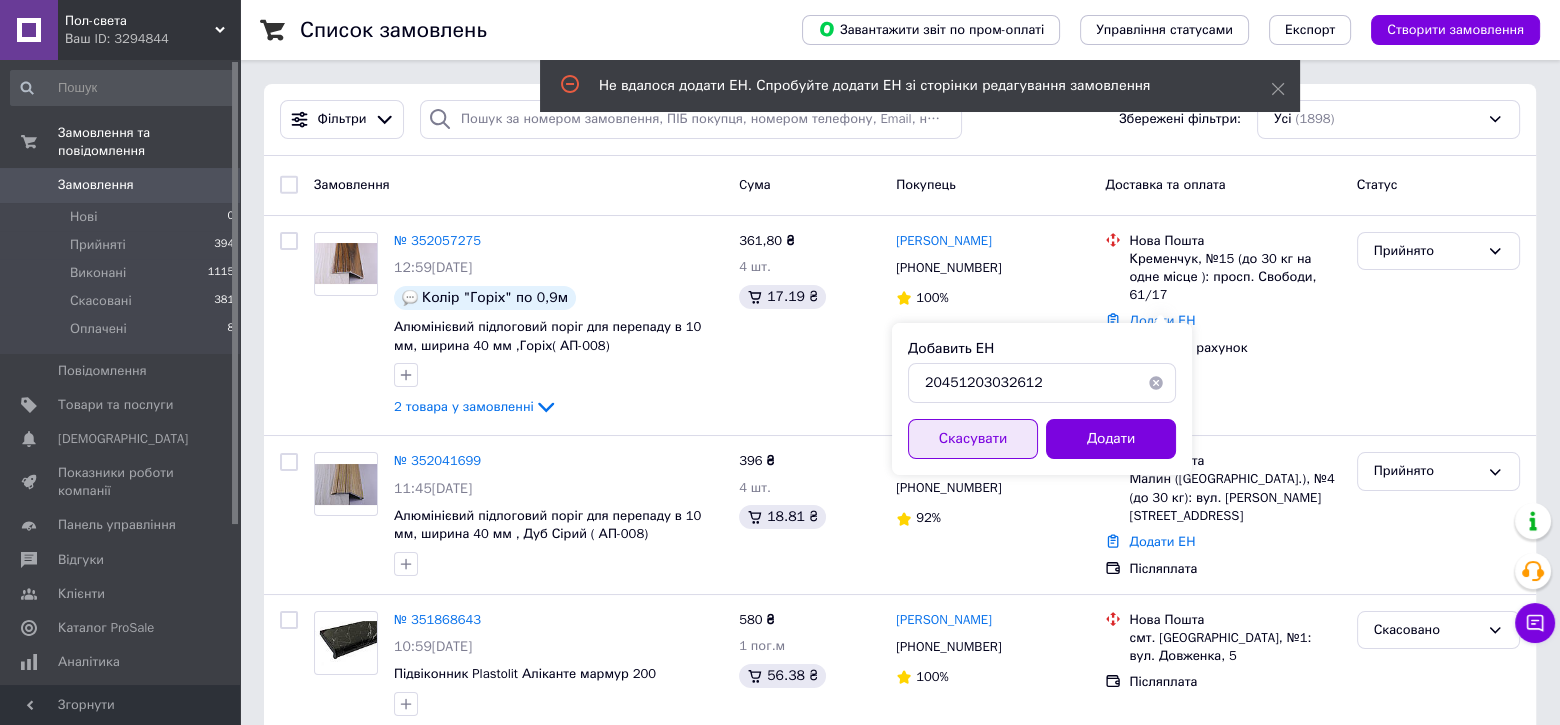 click on "Скасувати" at bounding box center [973, 439] 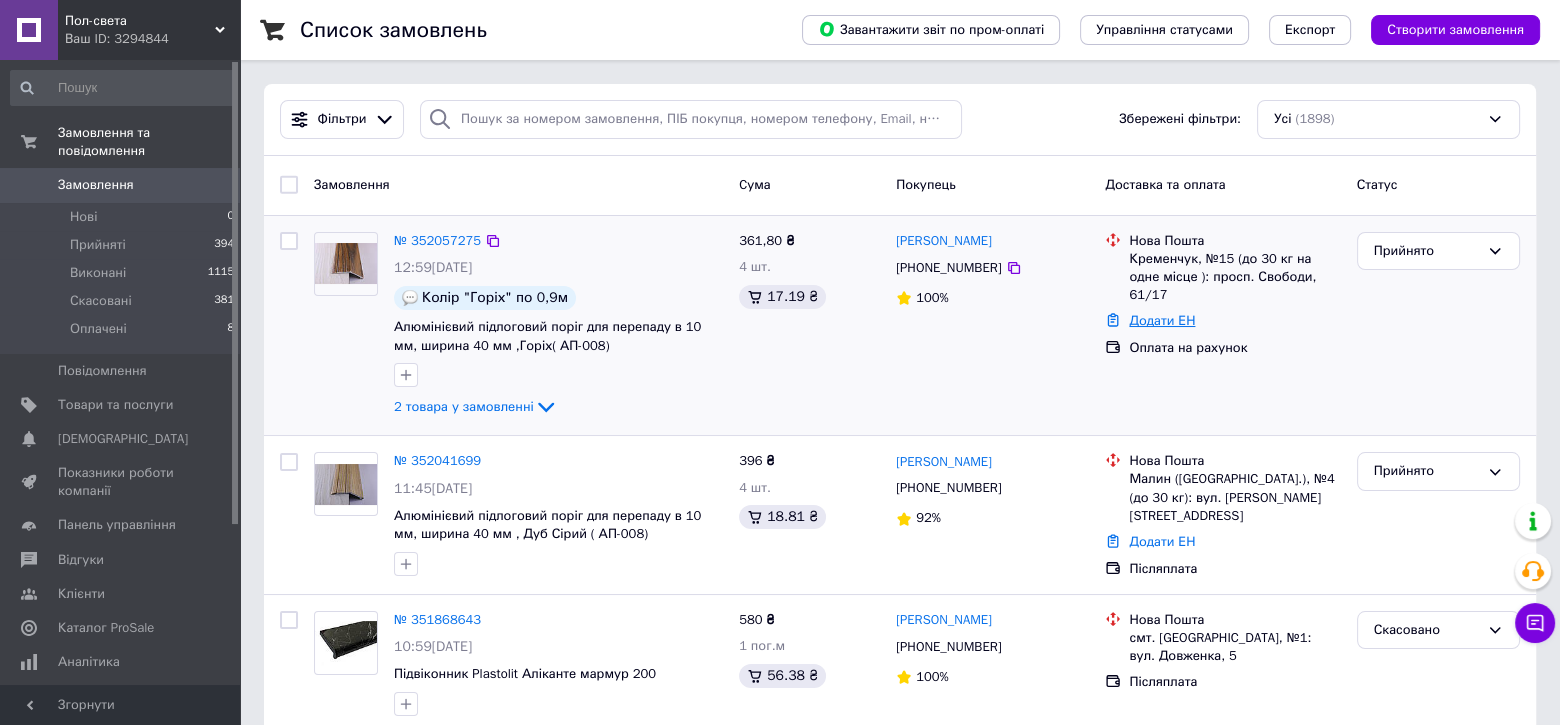 click on "Додати ЕН" at bounding box center [1162, 320] 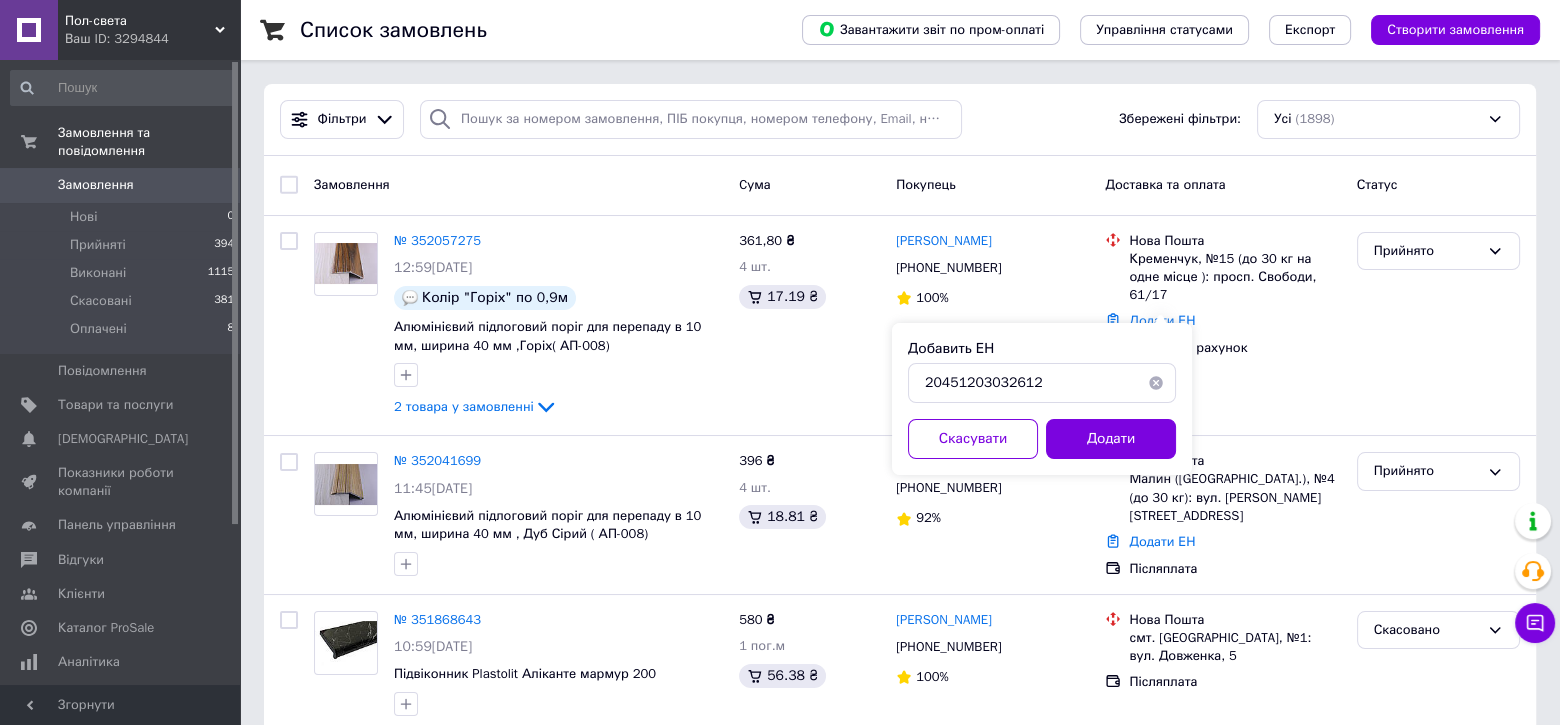 drag, startPoint x: 1050, startPoint y: 381, endPoint x: 1160, endPoint y: 388, distance: 110.2225 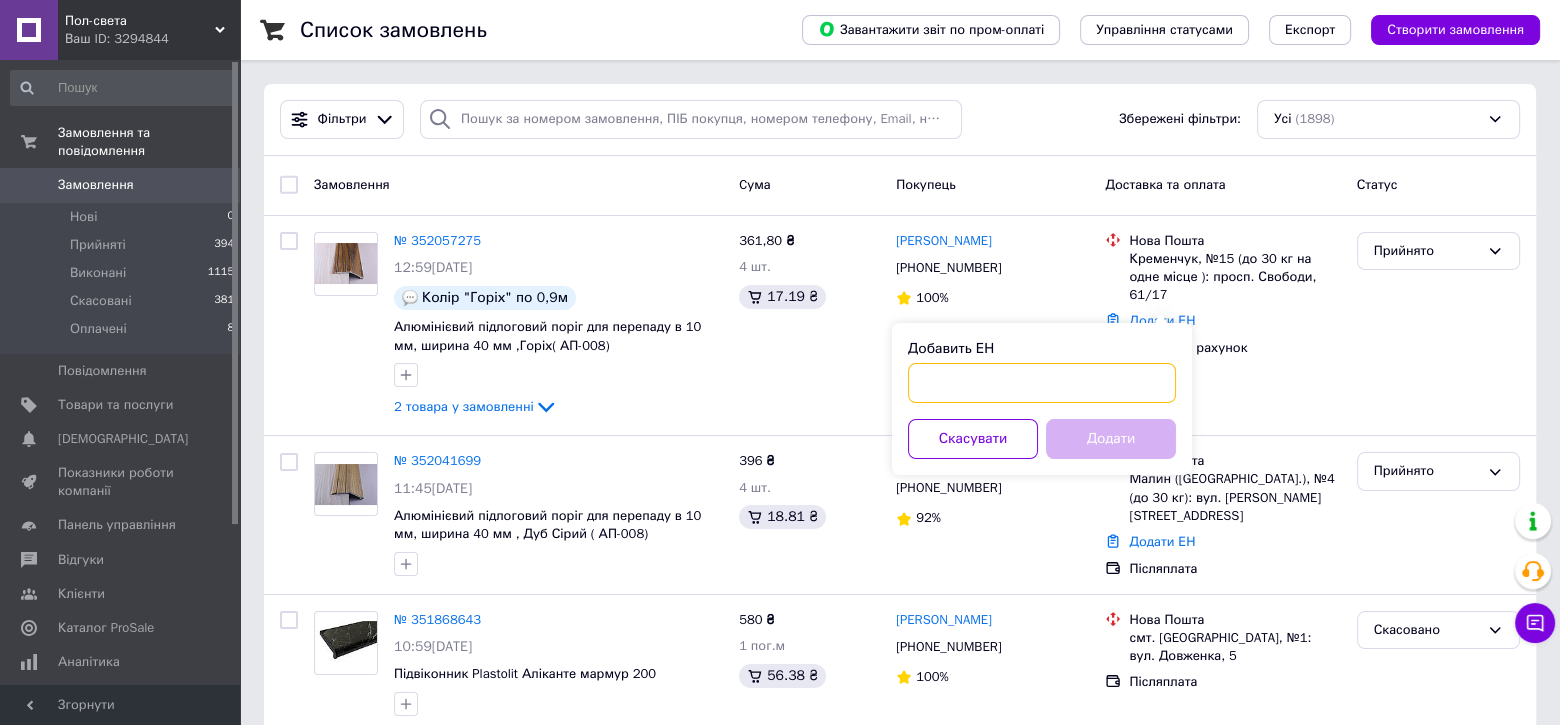 paste on "20451203032612" 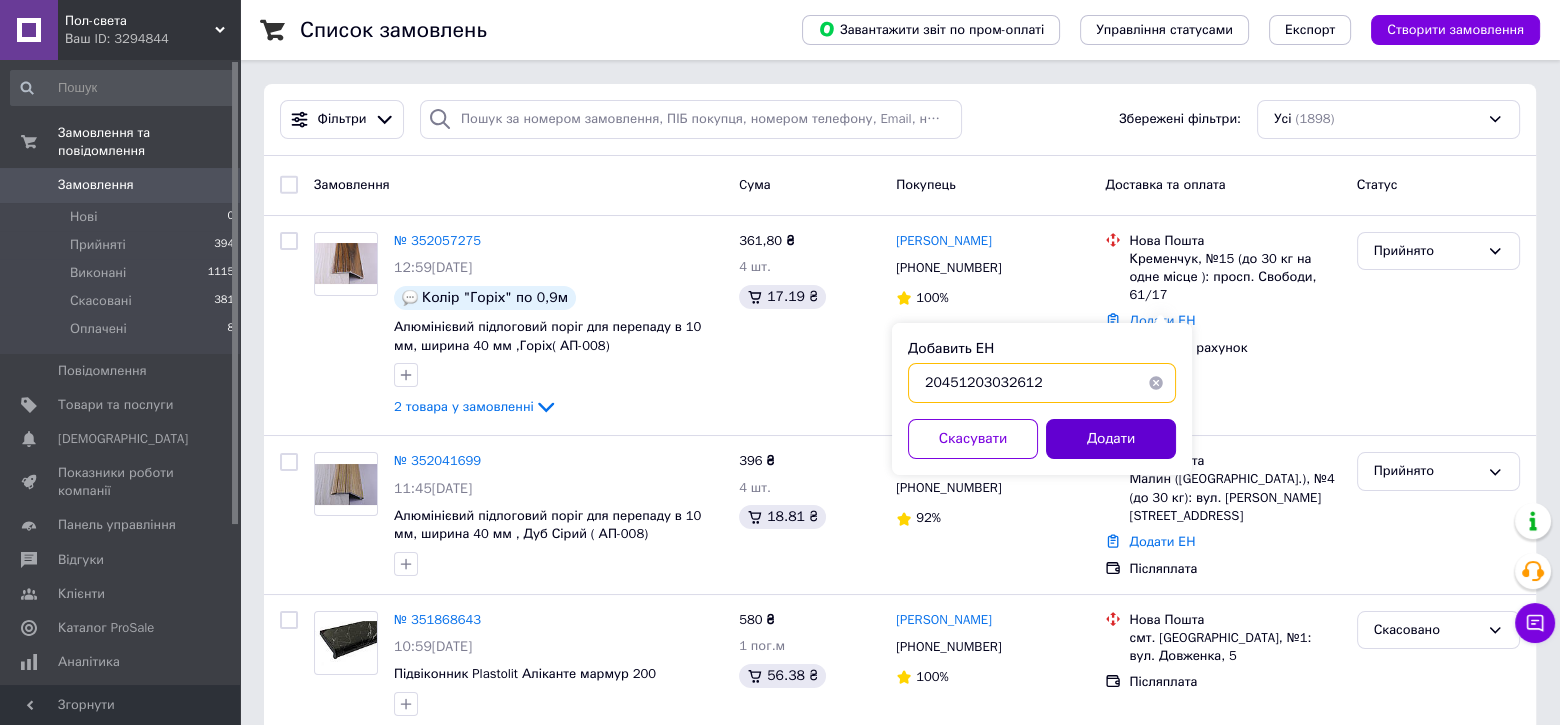type on "20451203032612" 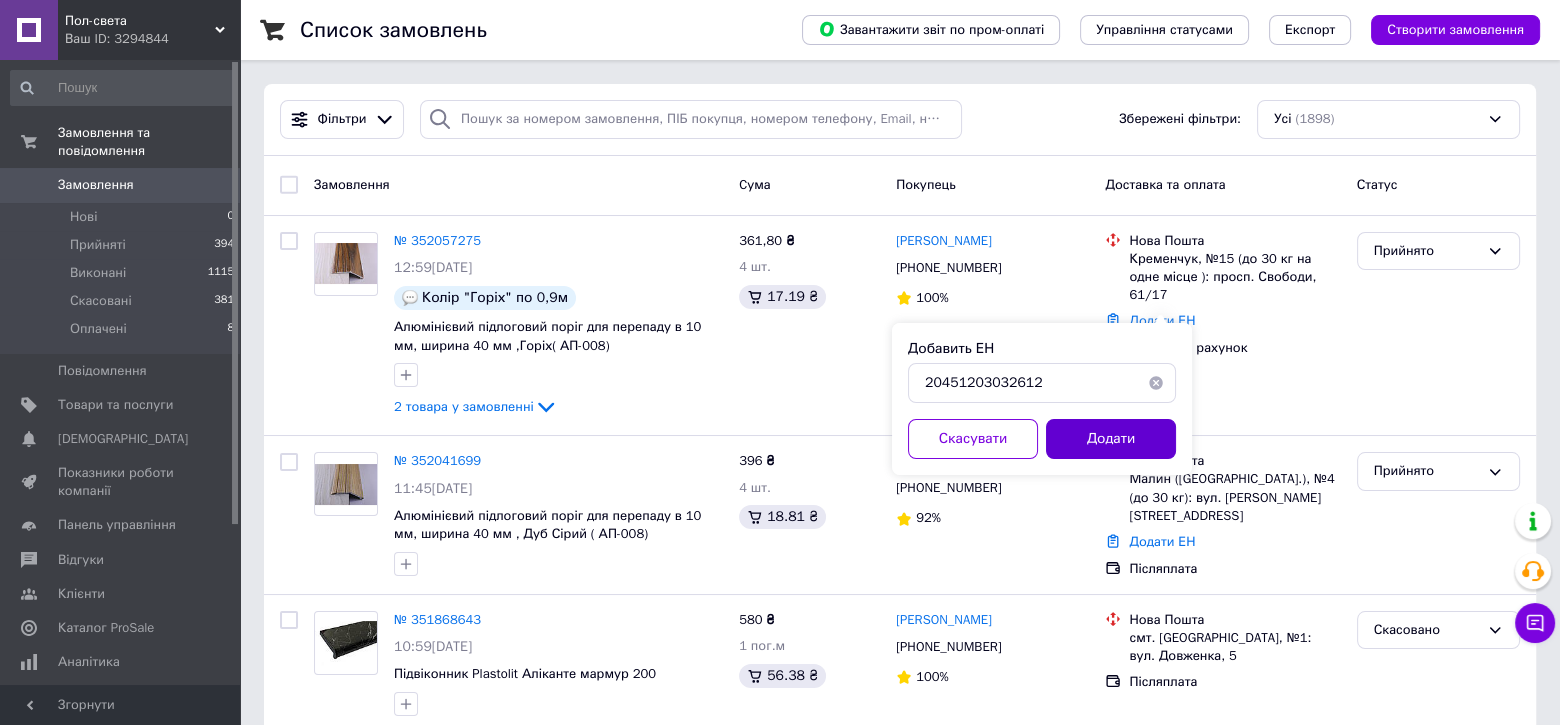 click on "Додати" at bounding box center [1111, 439] 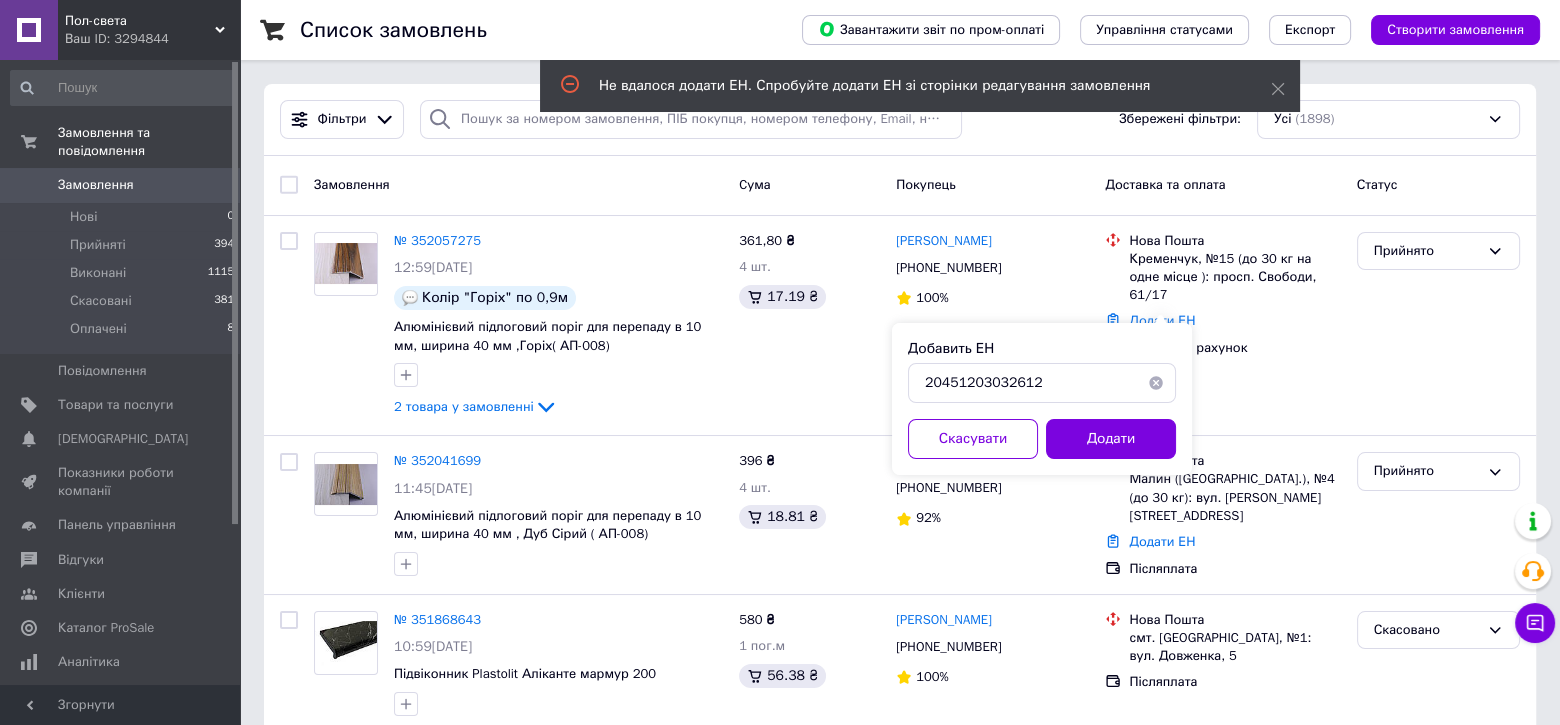 click at bounding box center [1156, 383] 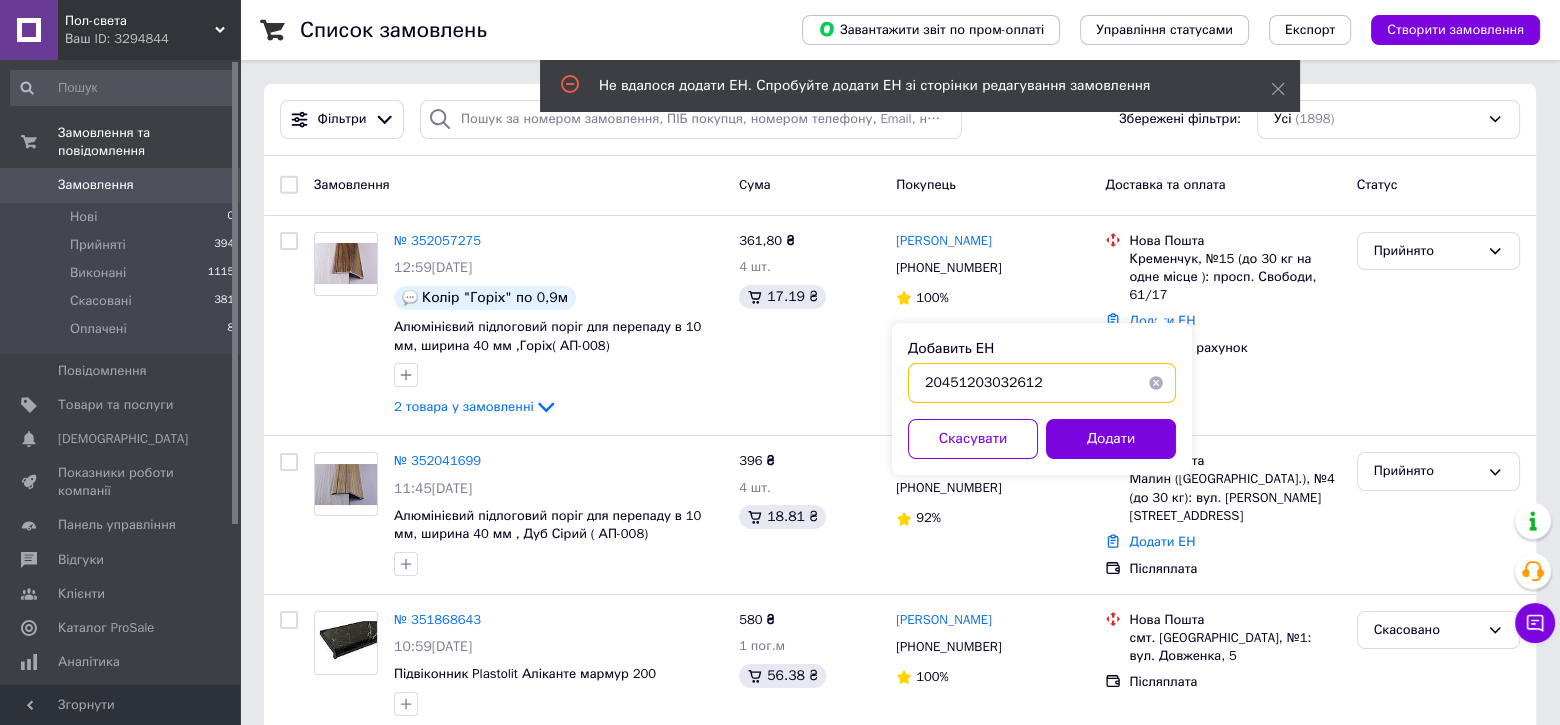 type 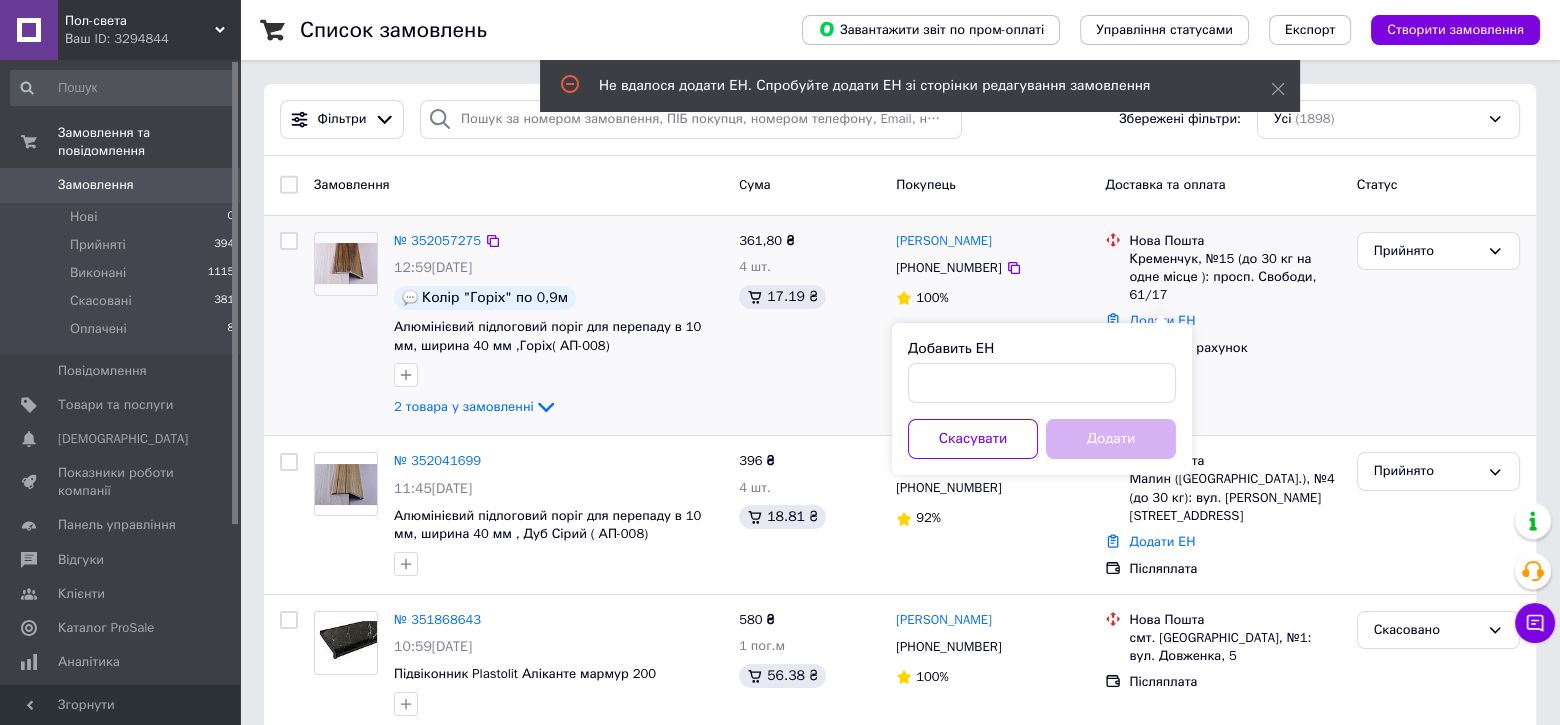 click on "361,80 ₴ 4 шт. 17.19 ₴" at bounding box center (809, 326) 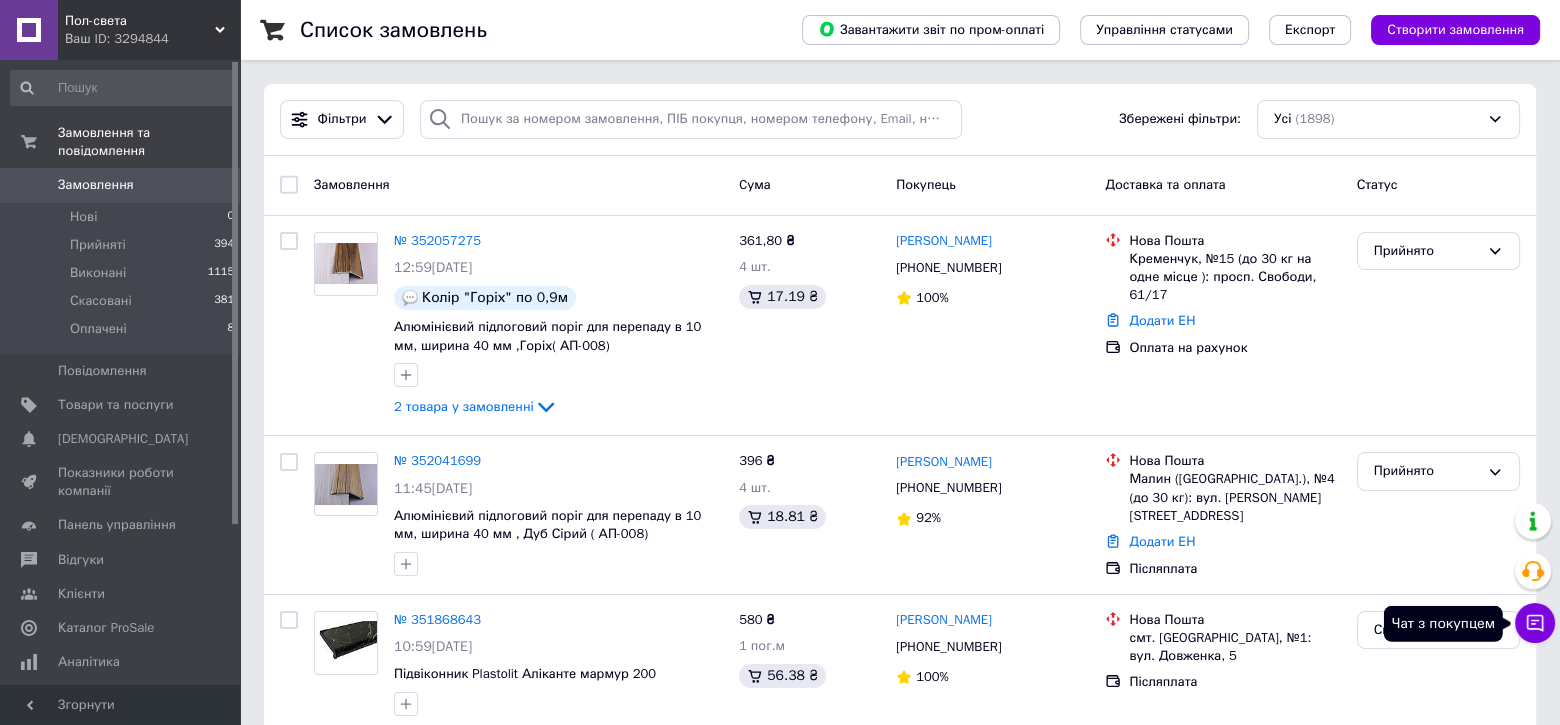 click 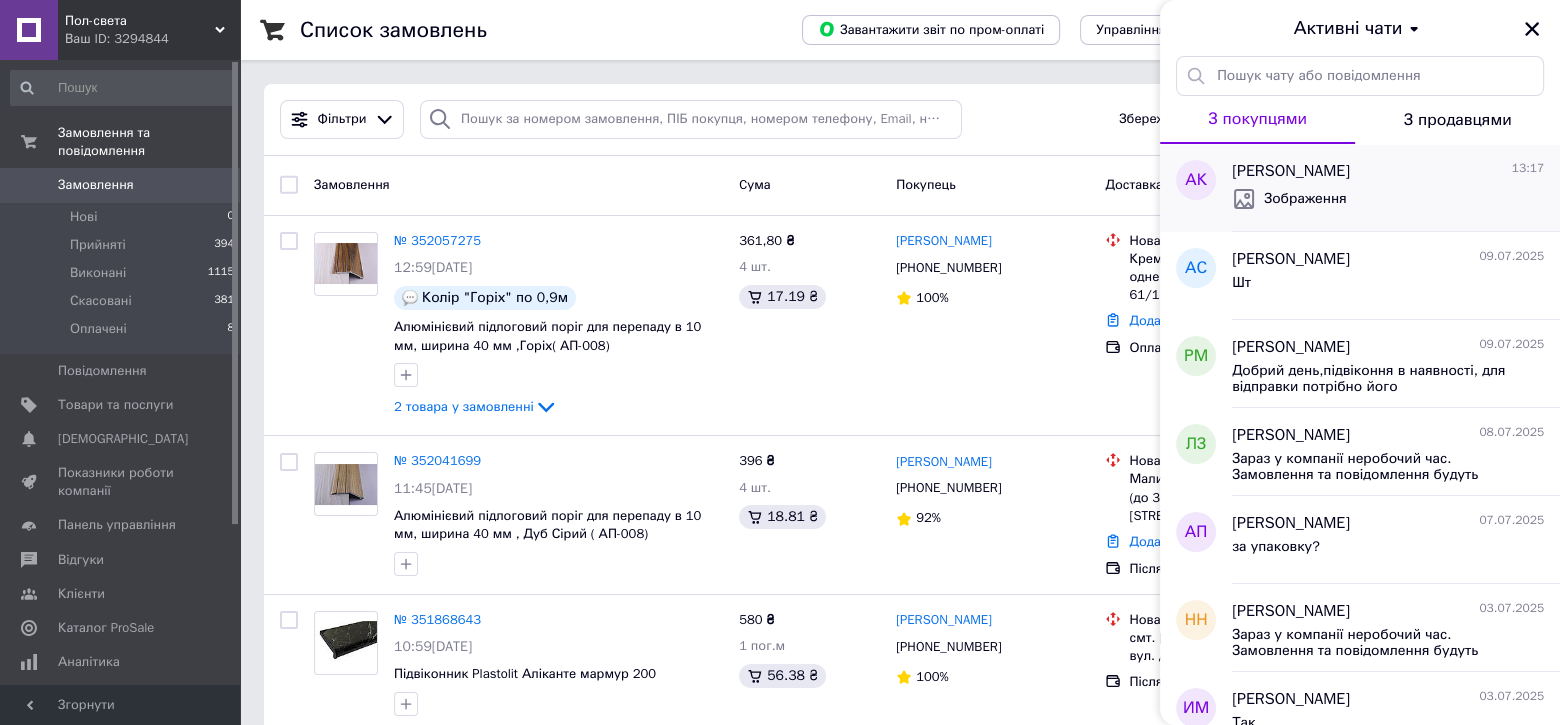 click on "Зображення" at bounding box center [1388, 199] 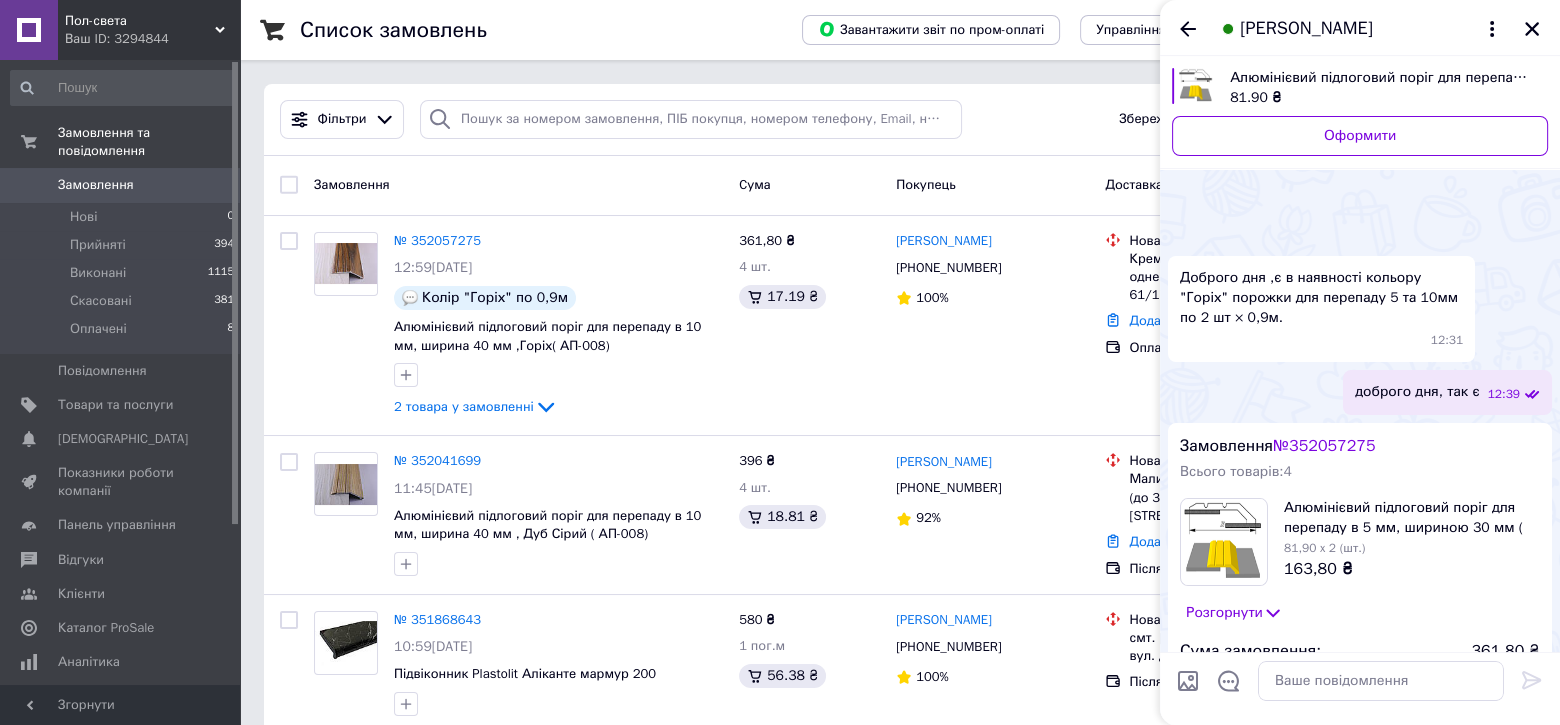 scroll, scrollTop: 1268, scrollLeft: 0, axis: vertical 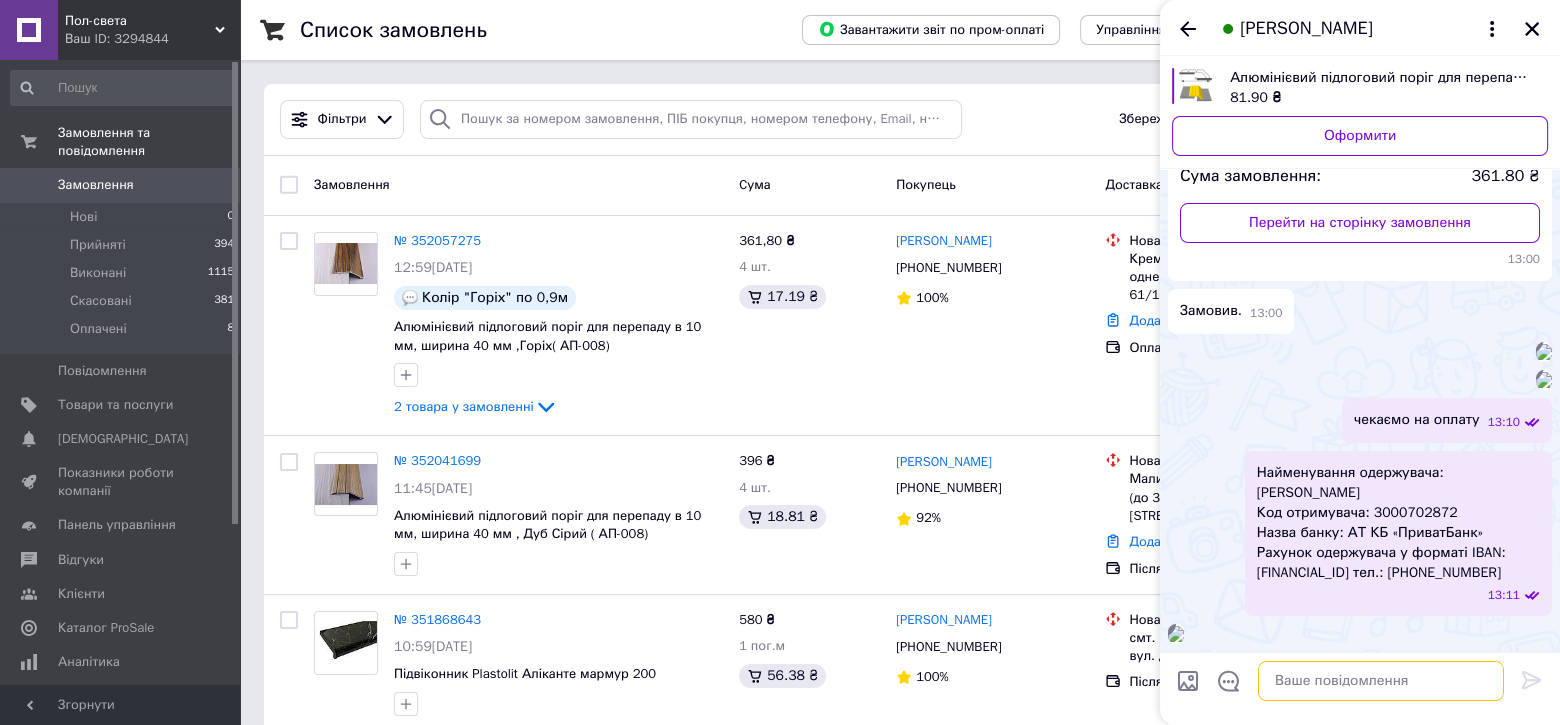 paste on "20451203032612" 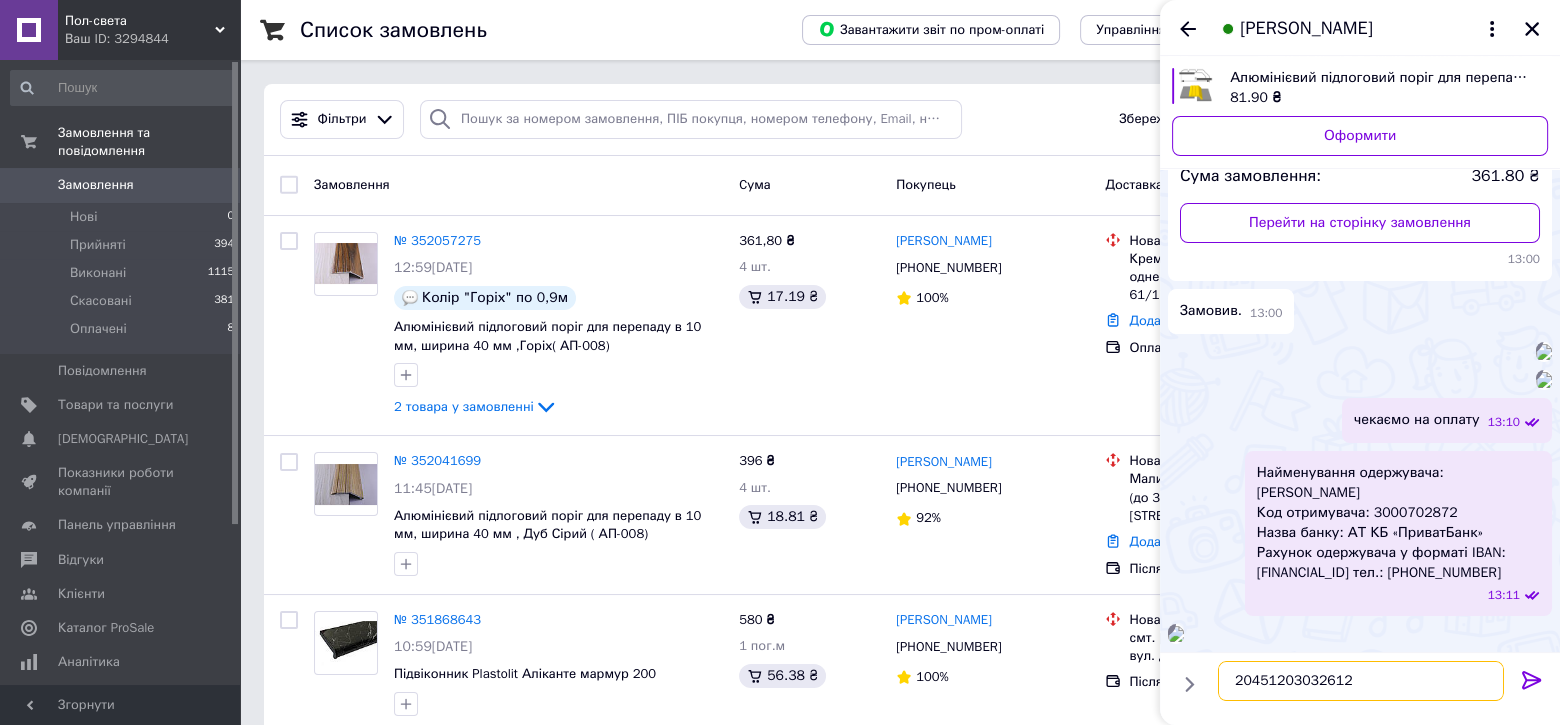 click on "20451203032612" at bounding box center [1361, 681] 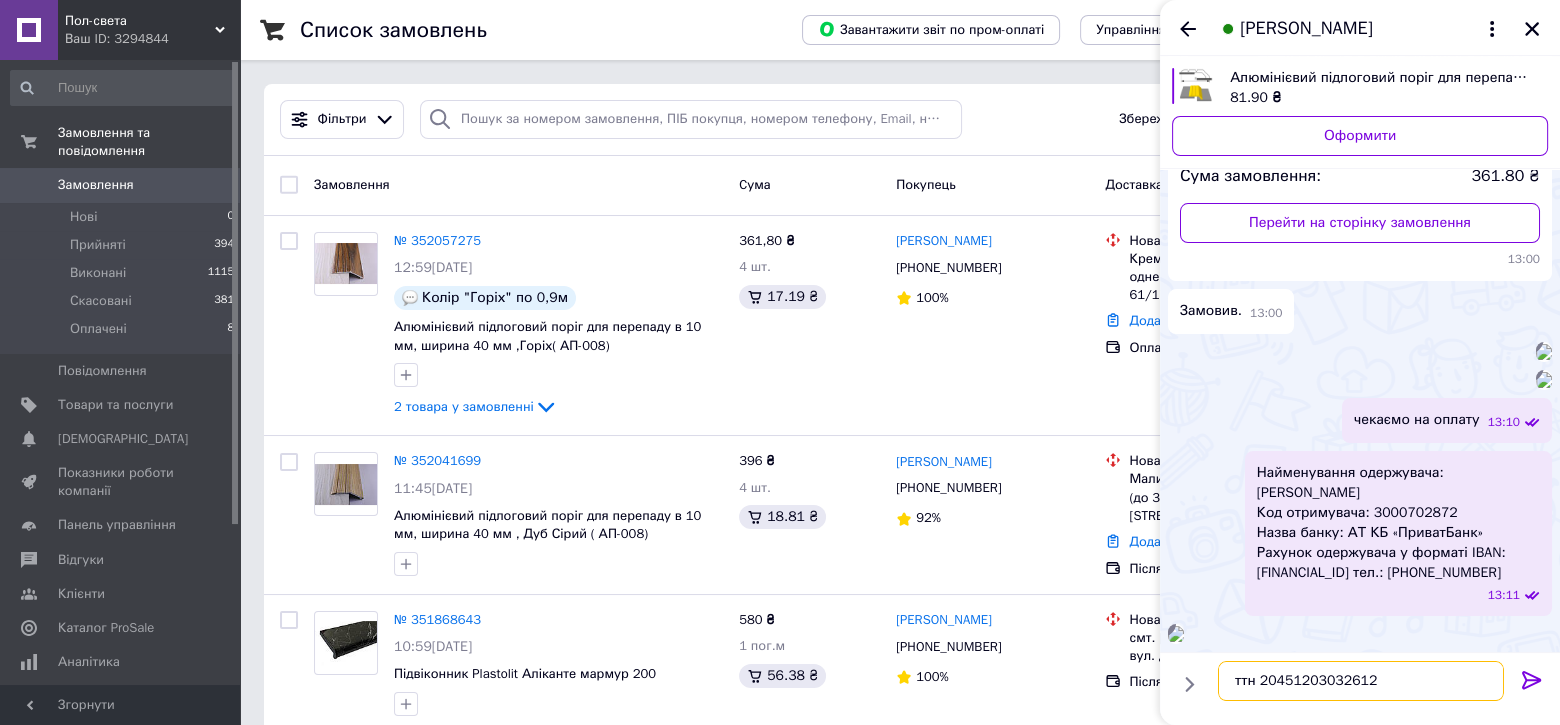 type on "ттн 20451203032612" 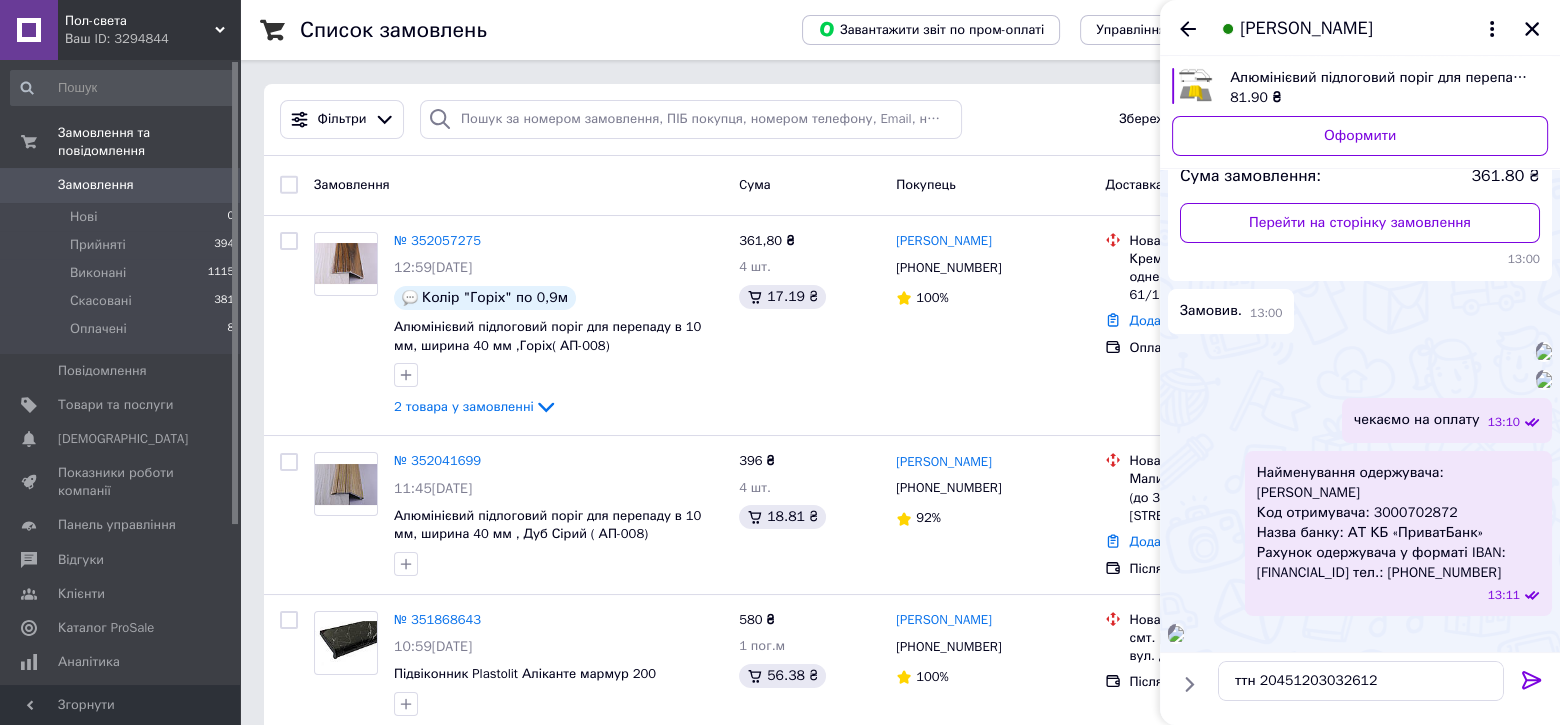 click 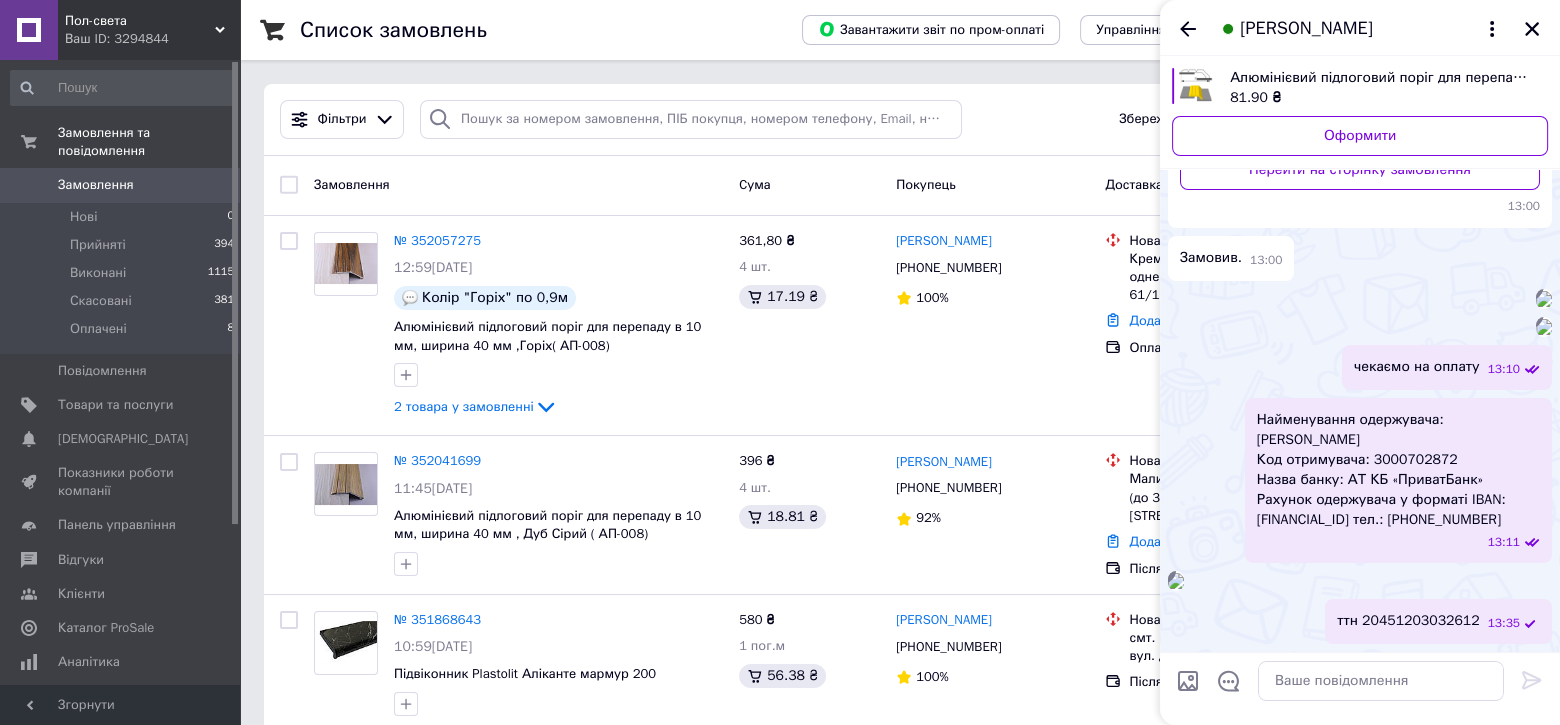 scroll, scrollTop: 1445, scrollLeft: 0, axis: vertical 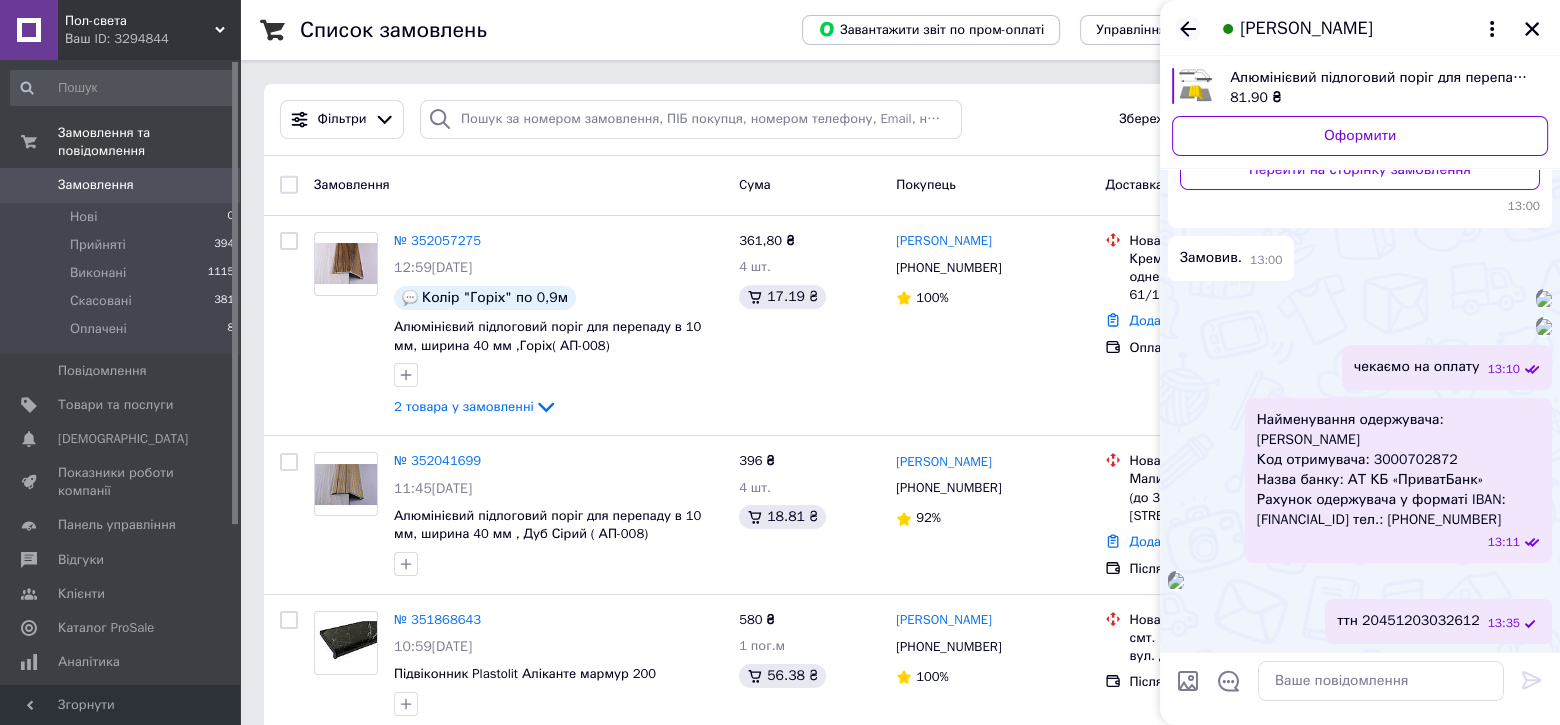 click 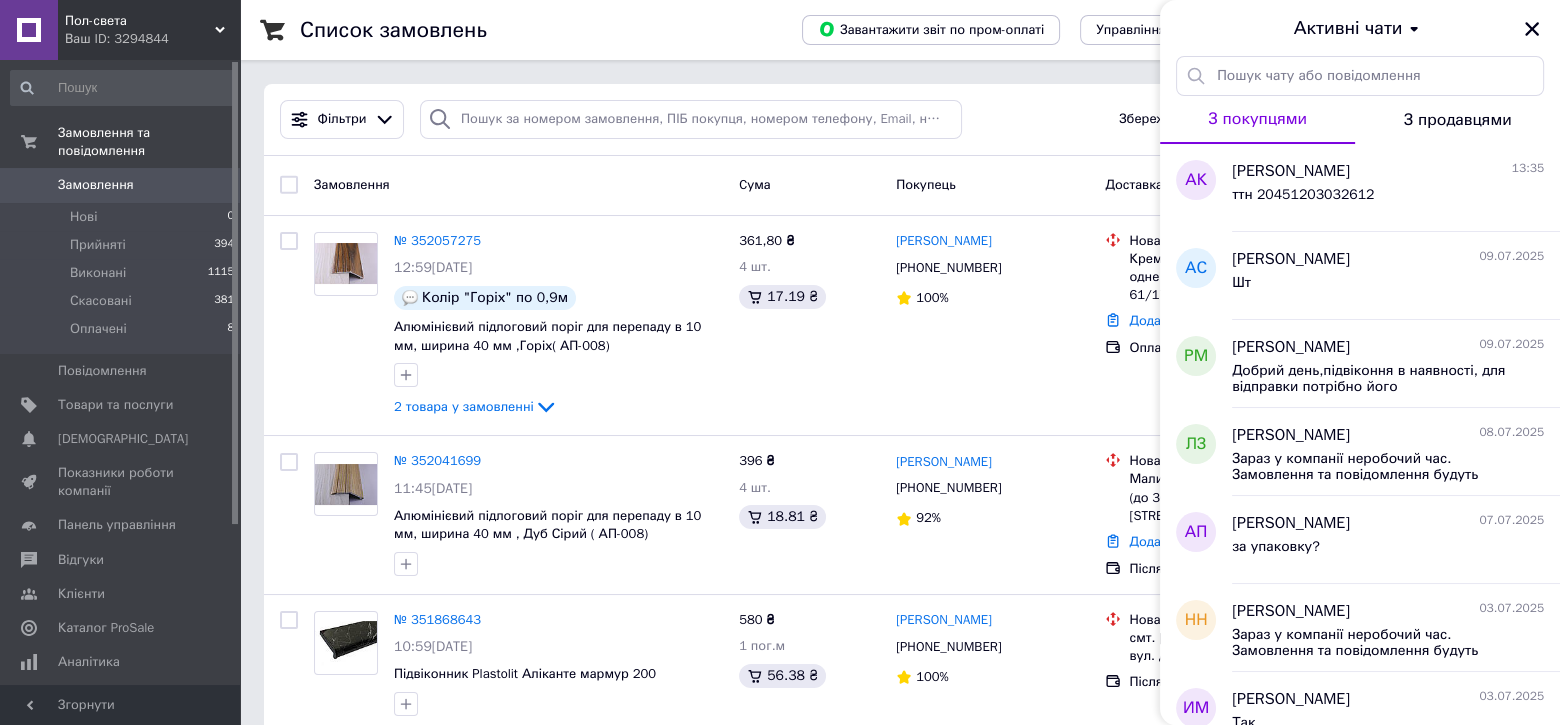 click on "Фільтри Збережені фільтри: Усі (1898)" at bounding box center (900, 120) 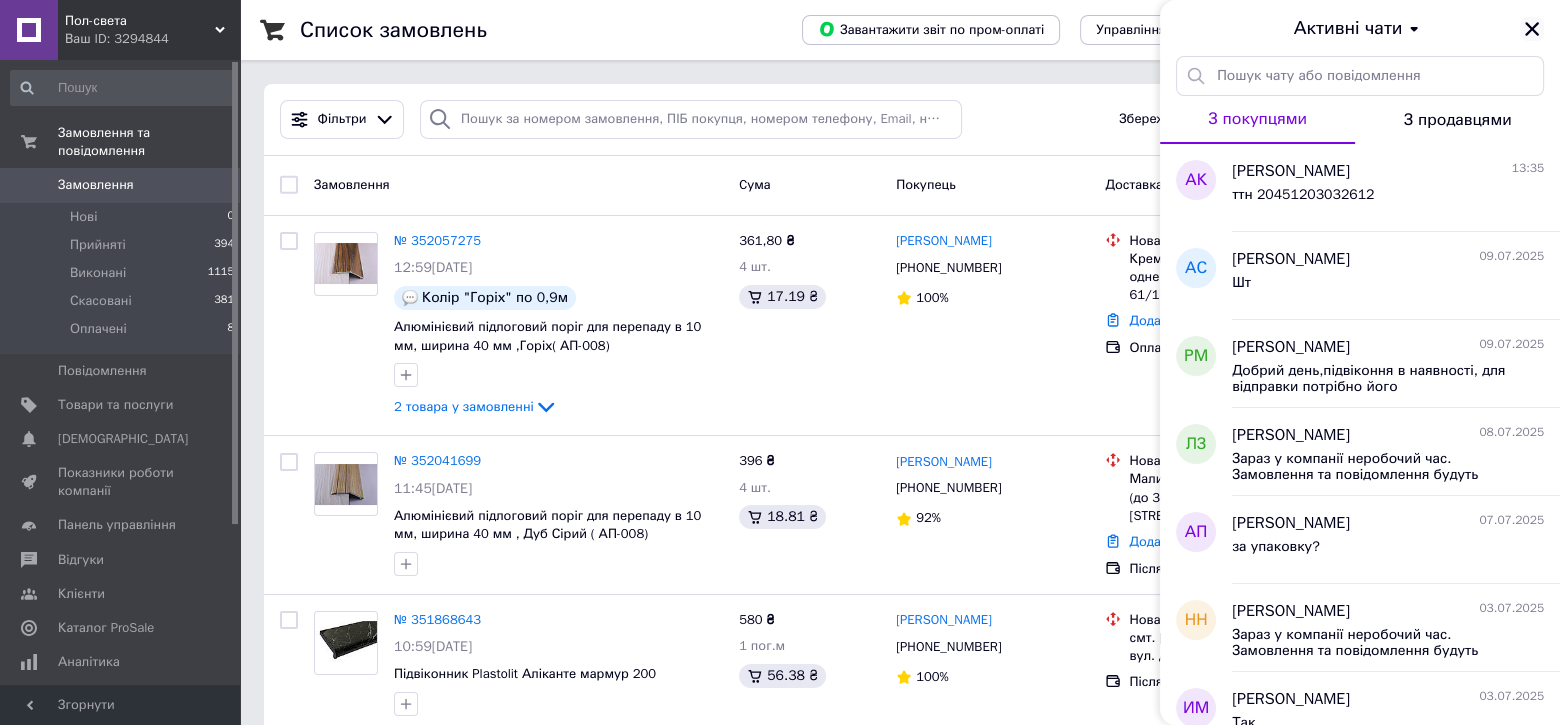click 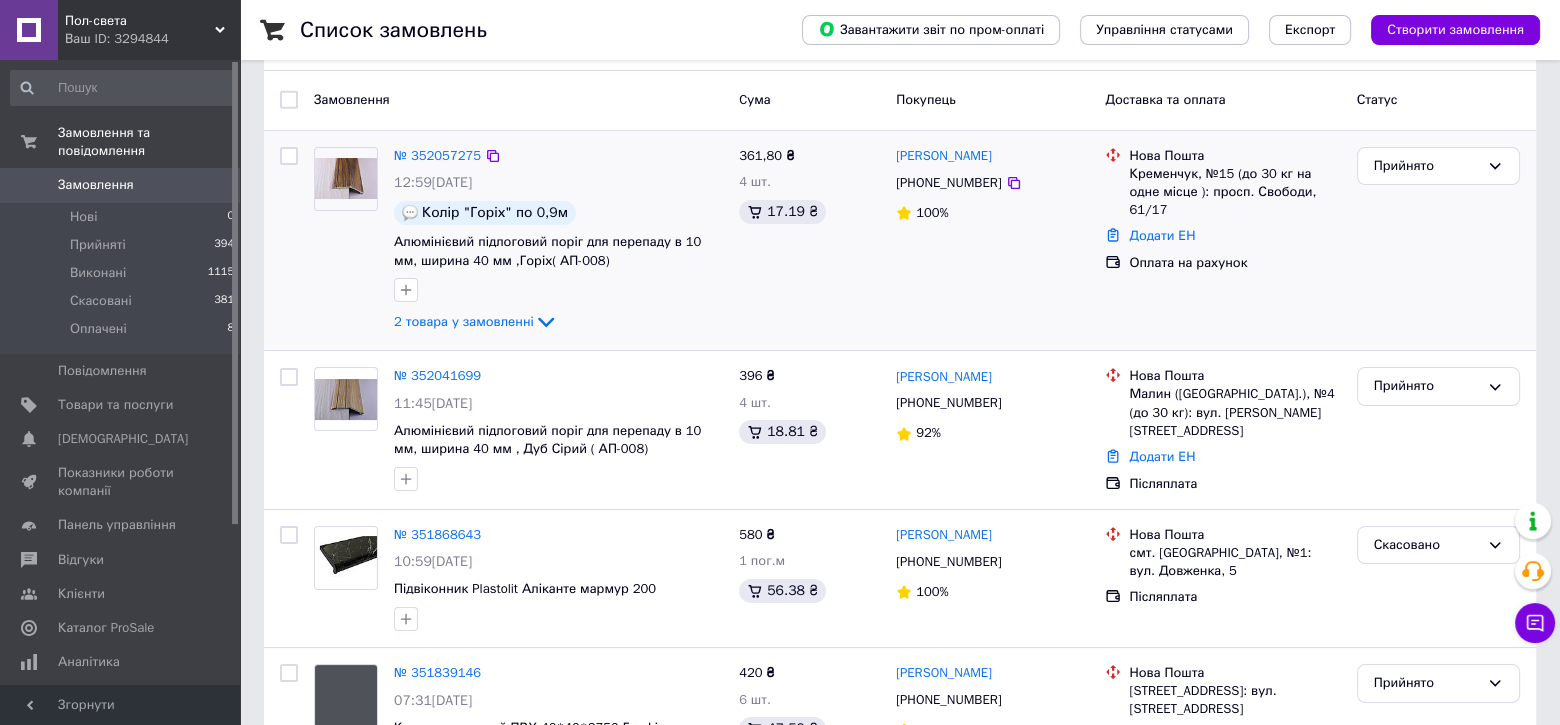 scroll, scrollTop: 0, scrollLeft: 0, axis: both 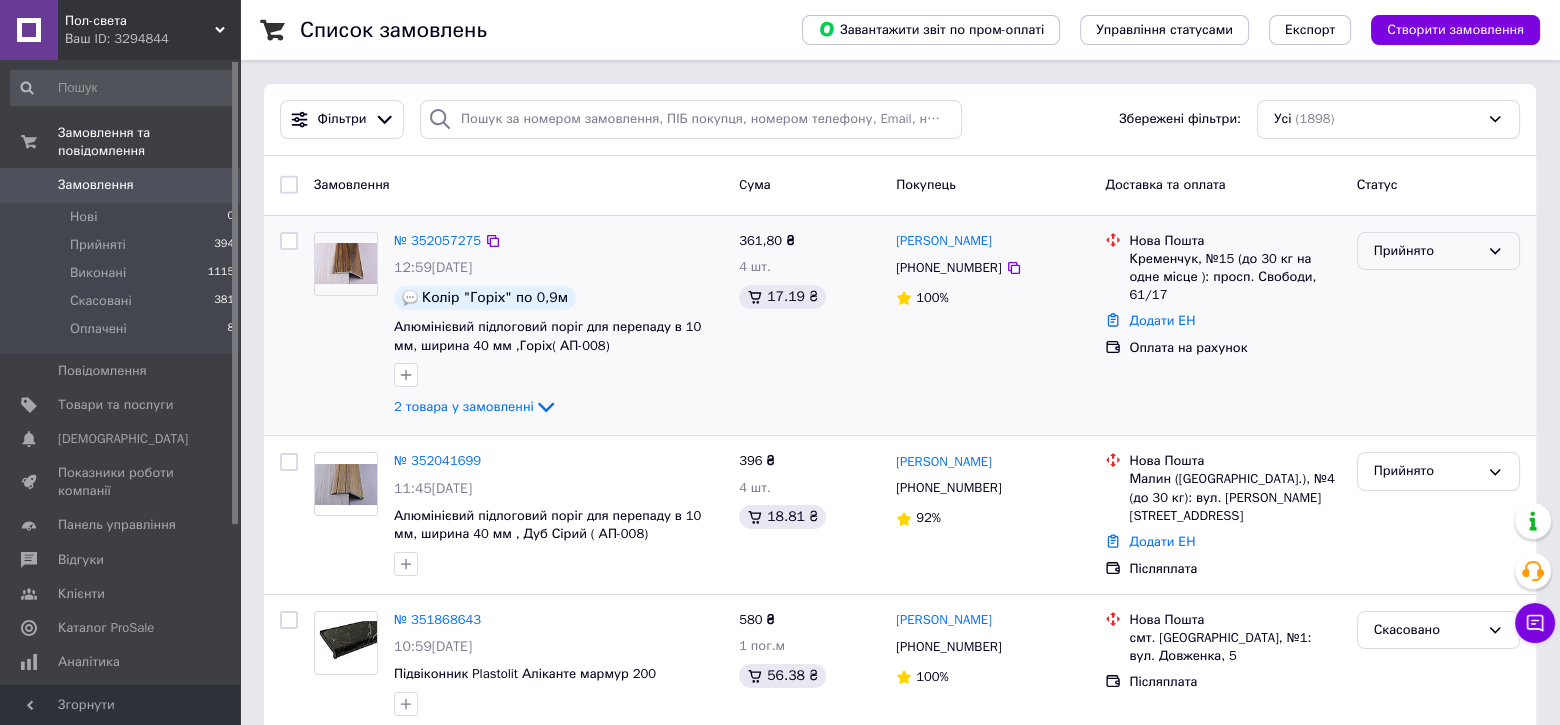 click 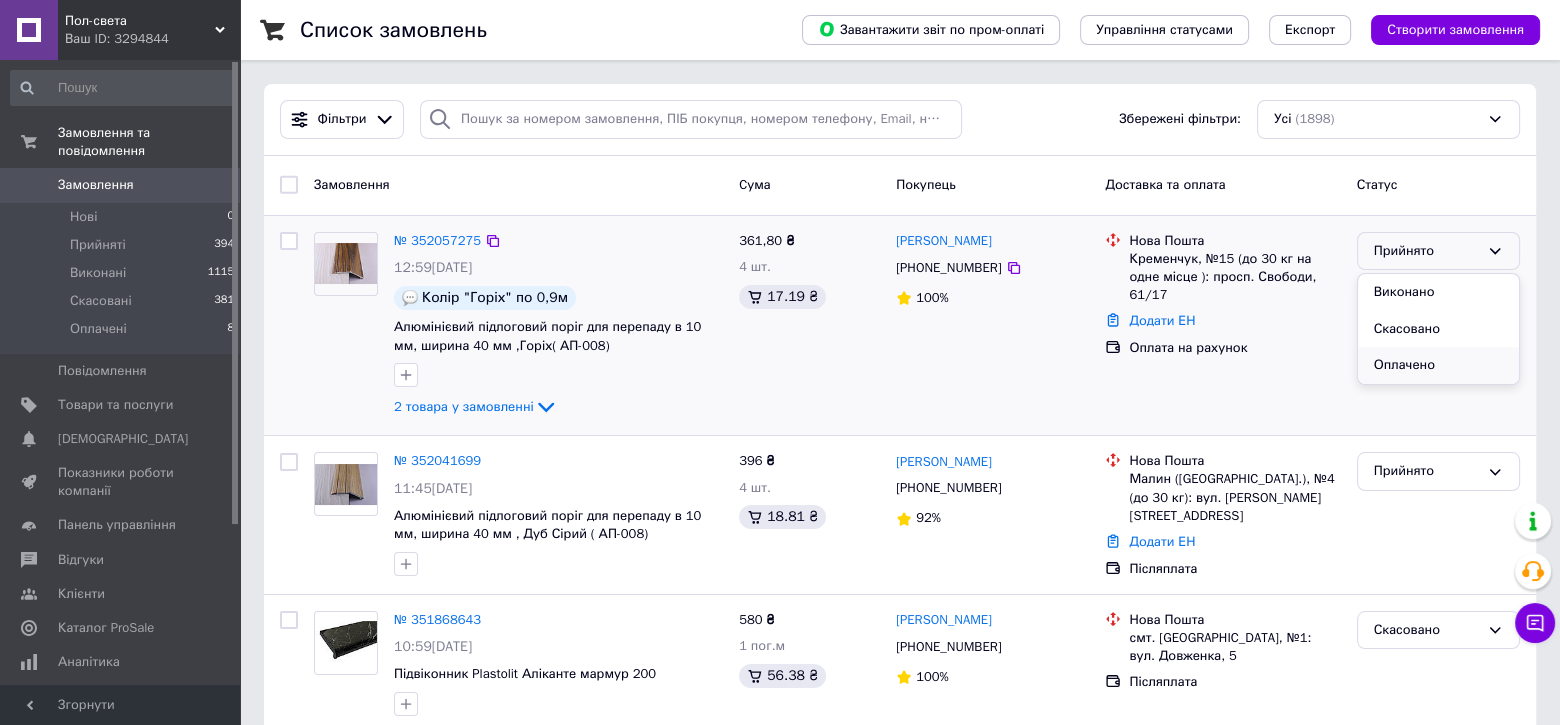 click on "Оплачено" at bounding box center [1438, 365] 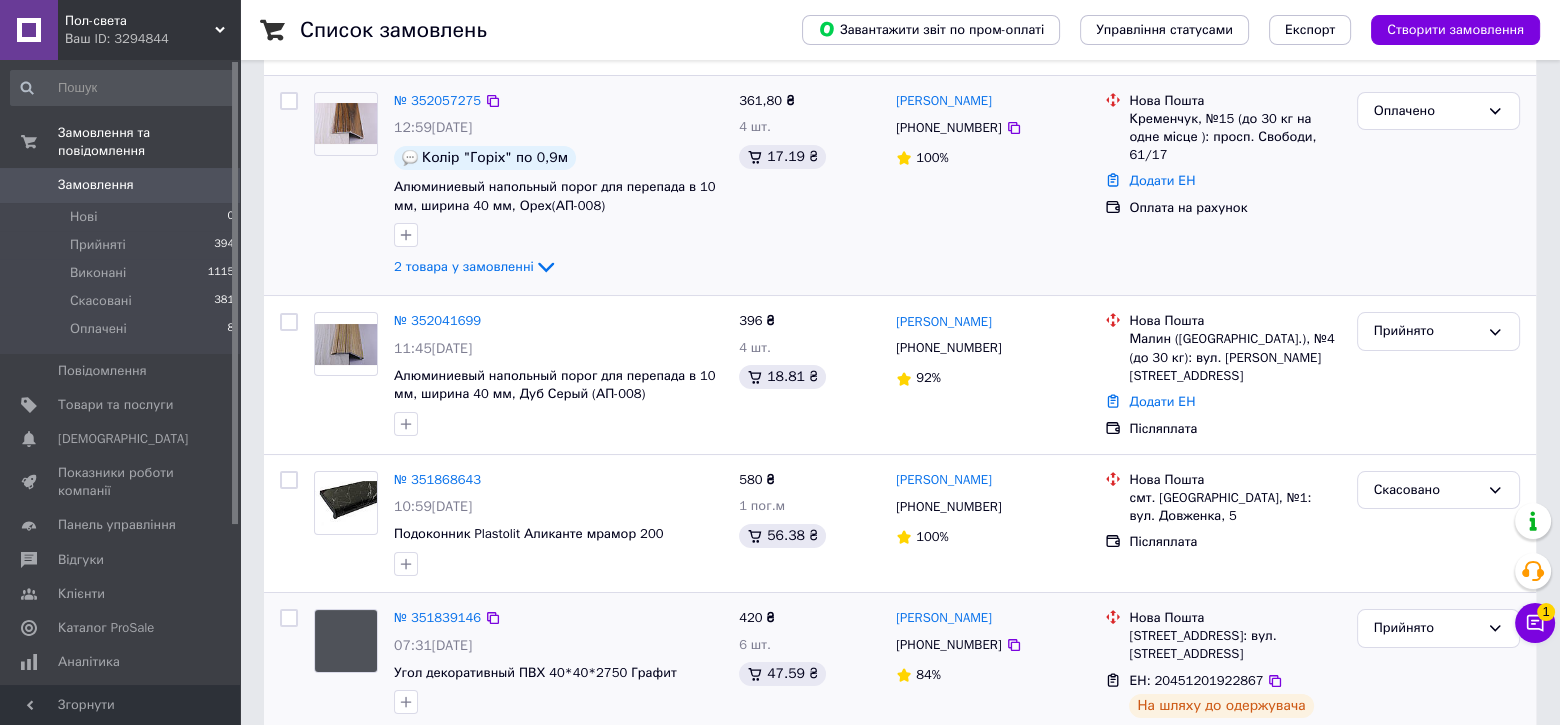 scroll, scrollTop: 200, scrollLeft: 0, axis: vertical 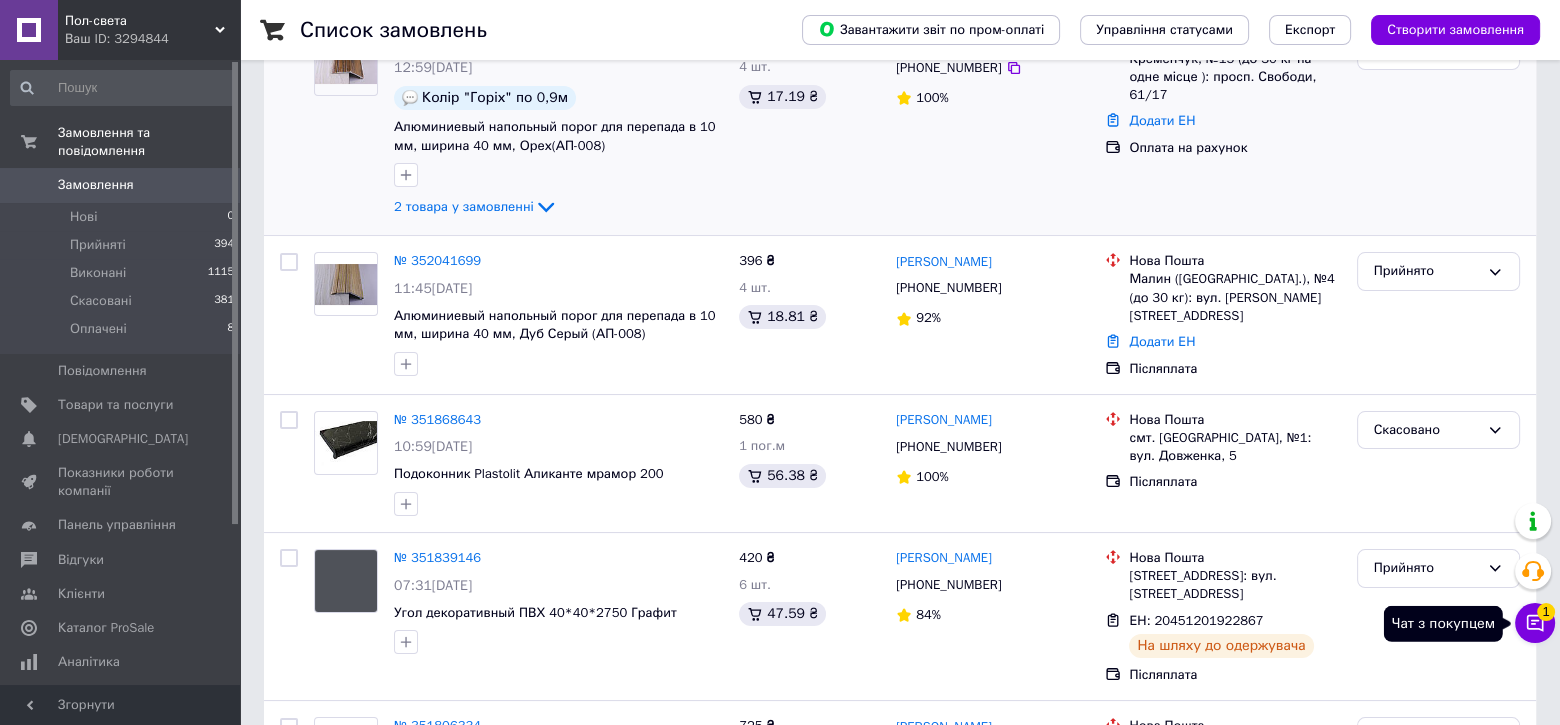 click 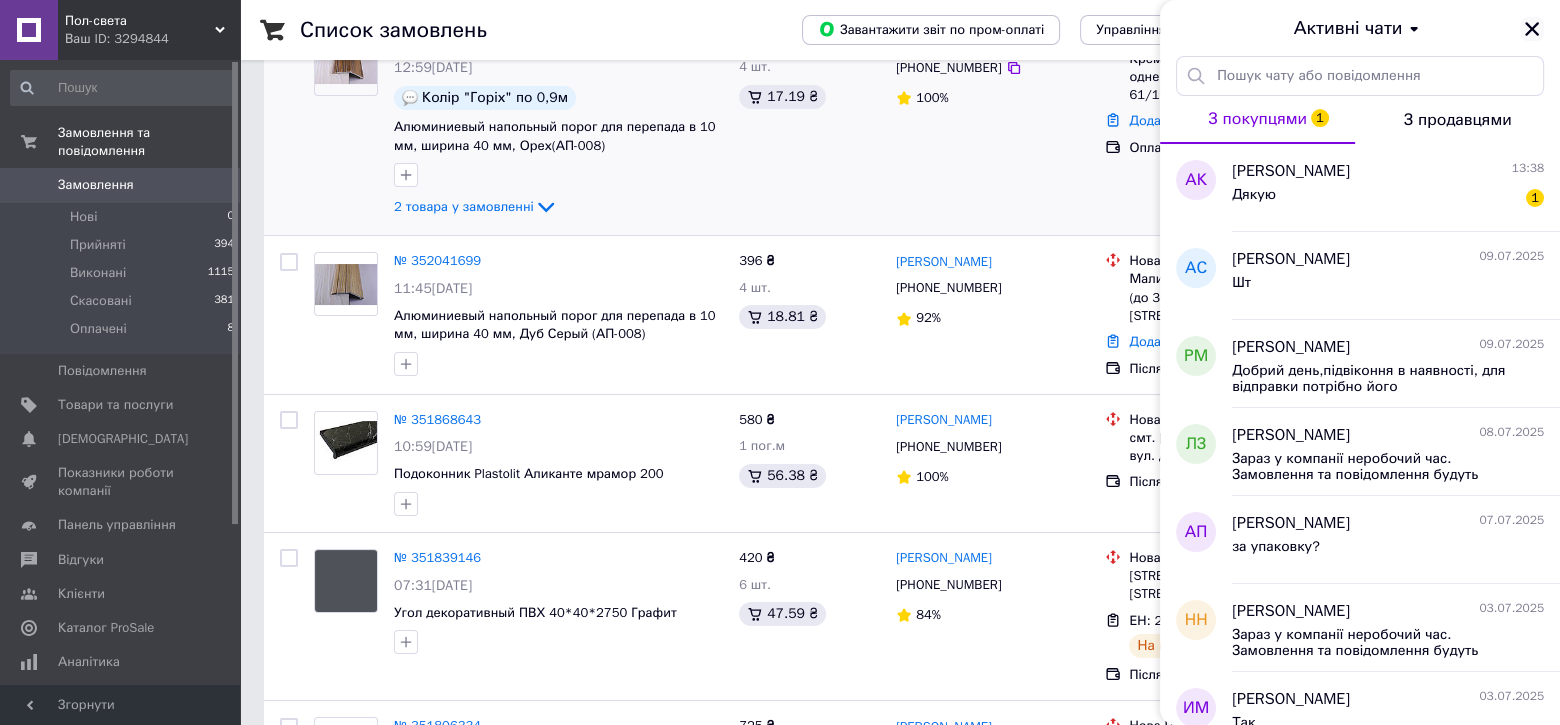 click 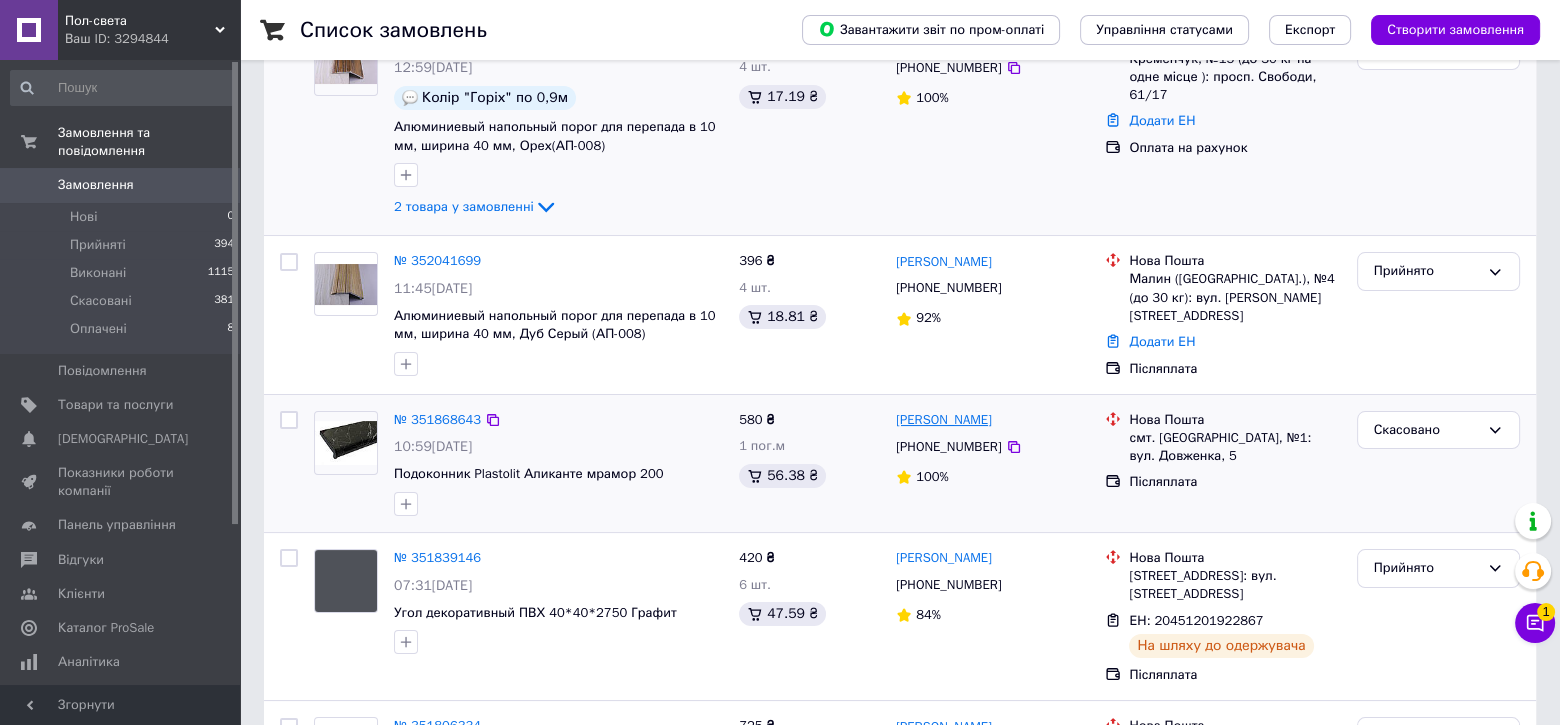 scroll, scrollTop: 0, scrollLeft: 0, axis: both 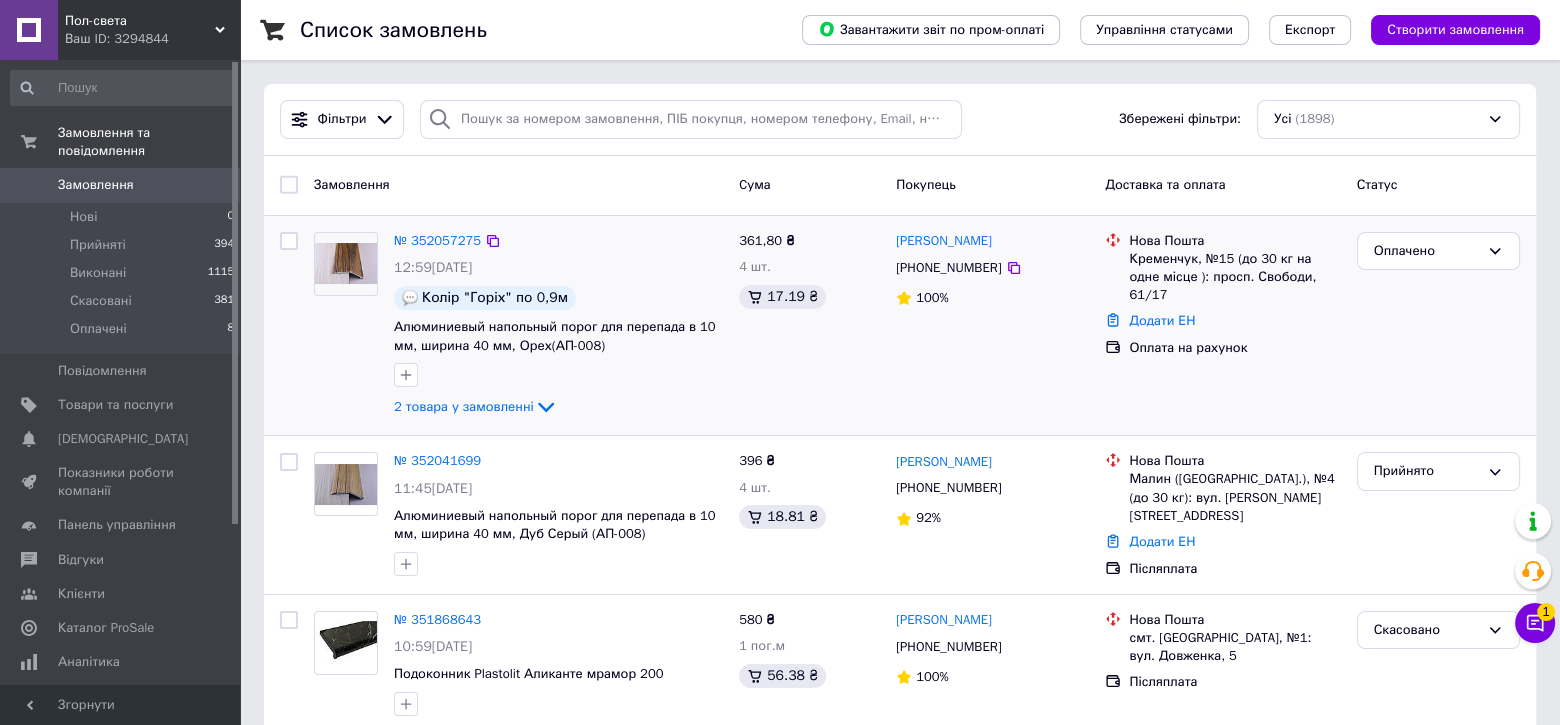 click on "Список замовлень   Завантажити звіт по пром-оплаті Управління статусами Експорт Створити замовлення Фільтри Збережені фільтри: Усі (1898) Замовлення Cума Покупець Доставка та оплата Статус № 352057275 12:59, 10.07.2025 Колір "Горіх" по 0,9м Алюминиевый напольный порог для перепада в 10 мм, ширина 40 мм, Орех(АП-008) 2 товара у замовленні 361,80 ₴ 4 шт. 17.19 ₴ Артем Куцовол +380978349245 100% Нова Пошта Кременчук, №15 (до 30 кг на одне місце ): просп. Свободи, 61/17 Додати ЕН Оплата на рахунок Оплачено № 352041699 11:45, 10.07.2025 Алюминиевый напольный порог для перепада в 10 мм, ширина 40 мм, Дуб Серый (АП-008) 92% 1" at bounding box center (900, 1968) 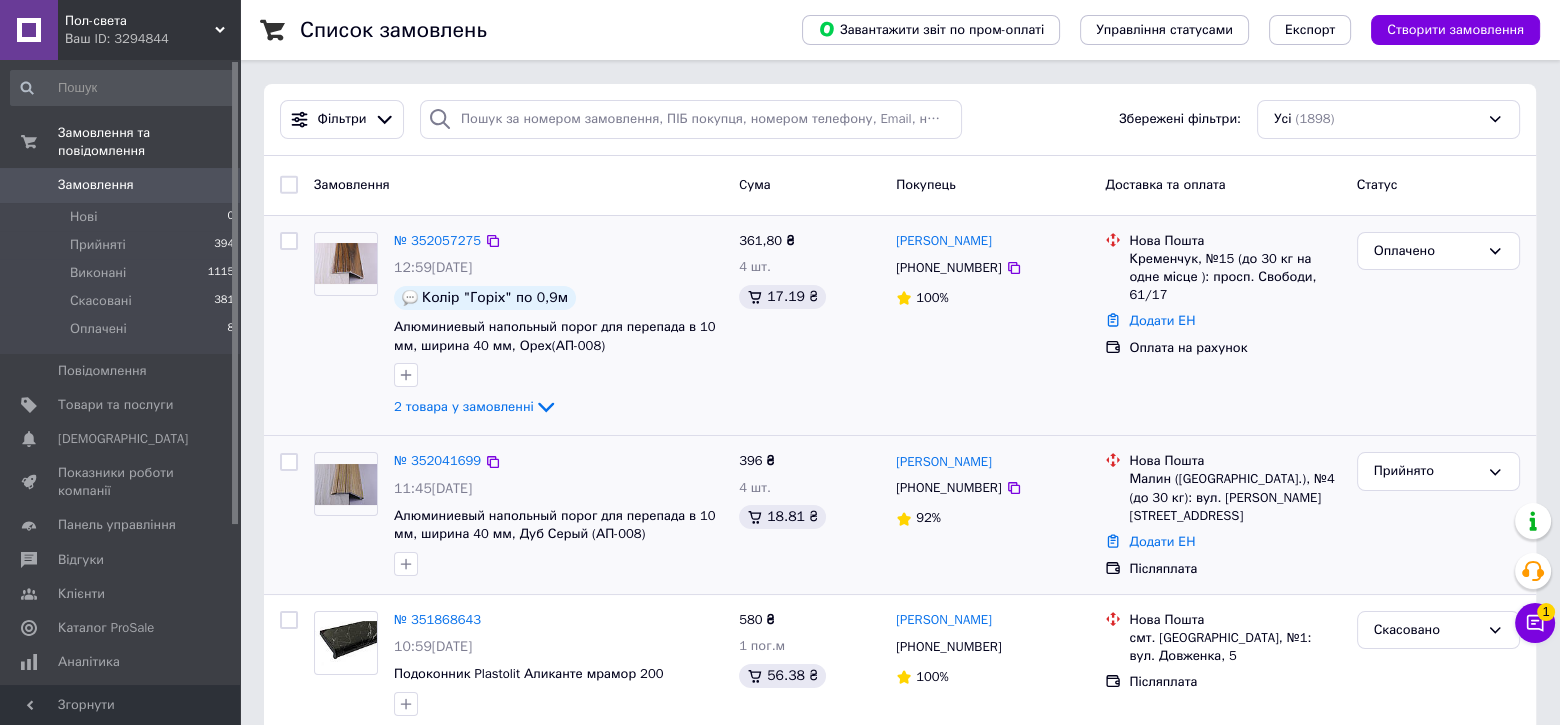 scroll, scrollTop: 100, scrollLeft: 0, axis: vertical 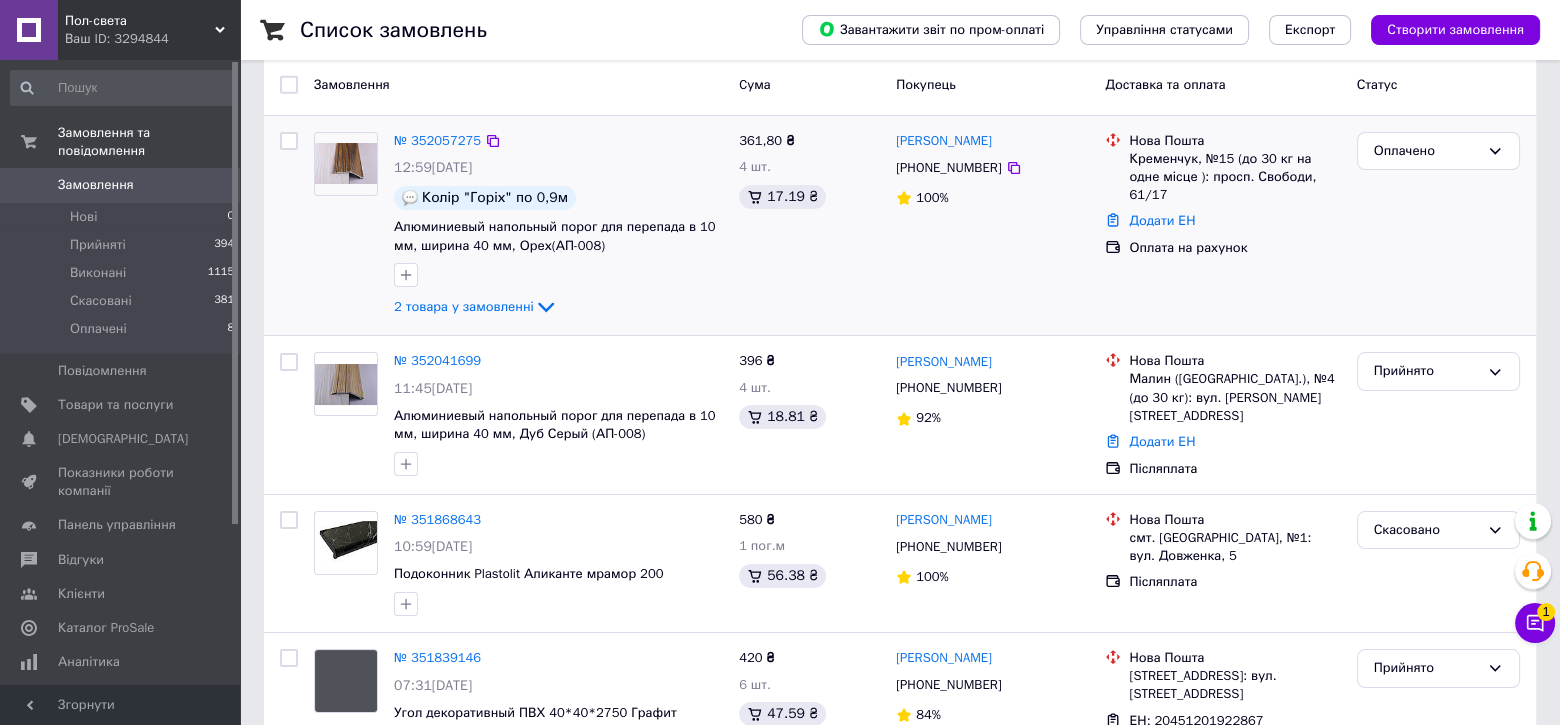 click on "Список замовлень   Завантажити звіт по пром-оплаті Управління статусами Експорт Створити замовлення Фільтри Збережені фільтри: Усі (1898) Замовлення Cума Покупець Доставка та оплата Статус № 352057275 12:59, 10.07.2025 Колір "Горіх" по 0,9м Алюминиевый напольный порог для перепада в 10 мм, ширина 40 мм, Орех(АП-008) 2 товара у замовленні 361,80 ₴ 4 шт. 17.19 ₴ Артем Куцовол +380978349245 100% Нова Пошта Кременчук, №15 (до 30 кг на одне місце ): просп. Свободи, 61/17 Додати ЕН Оплата на рахунок Оплачено № 352041699 11:45, 10.07.2025 Алюминиевый напольный порог для перепада в 10 мм, ширина 40 мм, Дуб Серый (АП-008) 92% 1" at bounding box center (900, 1868) 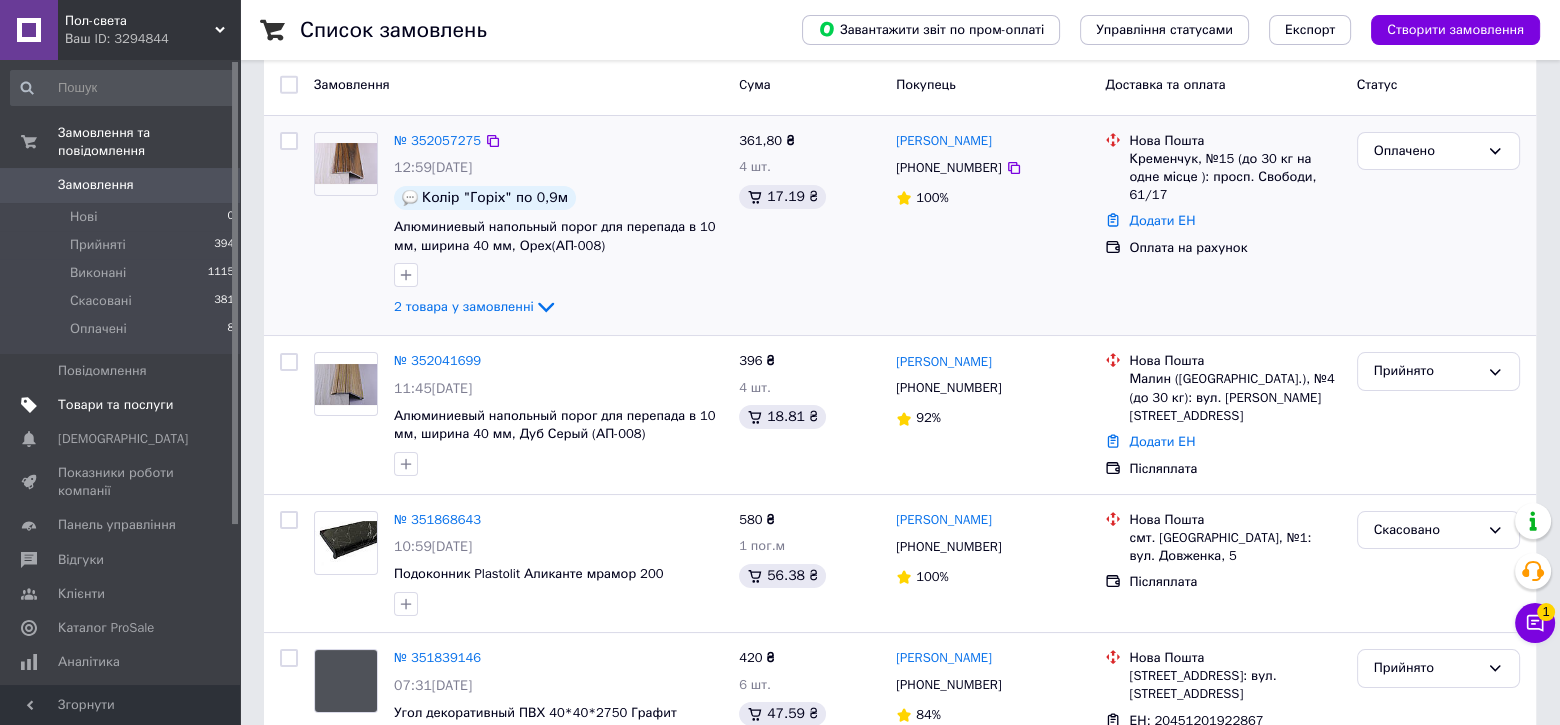 click on "Товари та послуги" at bounding box center (115, 405) 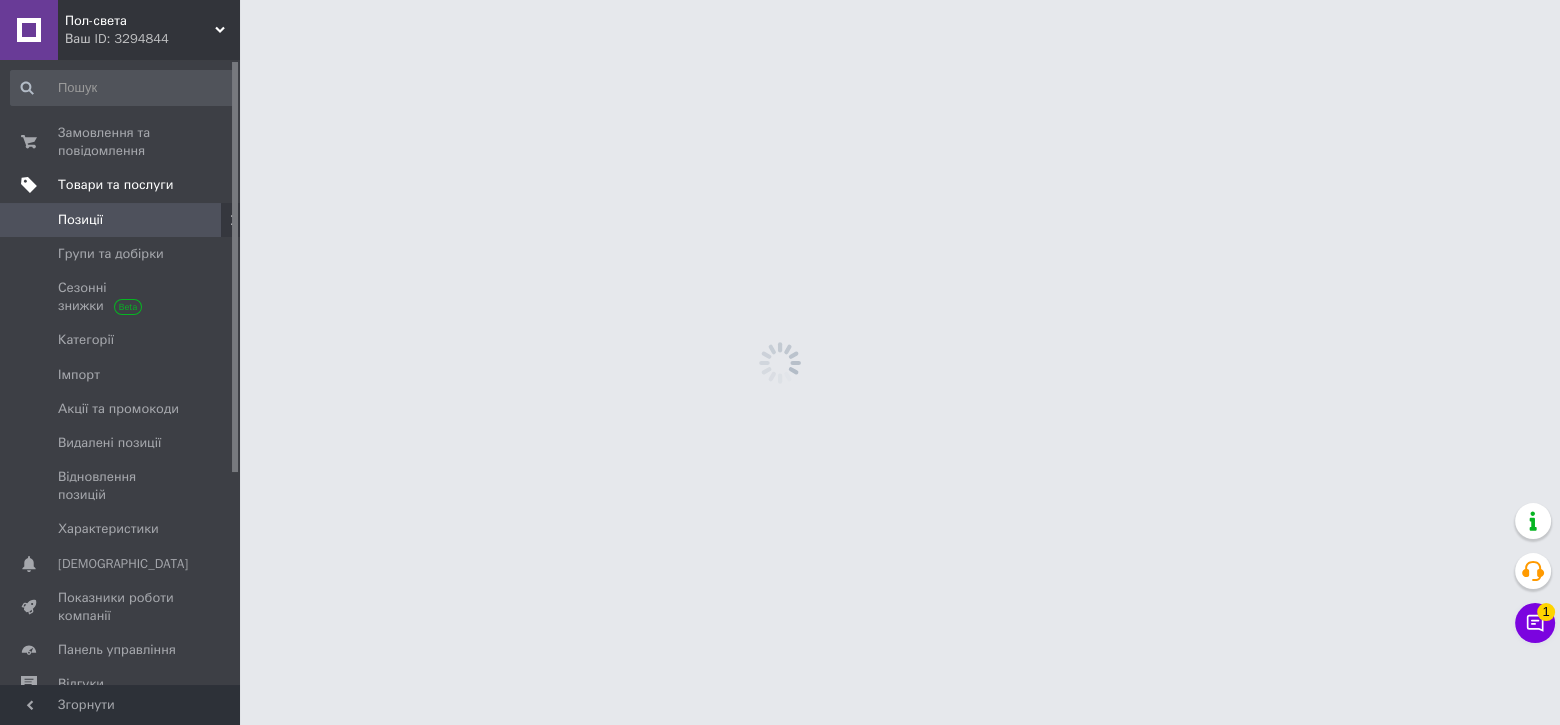 scroll, scrollTop: 0, scrollLeft: 0, axis: both 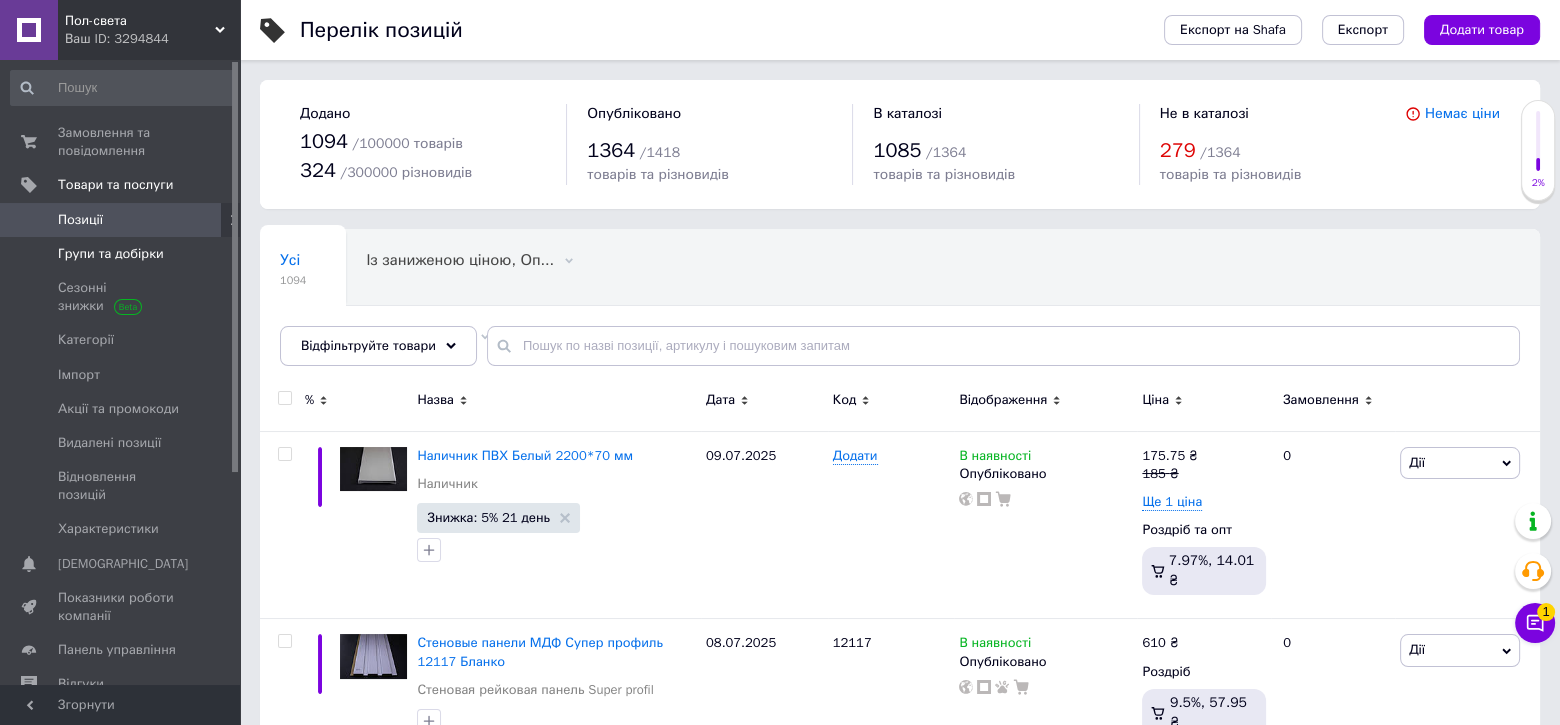 click on "Групи та добірки" at bounding box center [111, 254] 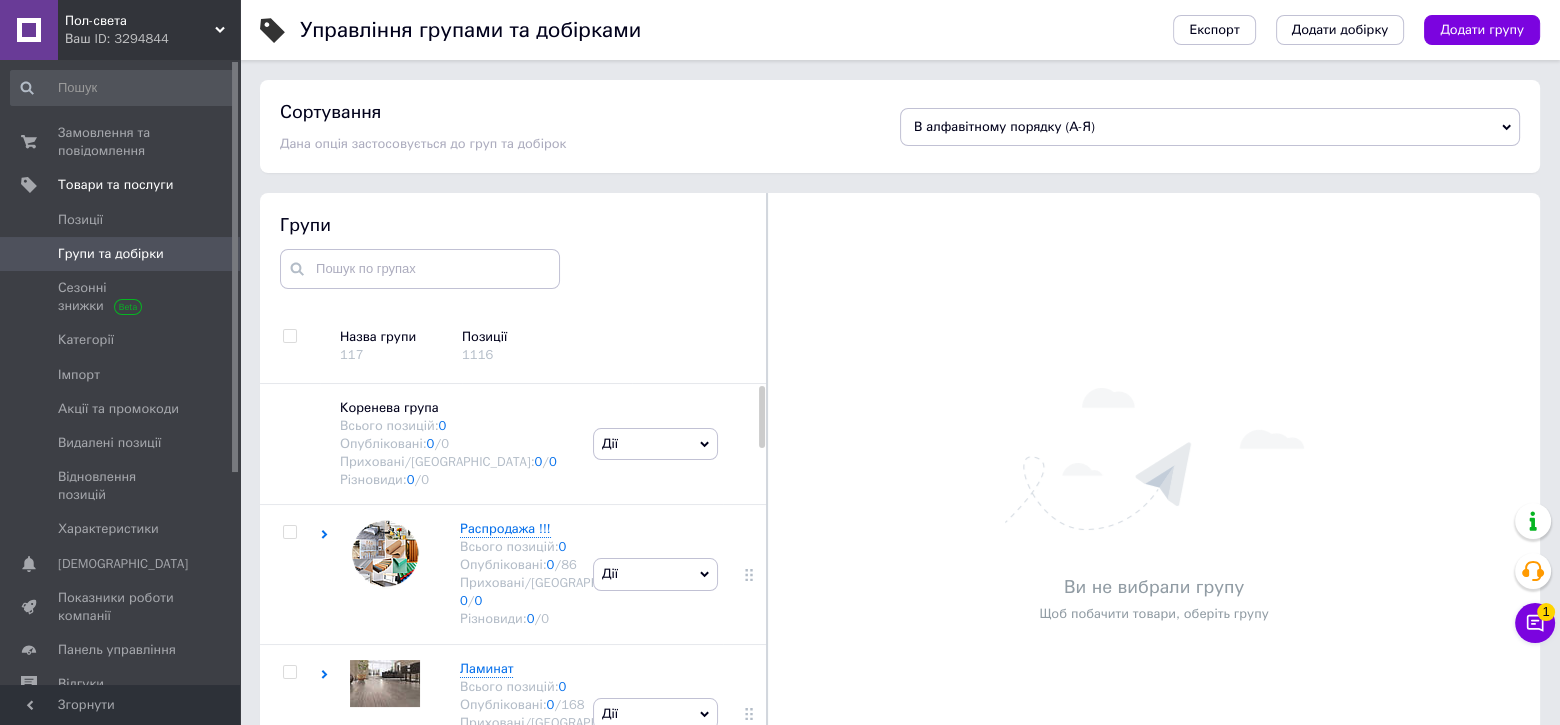 scroll, scrollTop: 74, scrollLeft: 0, axis: vertical 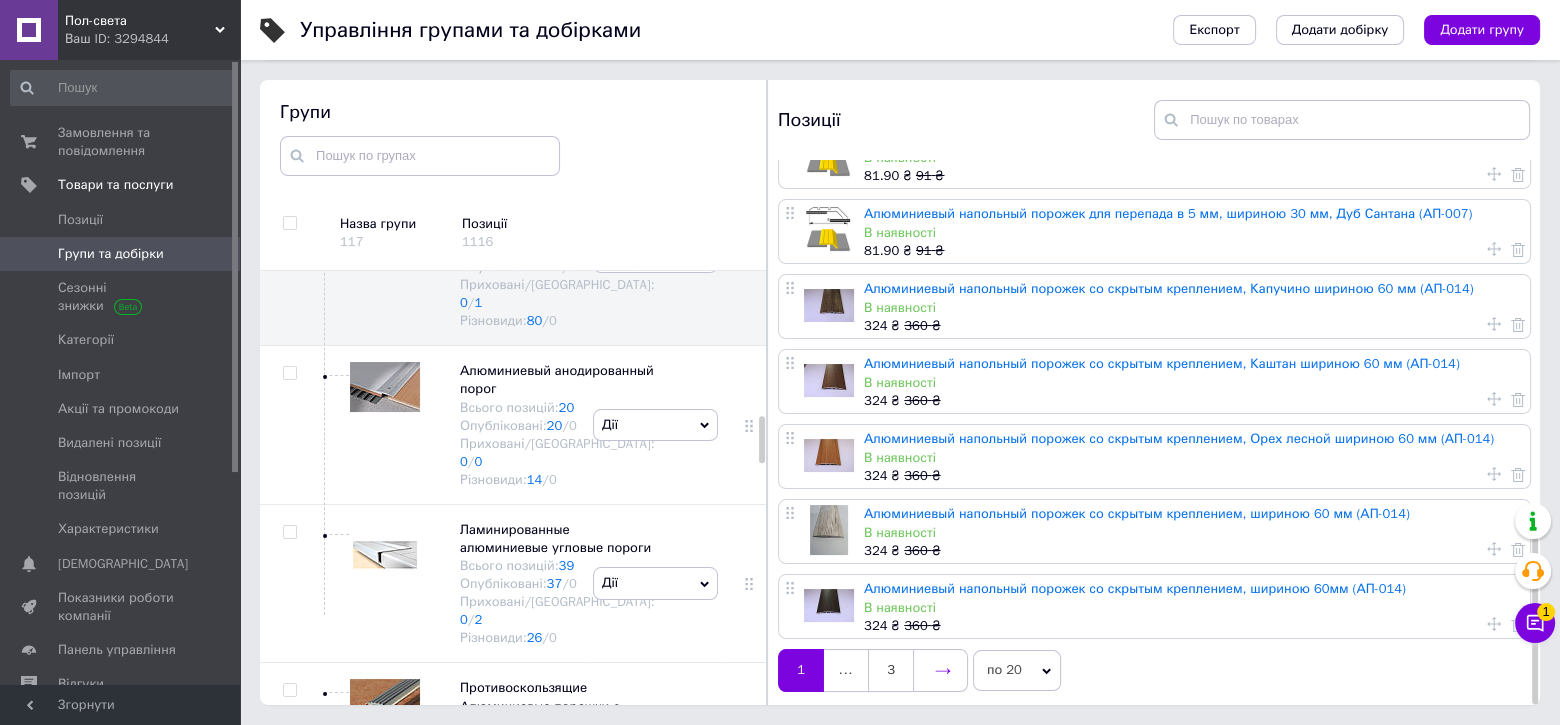 click 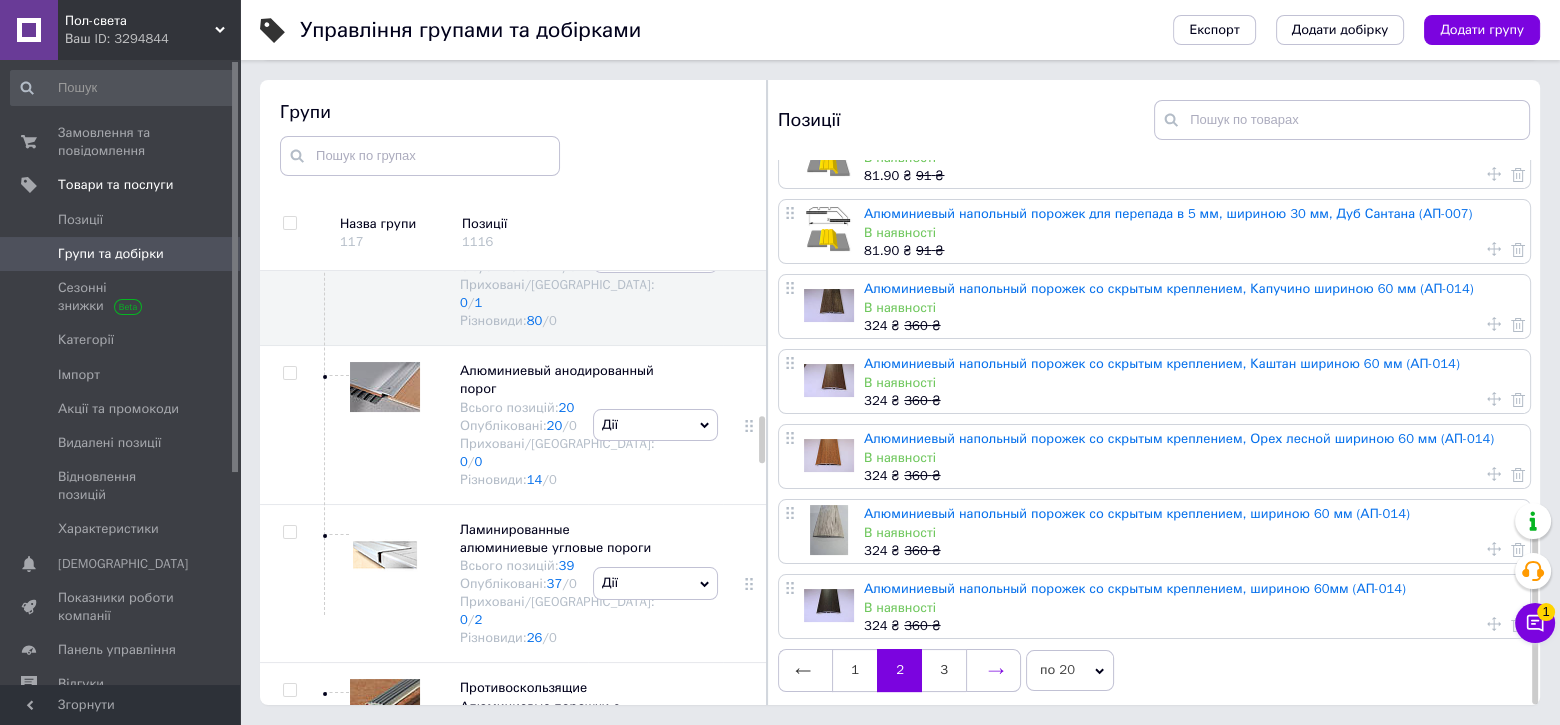 scroll, scrollTop: 0, scrollLeft: 0, axis: both 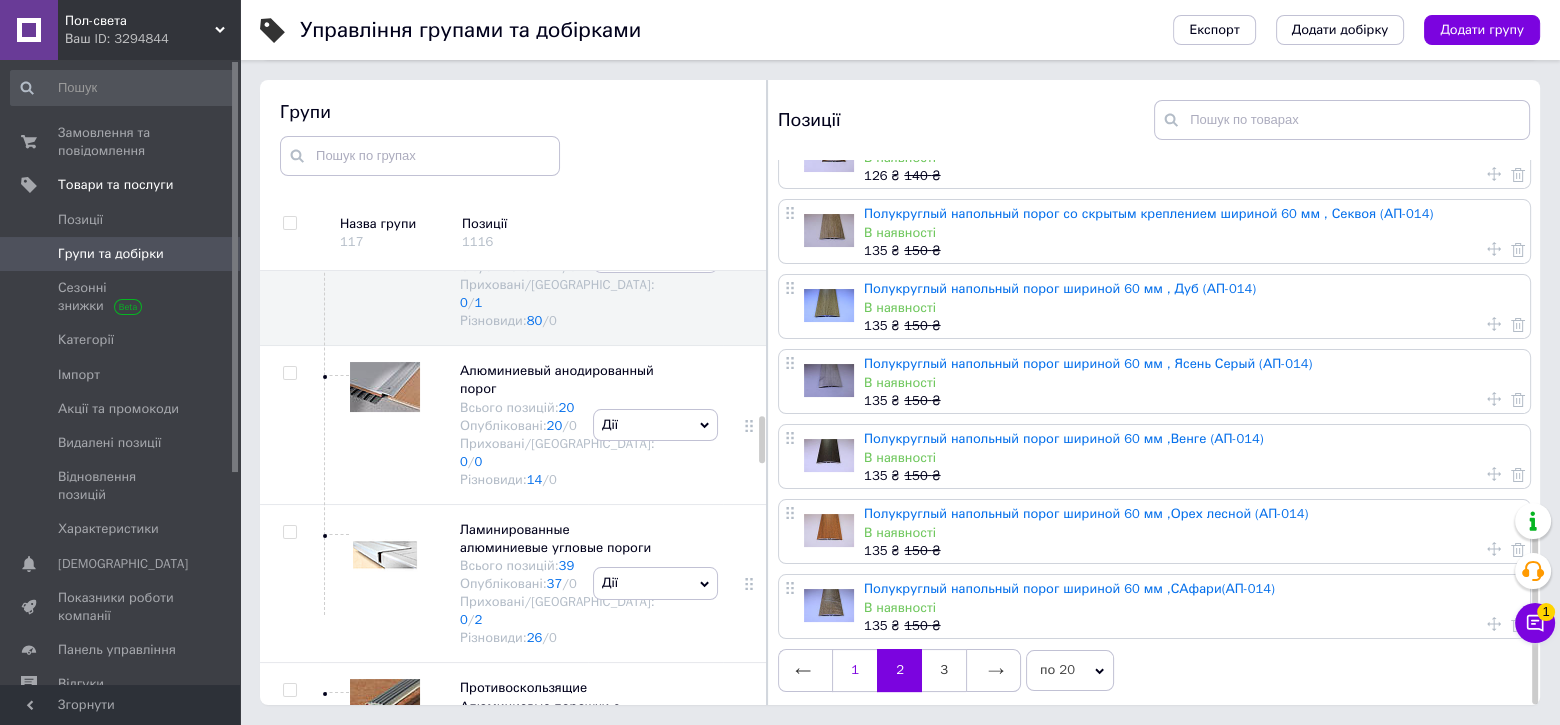 click on "1" at bounding box center [854, 670] 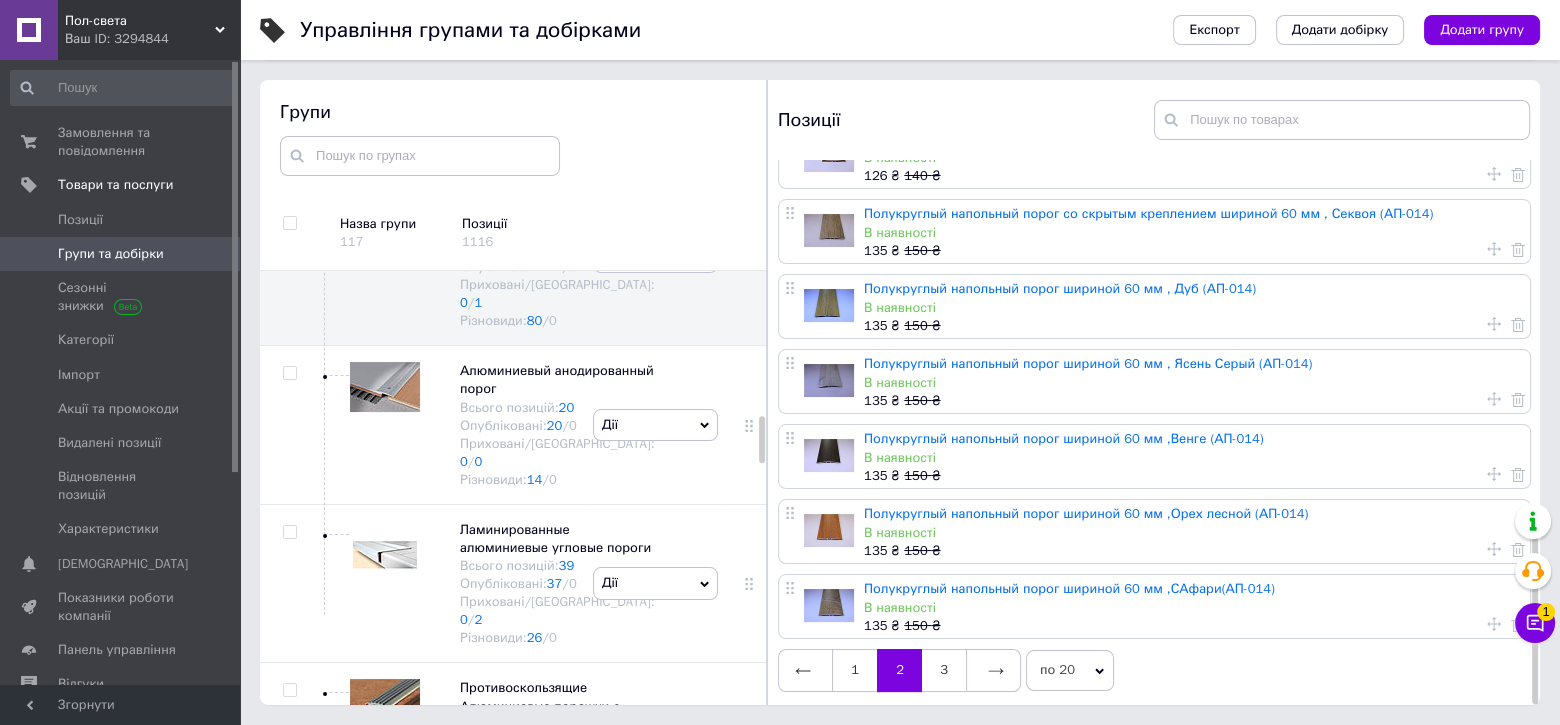 scroll, scrollTop: 0, scrollLeft: 0, axis: both 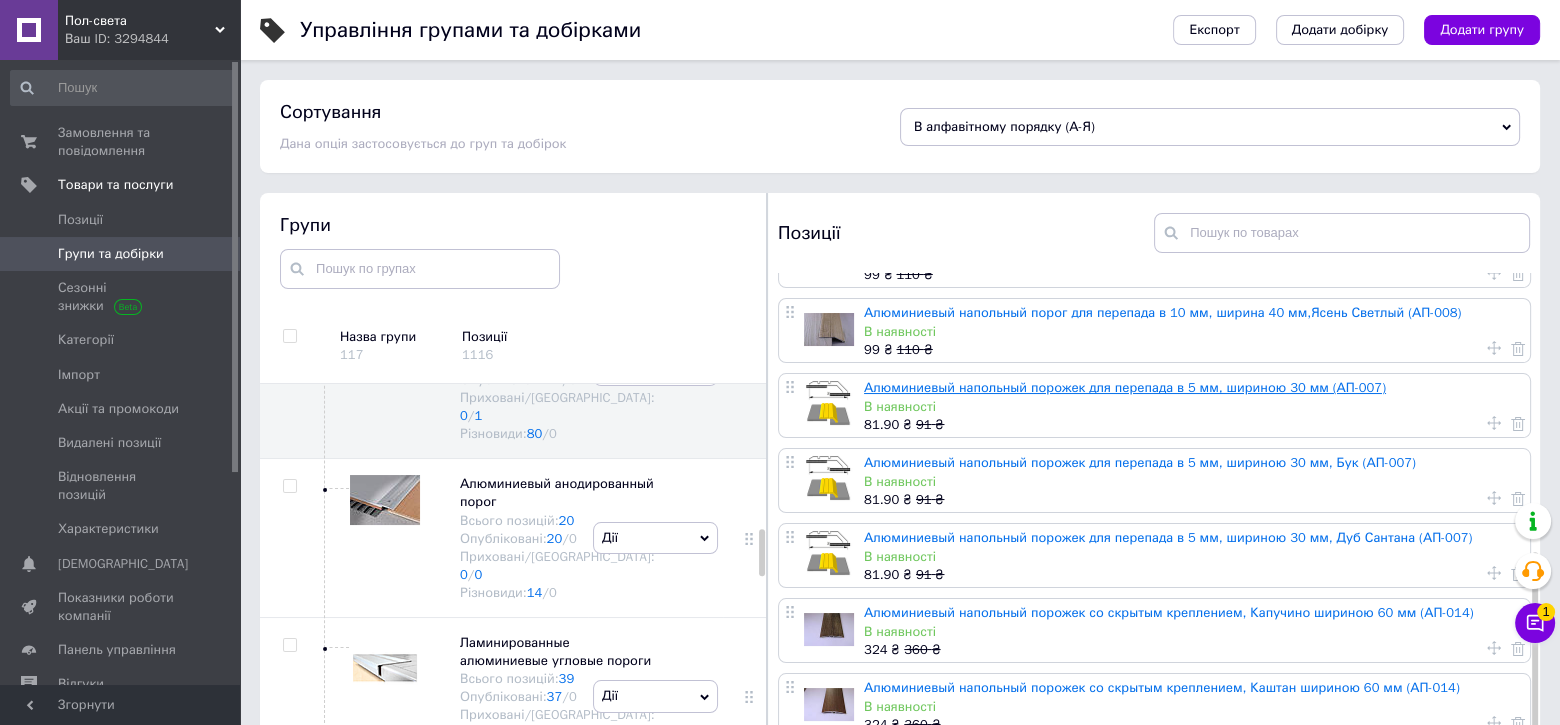 click on "Алюминиевый напольный порожек для перепада в 5 мм,  шириною 30 мм (АП-007)" at bounding box center (1125, 387) 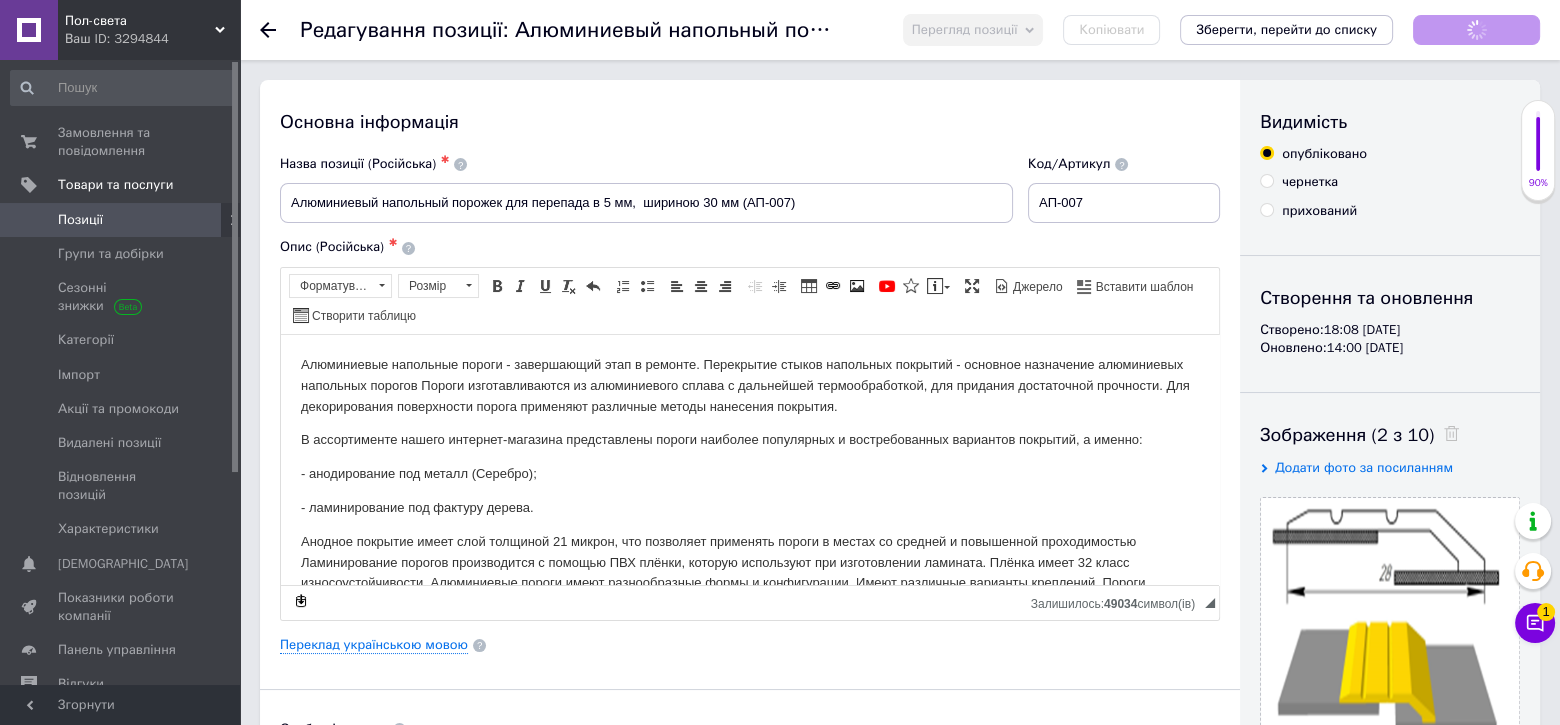 scroll, scrollTop: 0, scrollLeft: 0, axis: both 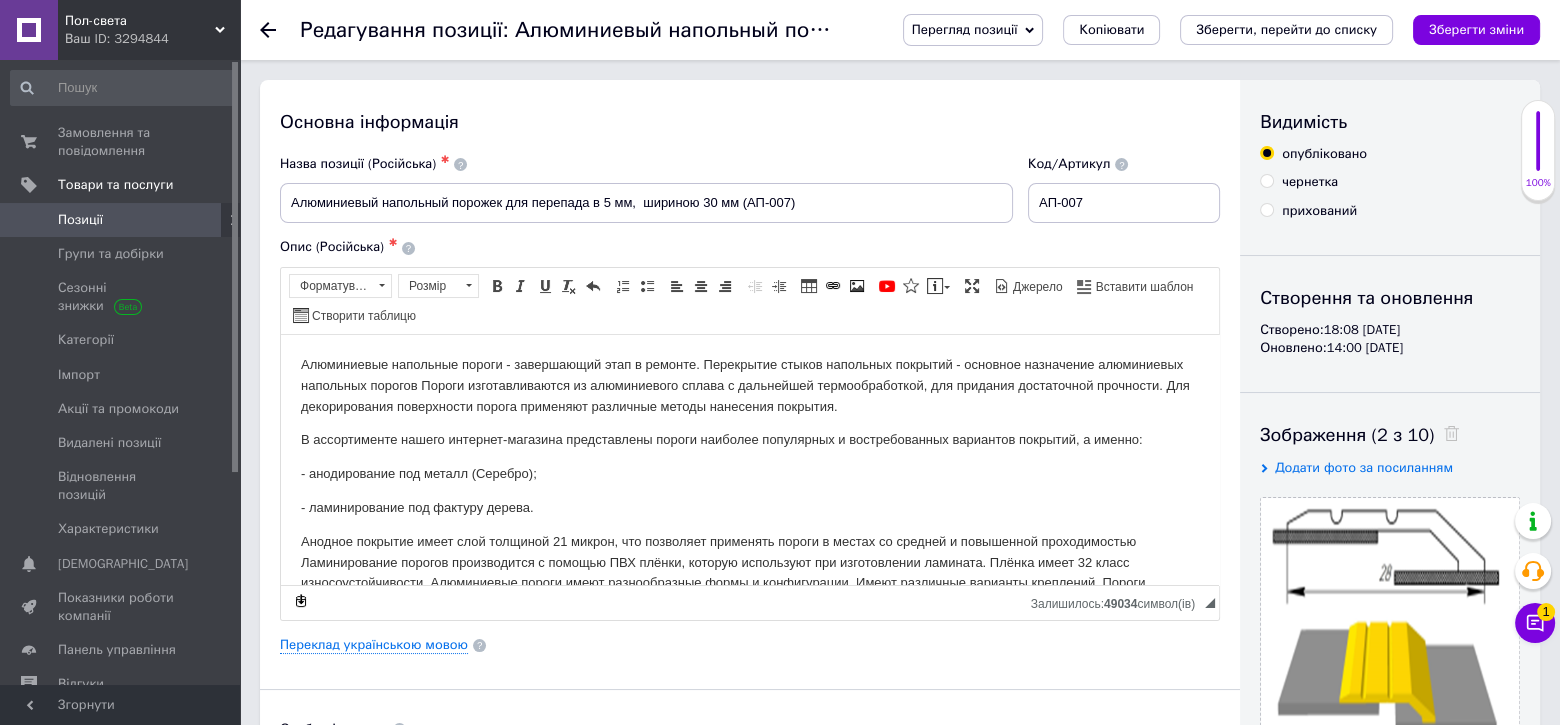 click on "Пол-света" at bounding box center [140, 21] 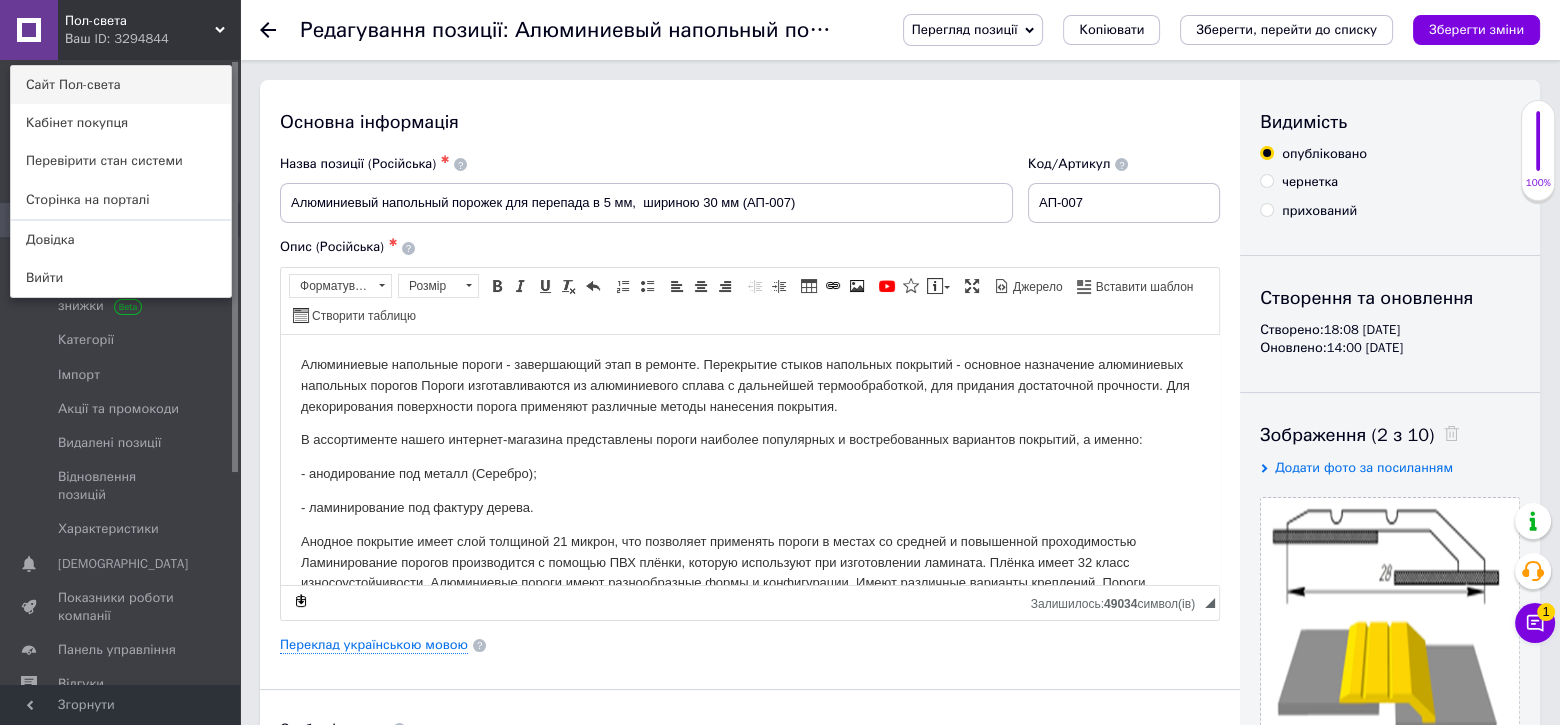 click on "Сайт Пол-света" at bounding box center [121, 85] 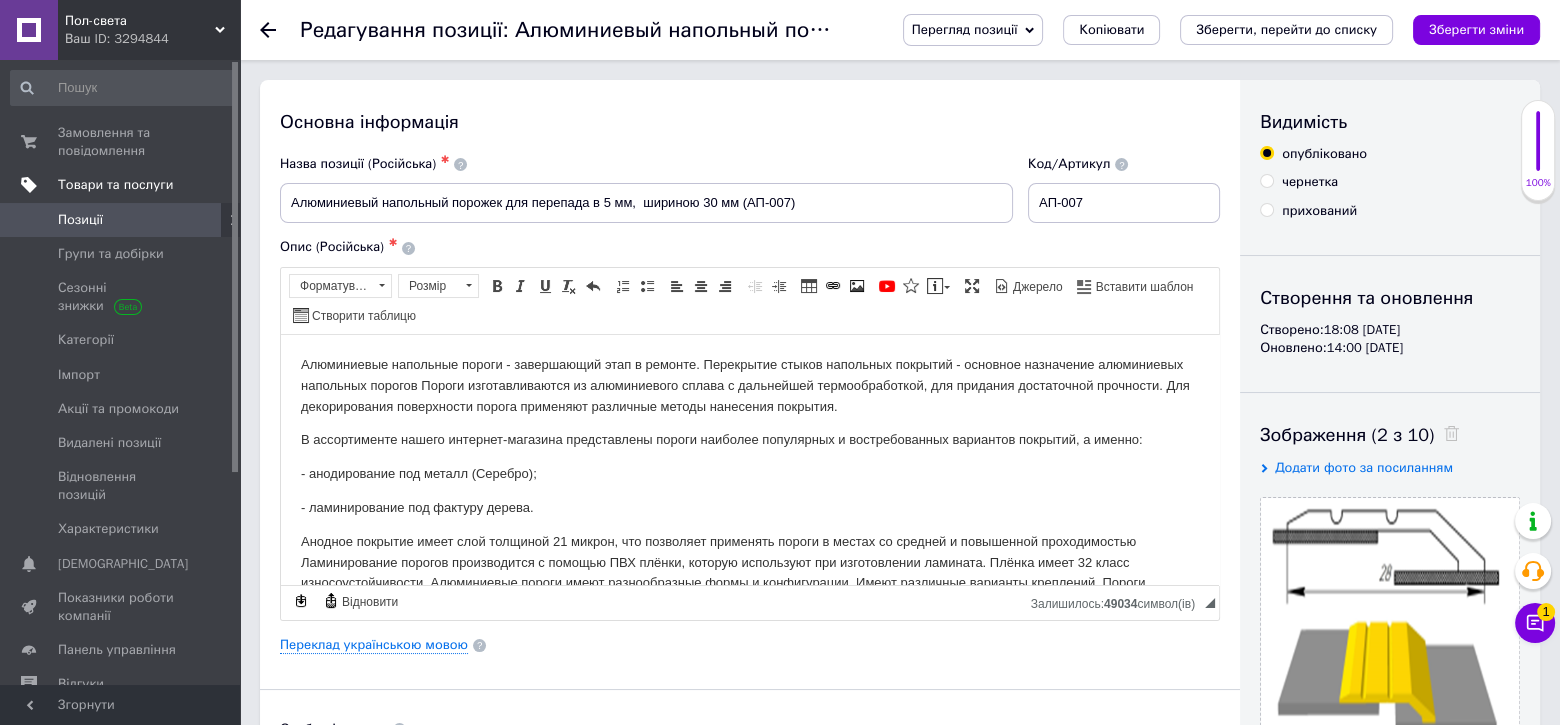 click on "Товари та послуги" at bounding box center [115, 185] 